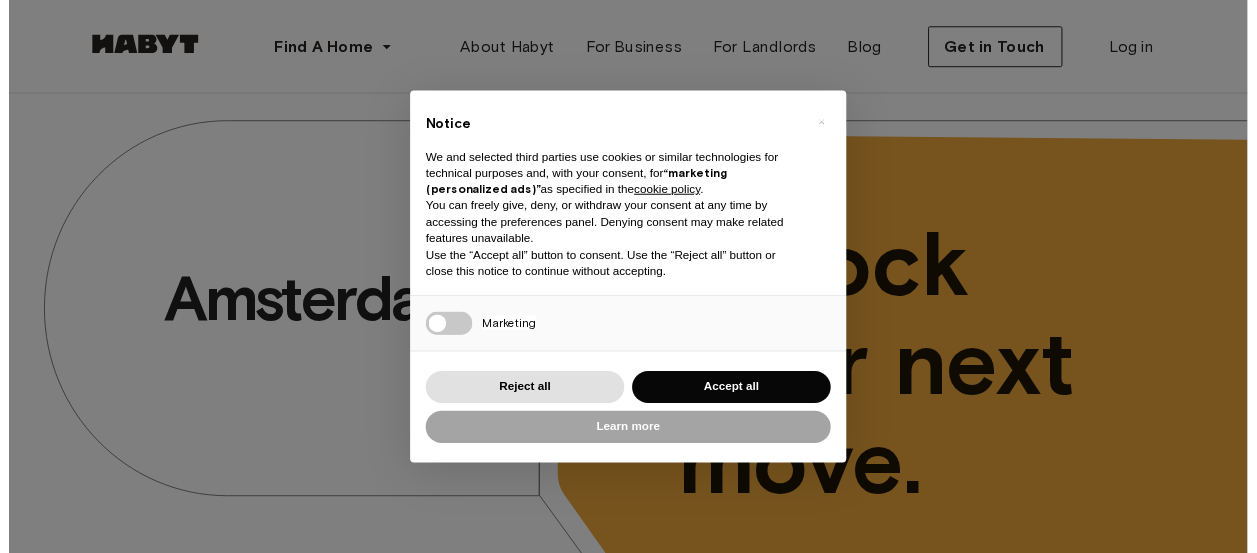 scroll, scrollTop: 0, scrollLeft: 0, axis: both 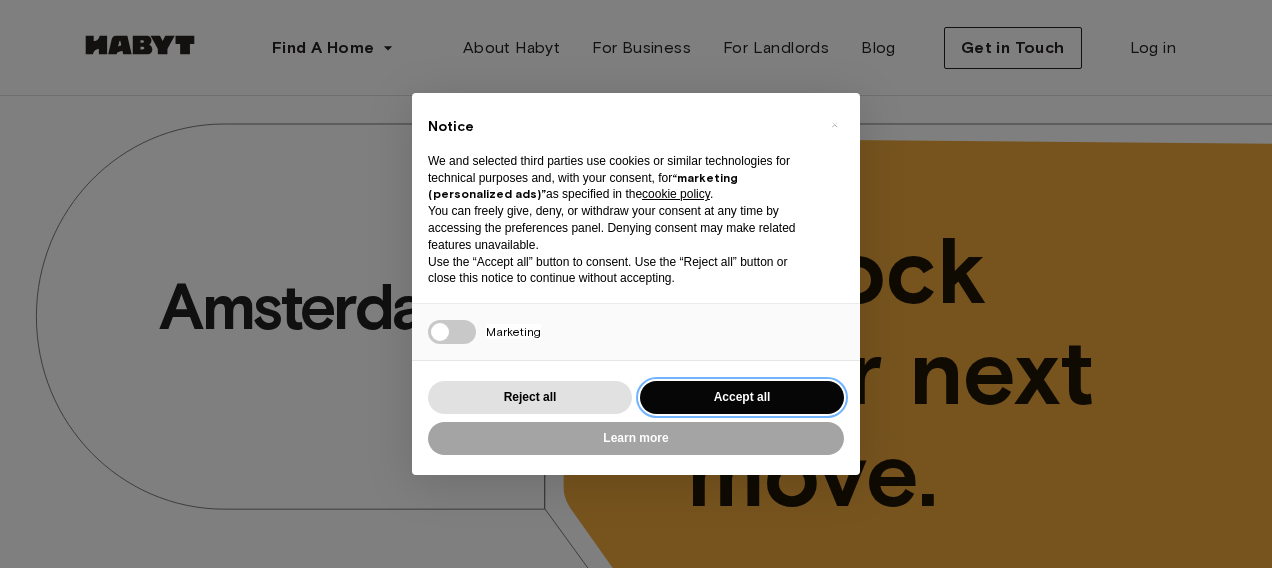 drag, startPoint x: 769, startPoint y: 389, endPoint x: 914, endPoint y: 270, distance: 187.57932 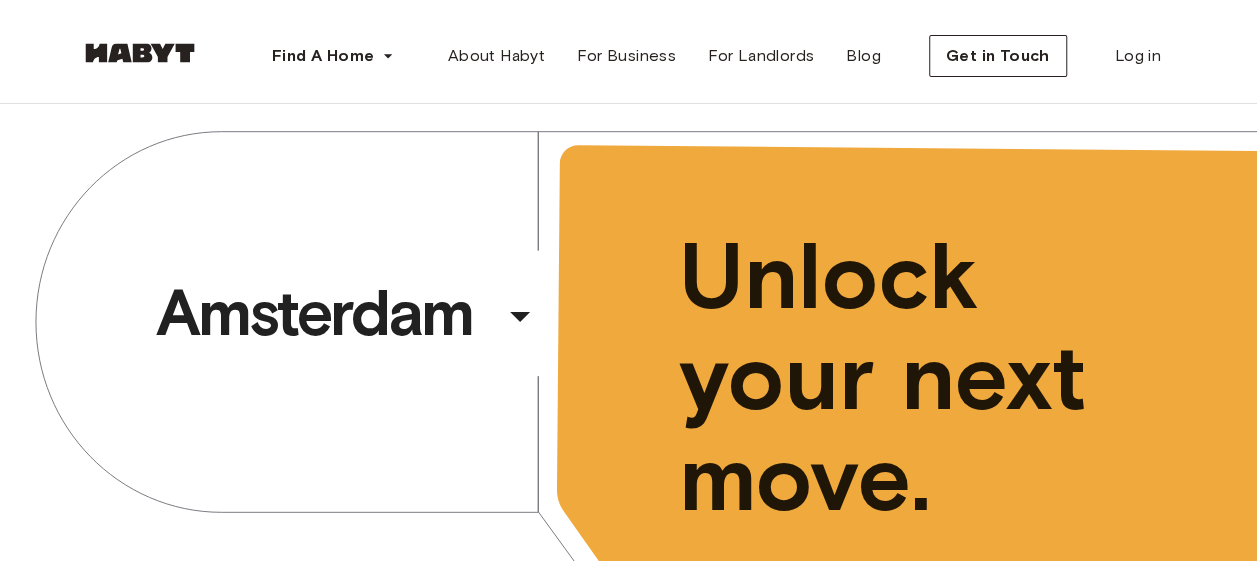 scroll, scrollTop: 0, scrollLeft: 0, axis: both 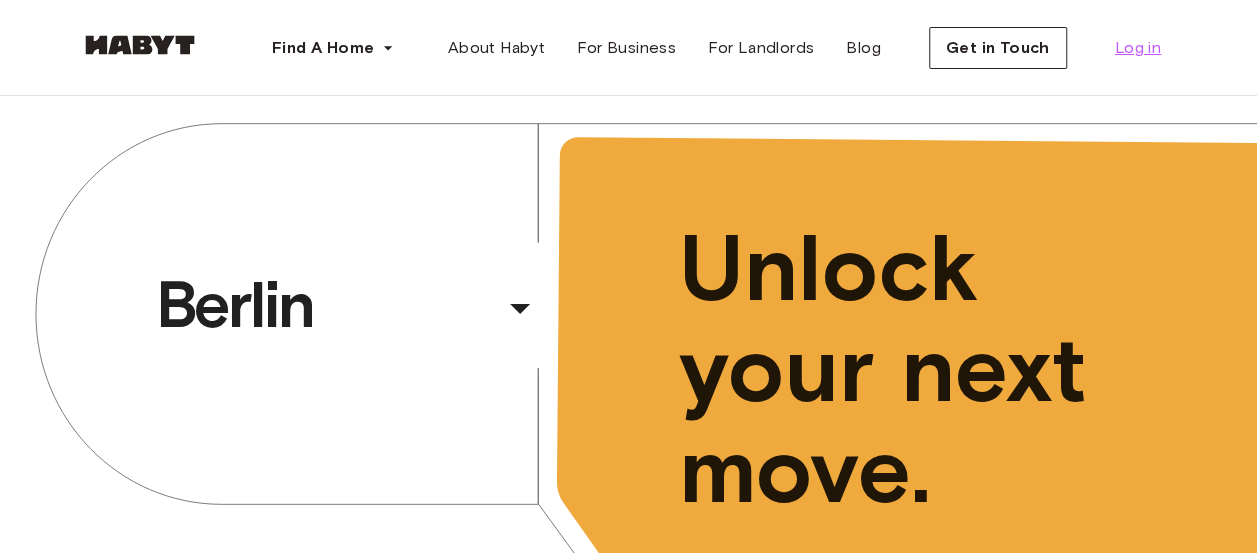 click on "Log in" at bounding box center [1138, 48] 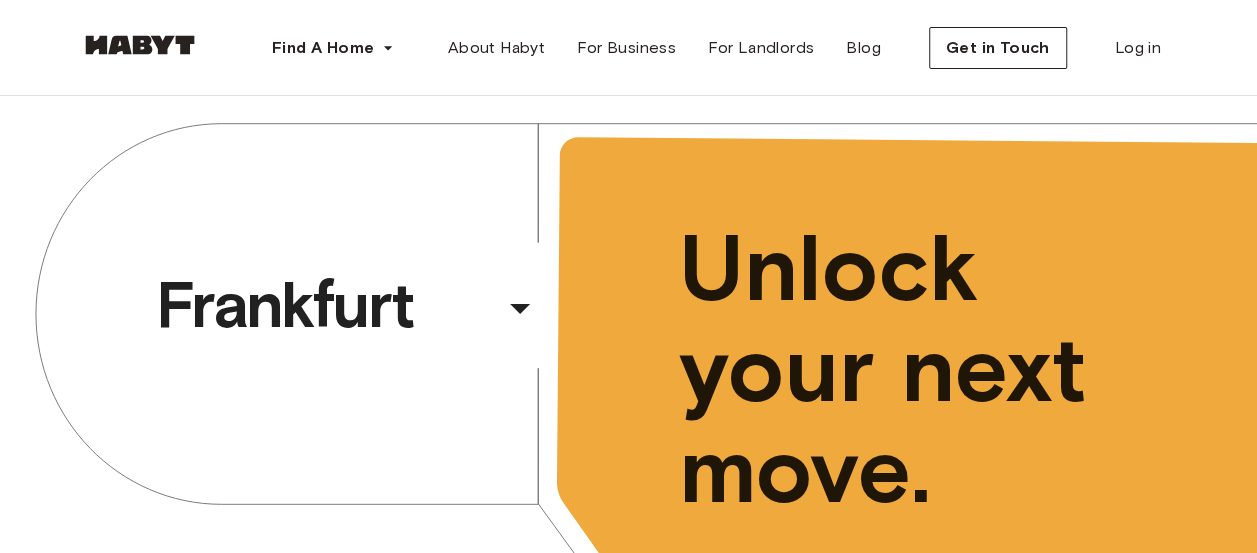 click on "Frankfurt ​ ​ Choose between shared or private living in our worldwide locations. Bring your luggage, we'll take care of the rest. Unlock your next move." at bounding box center (628, 422) 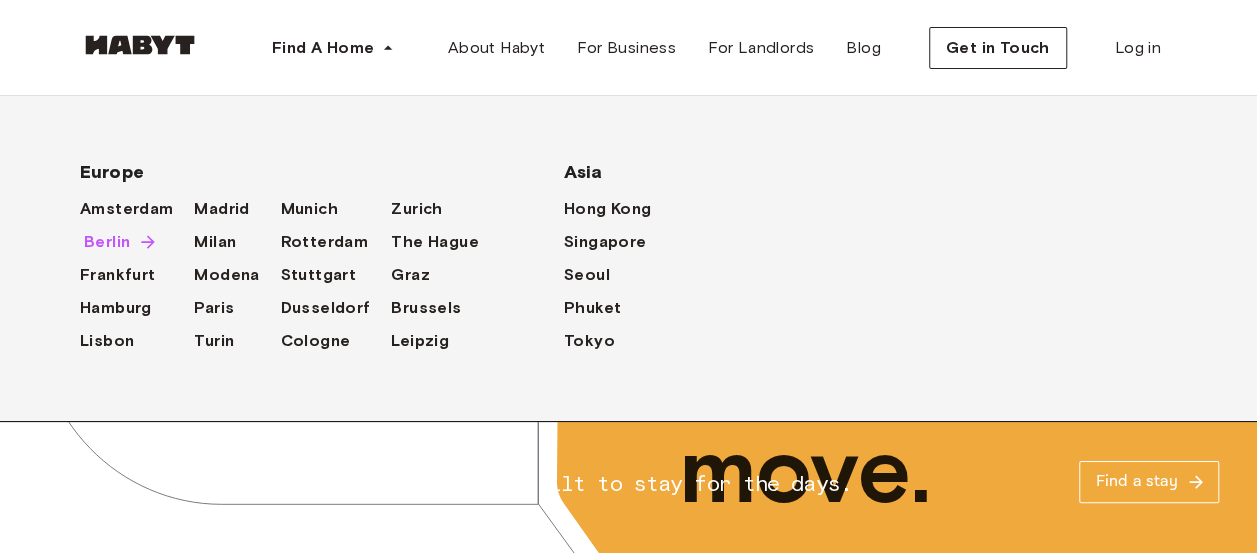 click on "Berlin" at bounding box center (107, 242) 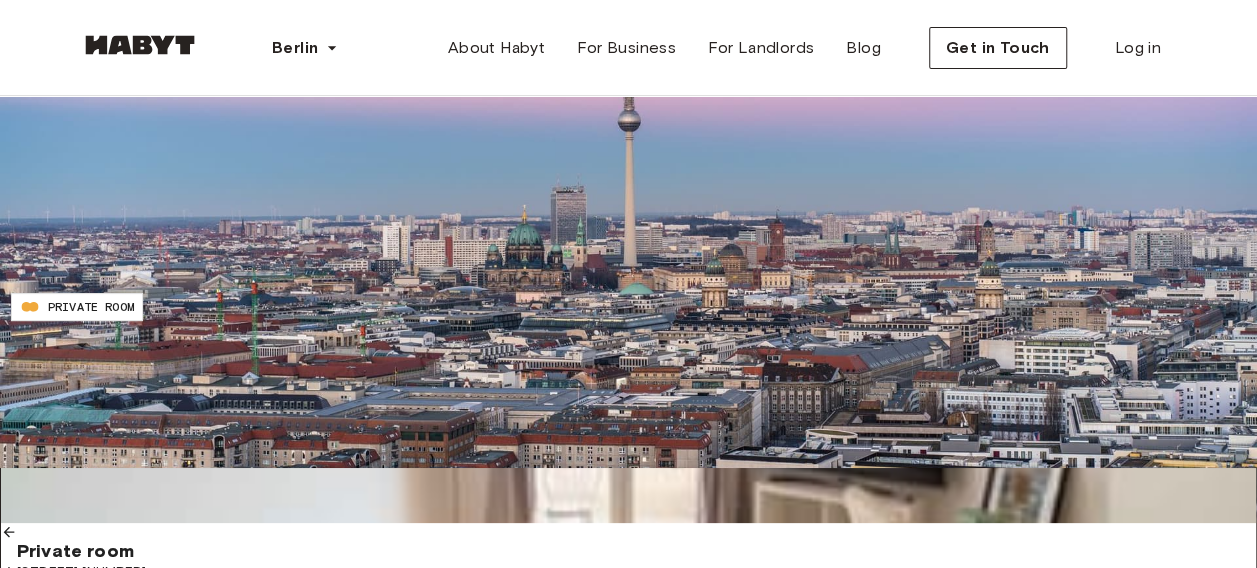 scroll, scrollTop: 0, scrollLeft: 0, axis: both 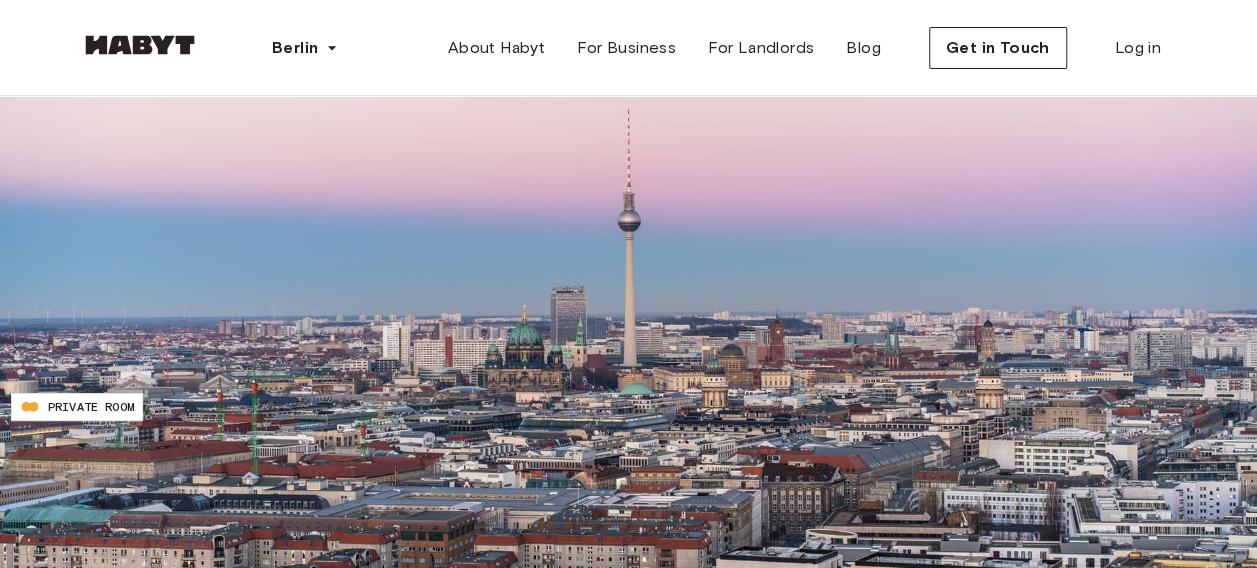 click on "**********" at bounding box center (71, 210) 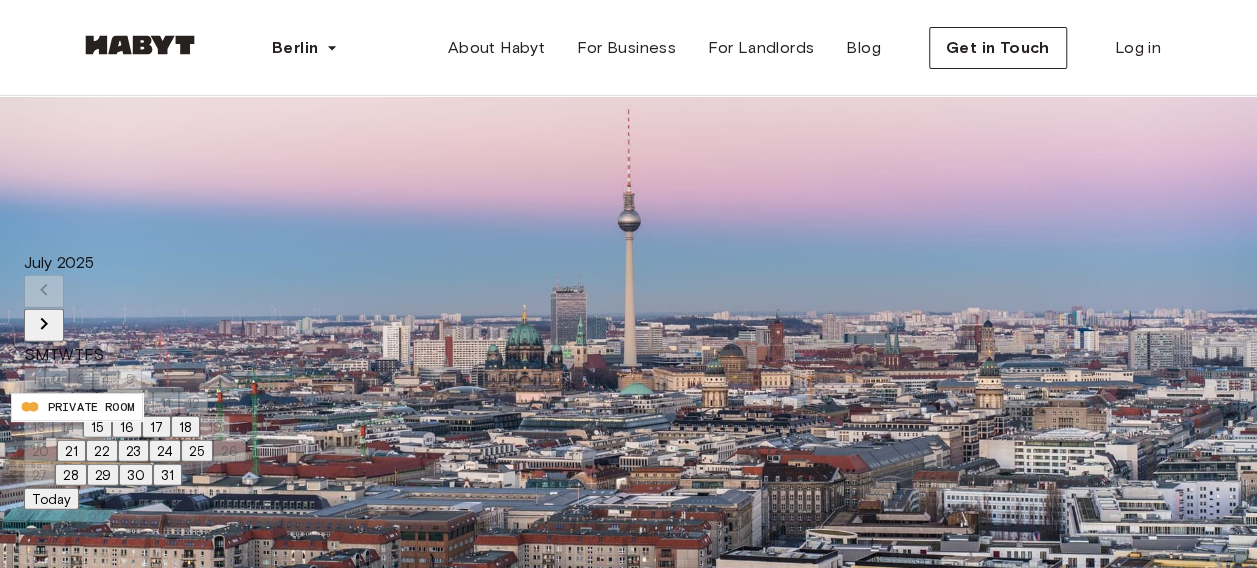 click on "**********" at bounding box center (71, 210) 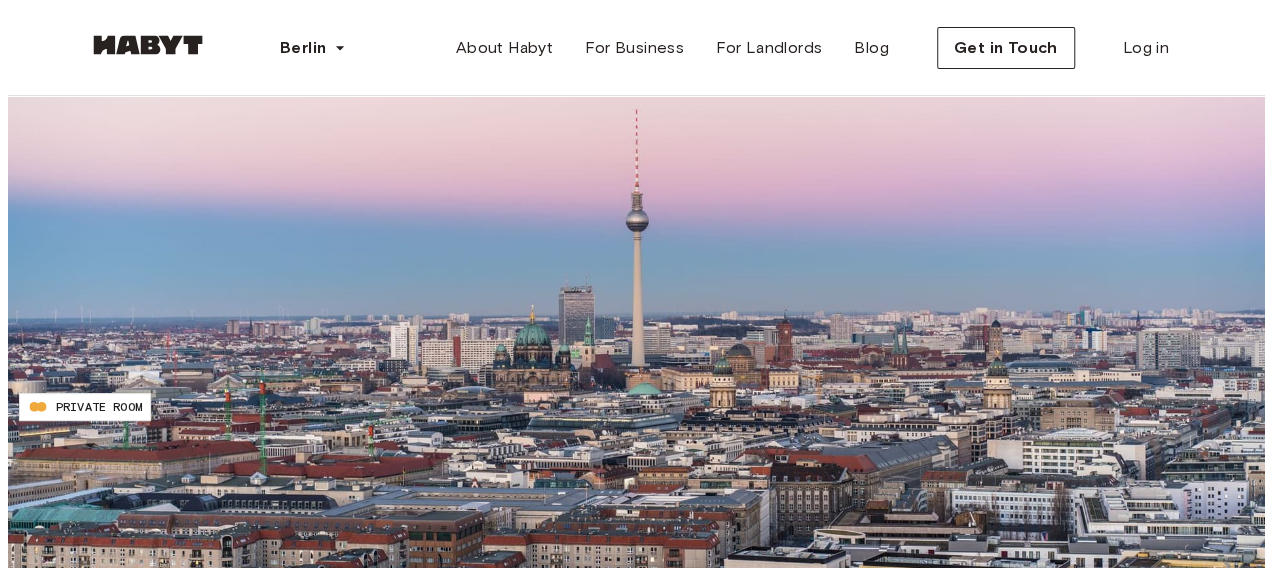 scroll, scrollTop: 100, scrollLeft: 0, axis: vertical 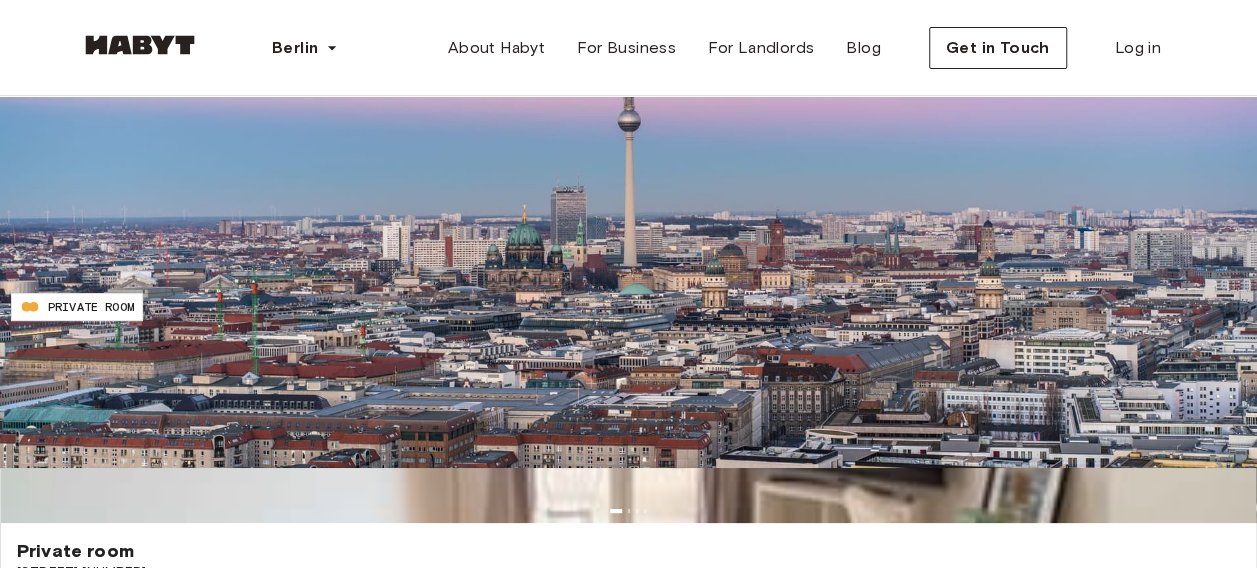 type on "**********" 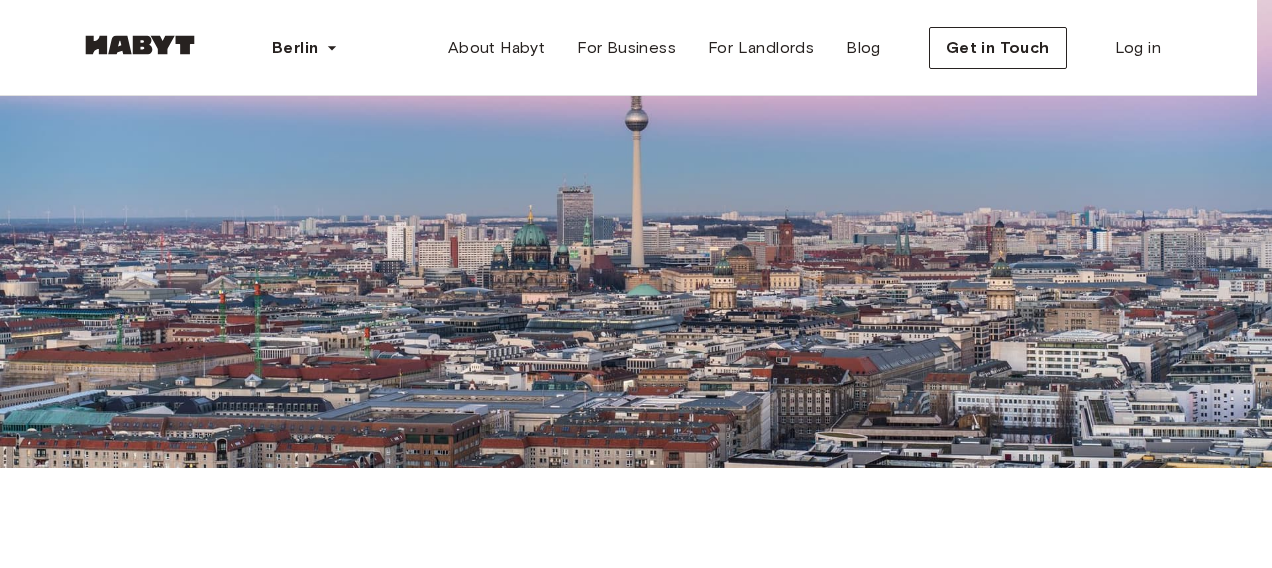 click at bounding box center (52, 15386) 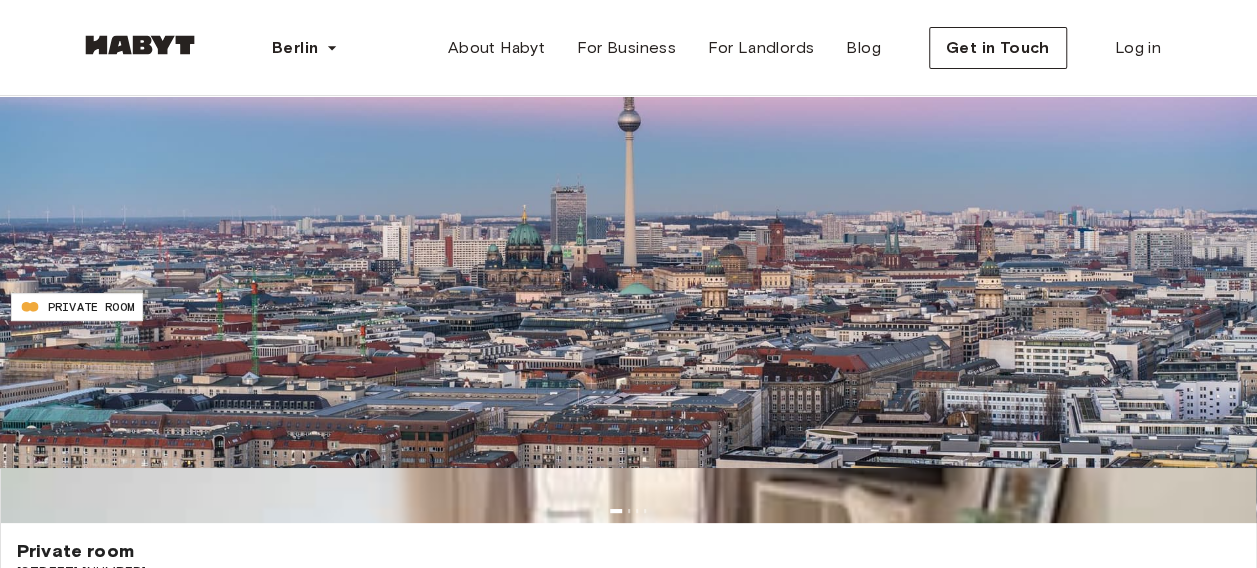click on "Price" at bounding box center (71, 247) 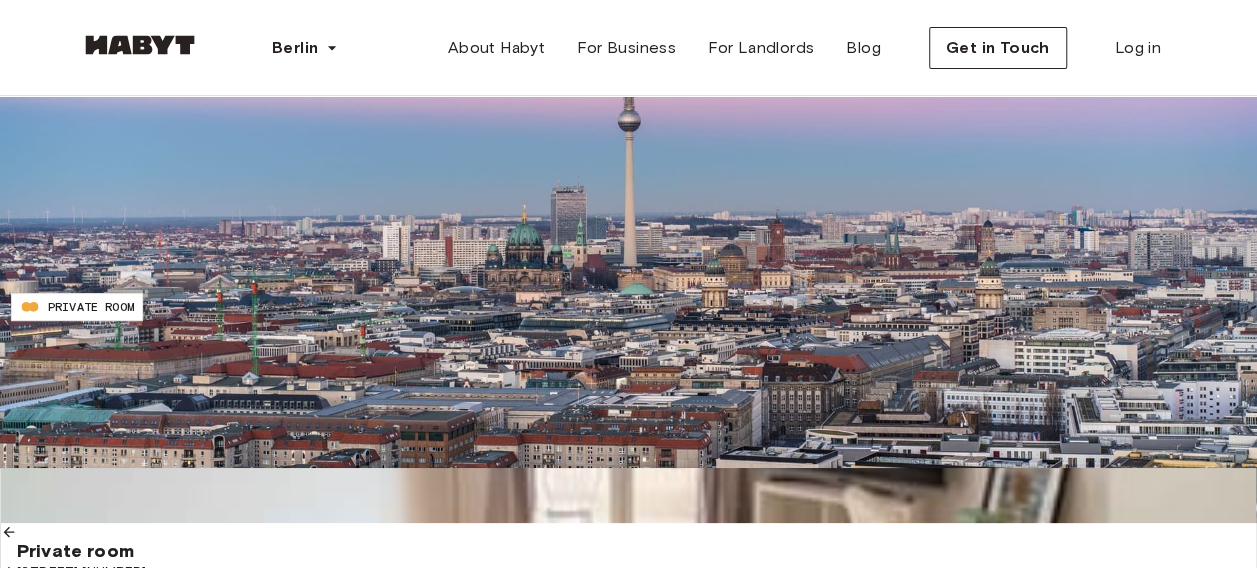 type on "***" 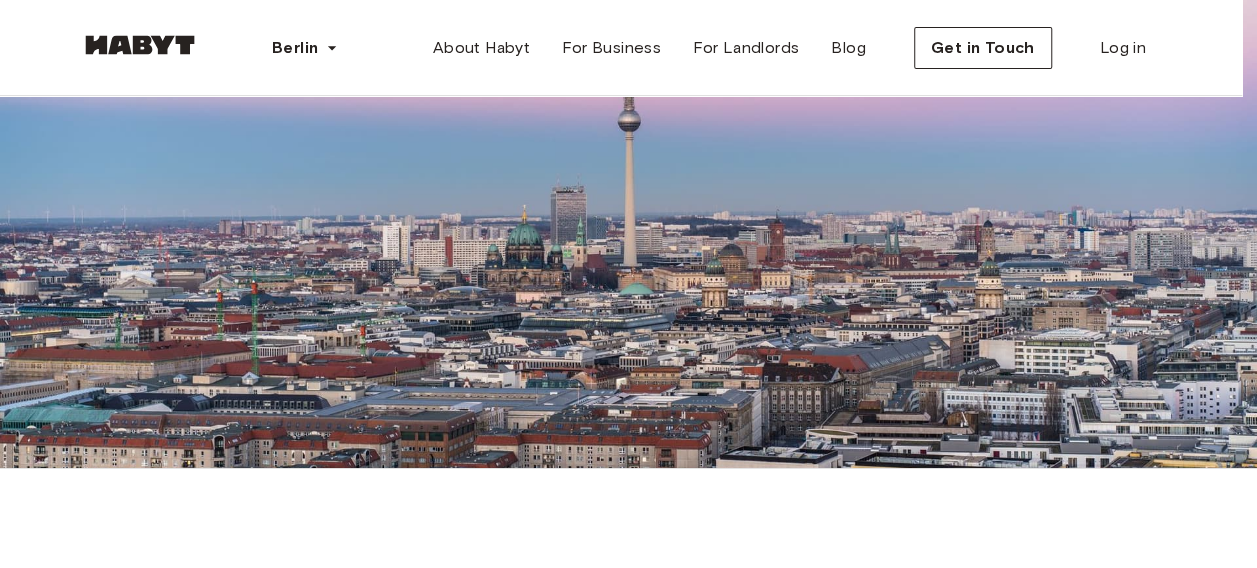 click on "**********" at bounding box center [628, 7418] 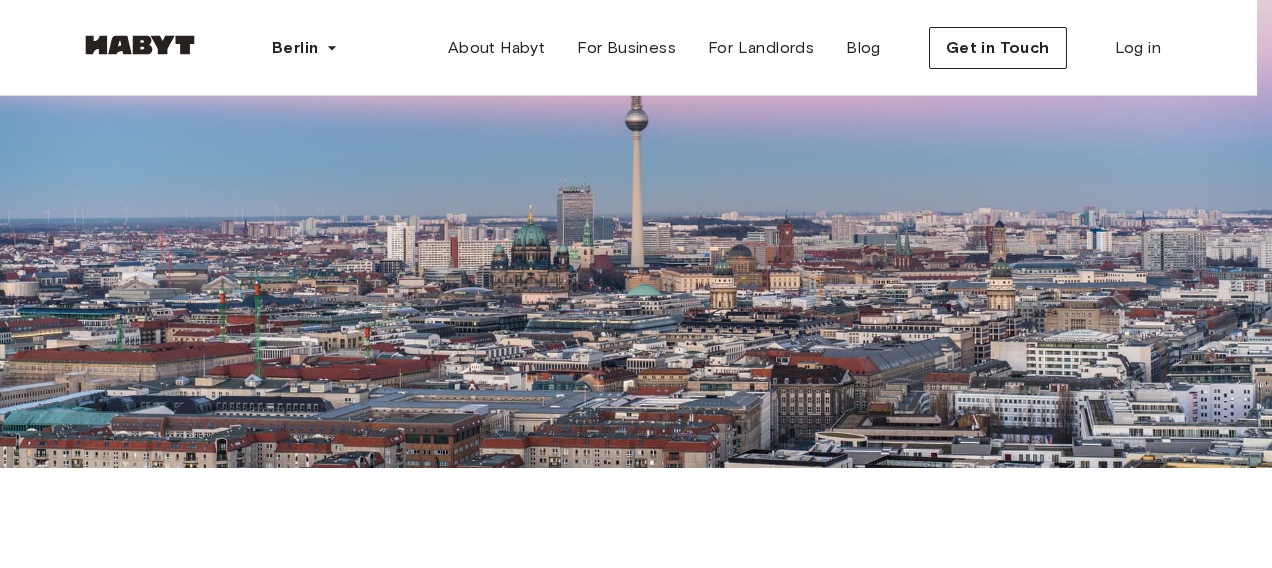 click at bounding box center (628, 14534) 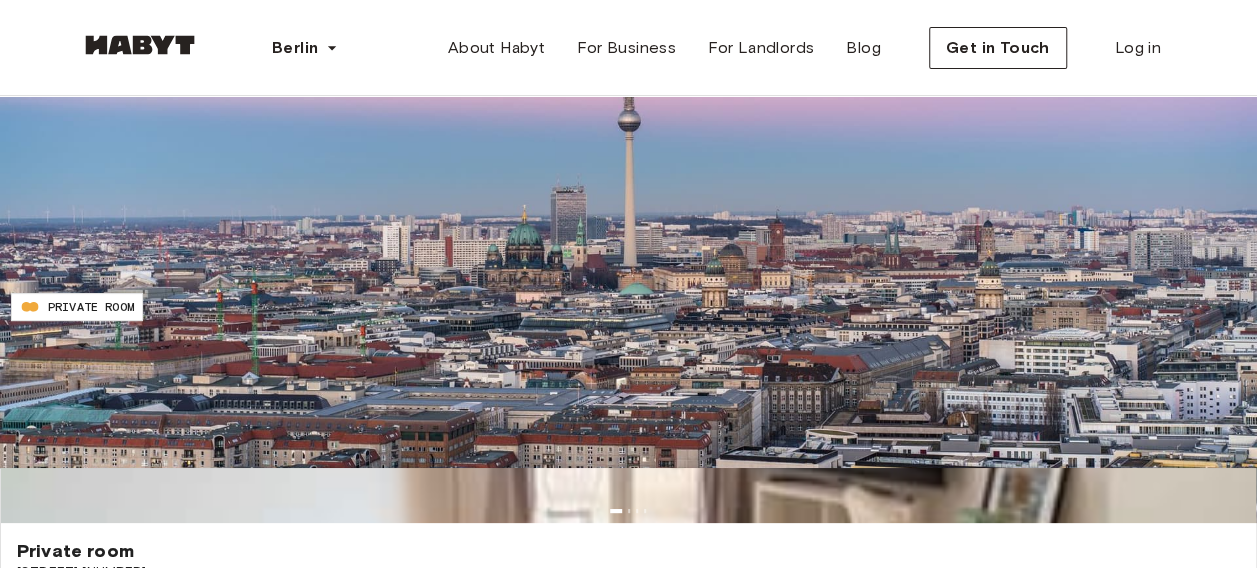 click on "**********" at bounding box center [71, 110] 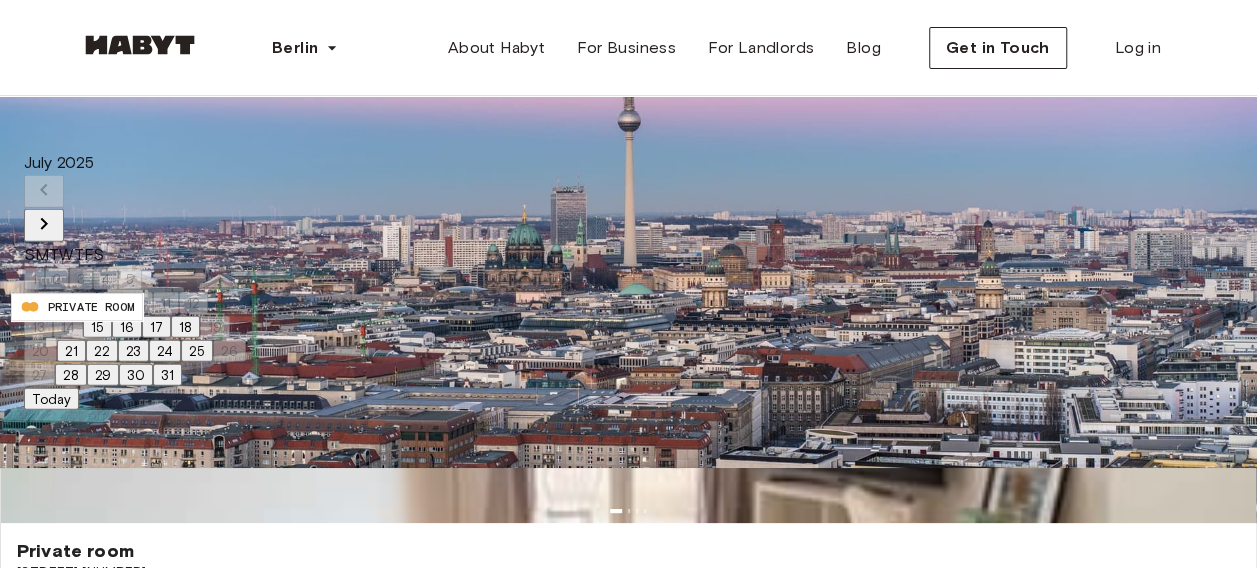 click on "**********" at bounding box center [71, 110] 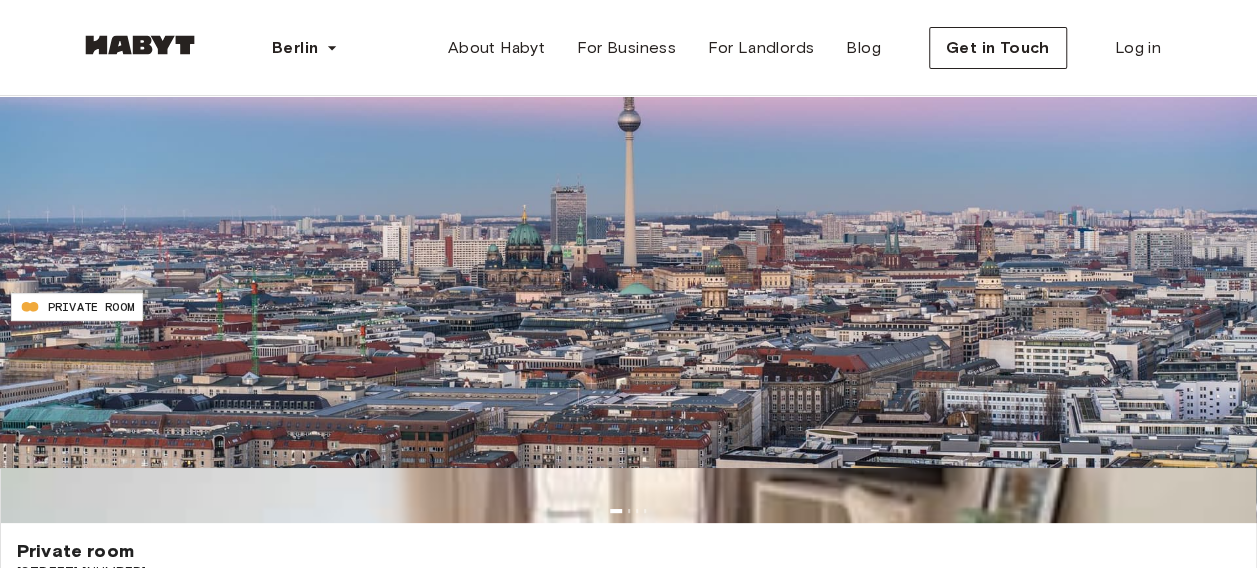 click on "Filters" at bounding box center (33, 266) 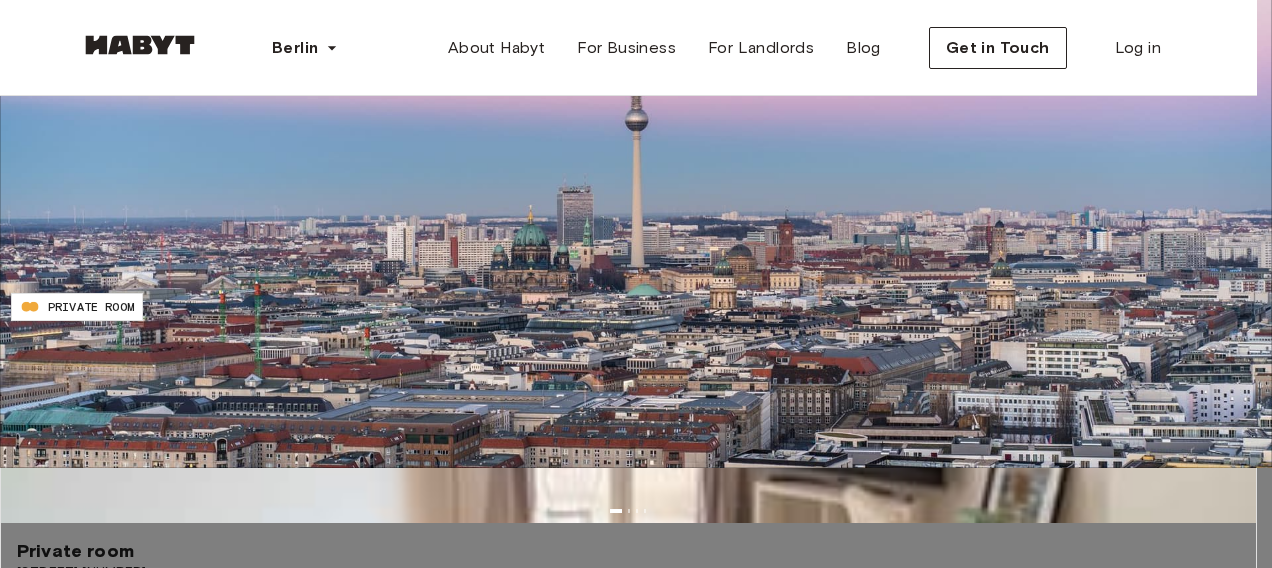 scroll, scrollTop: 200, scrollLeft: 0, axis: vertical 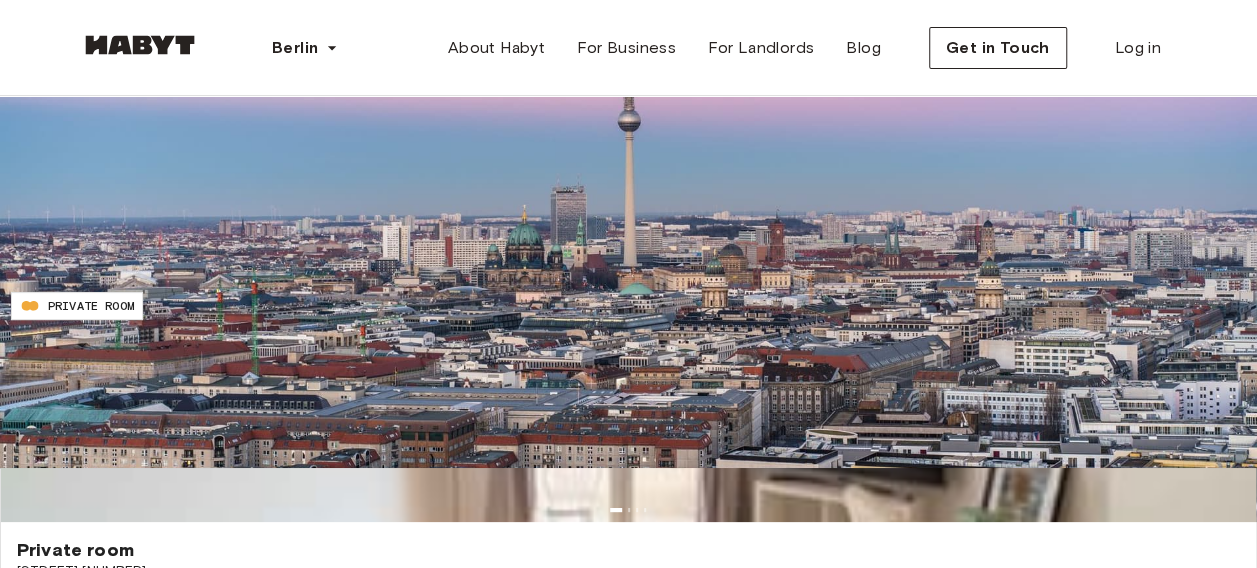 click on "***" at bounding box center [71, 247] 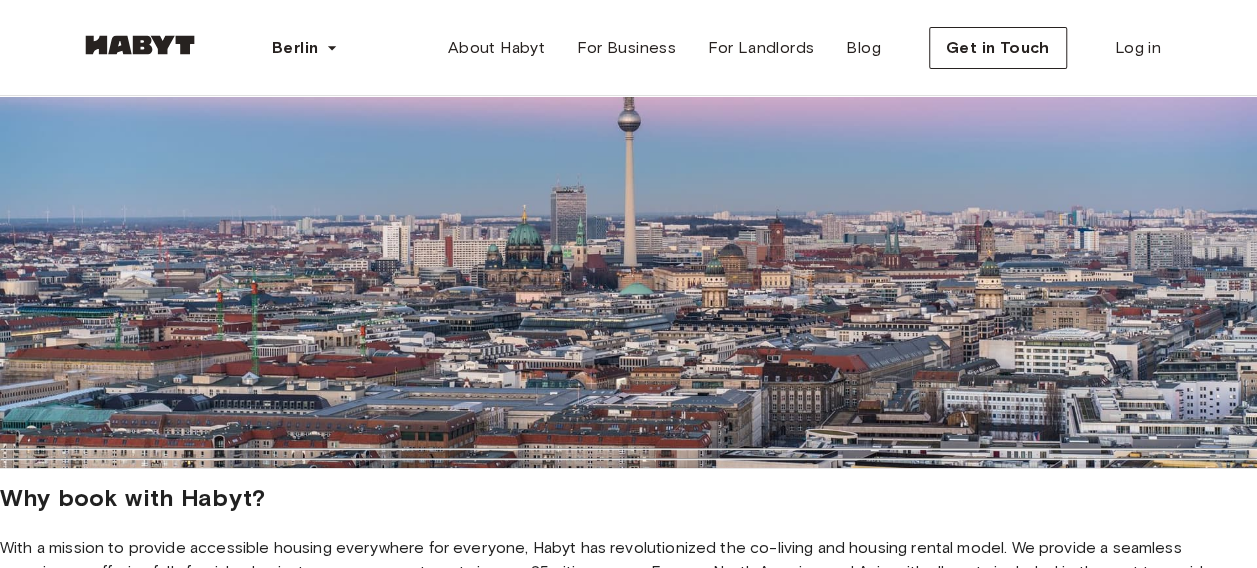 type on "***" 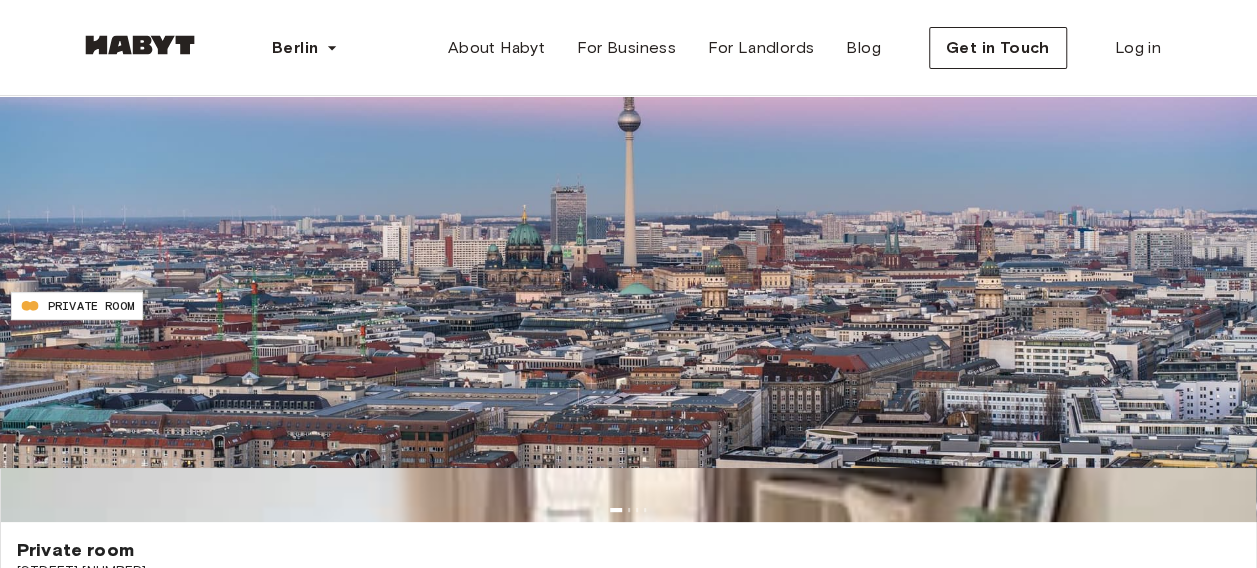 scroll, scrollTop: 500, scrollLeft: 0, axis: vertical 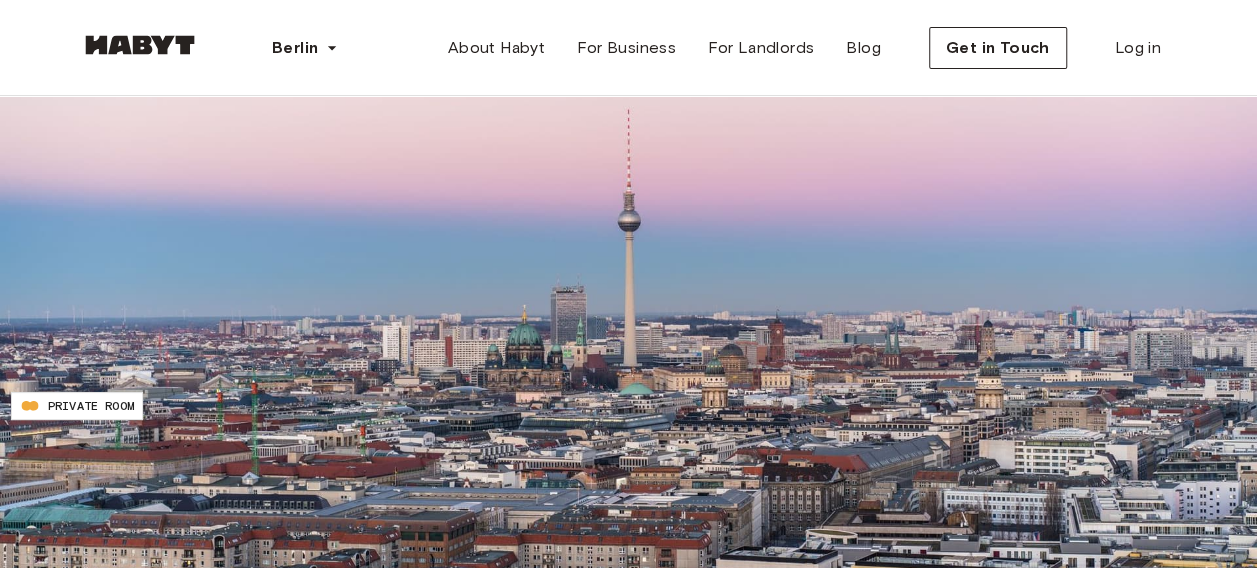 click at bounding box center [1232, 8967] 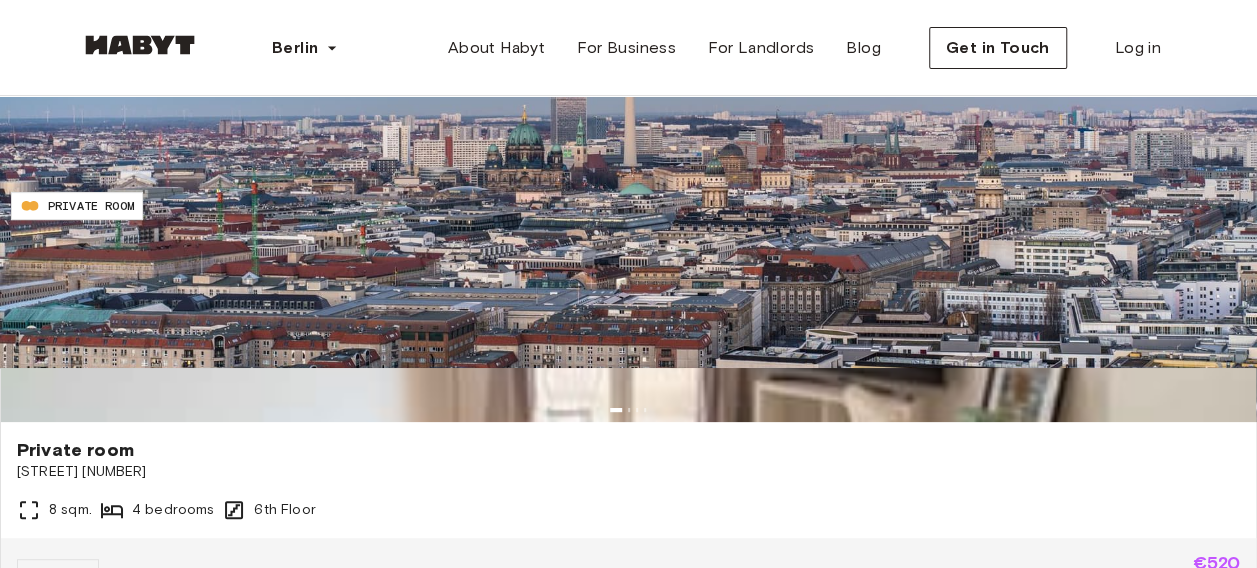 click at bounding box center (1232, 8797) 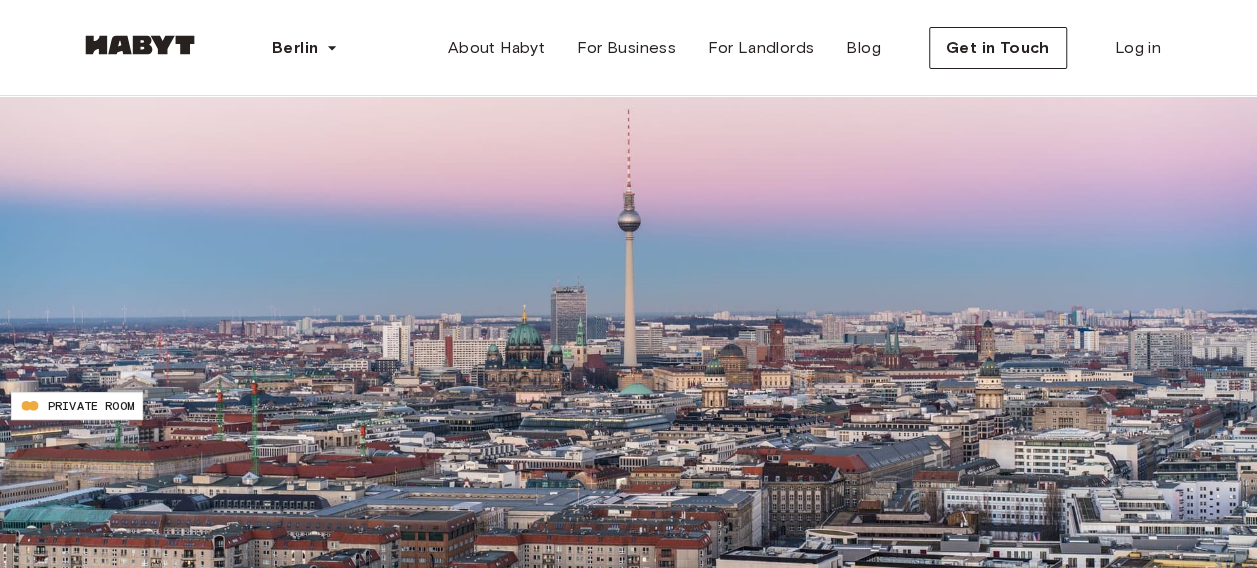 scroll, scrollTop: 1100, scrollLeft: 0, axis: vertical 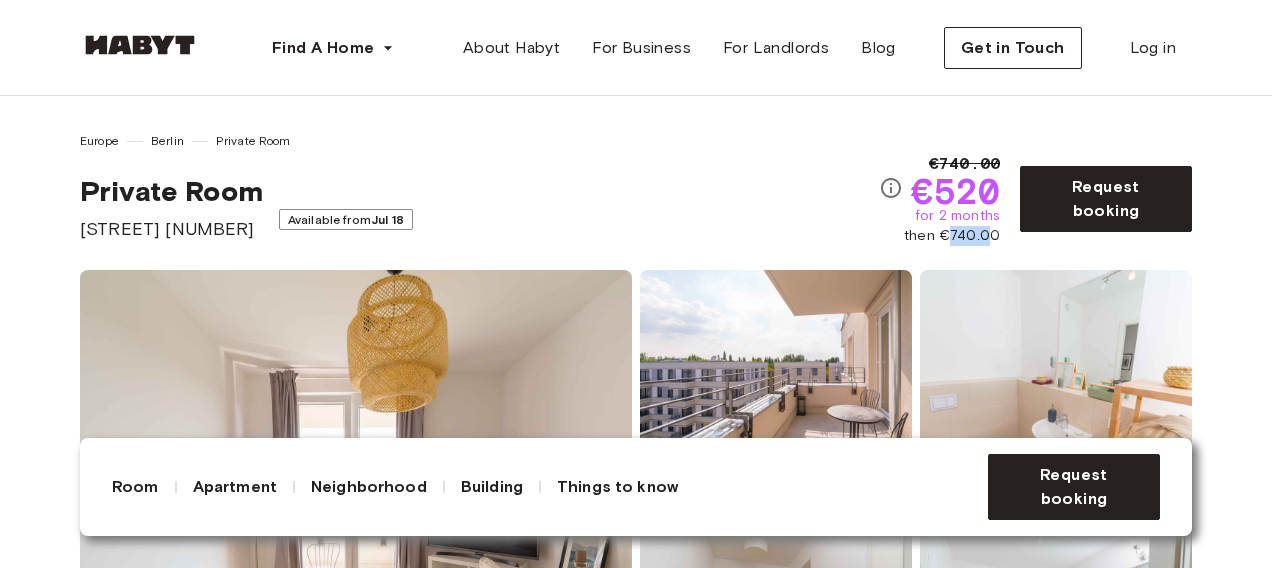 drag, startPoint x: 960, startPoint y: 236, endPoint x: 1006, endPoint y: 239, distance: 46.09772 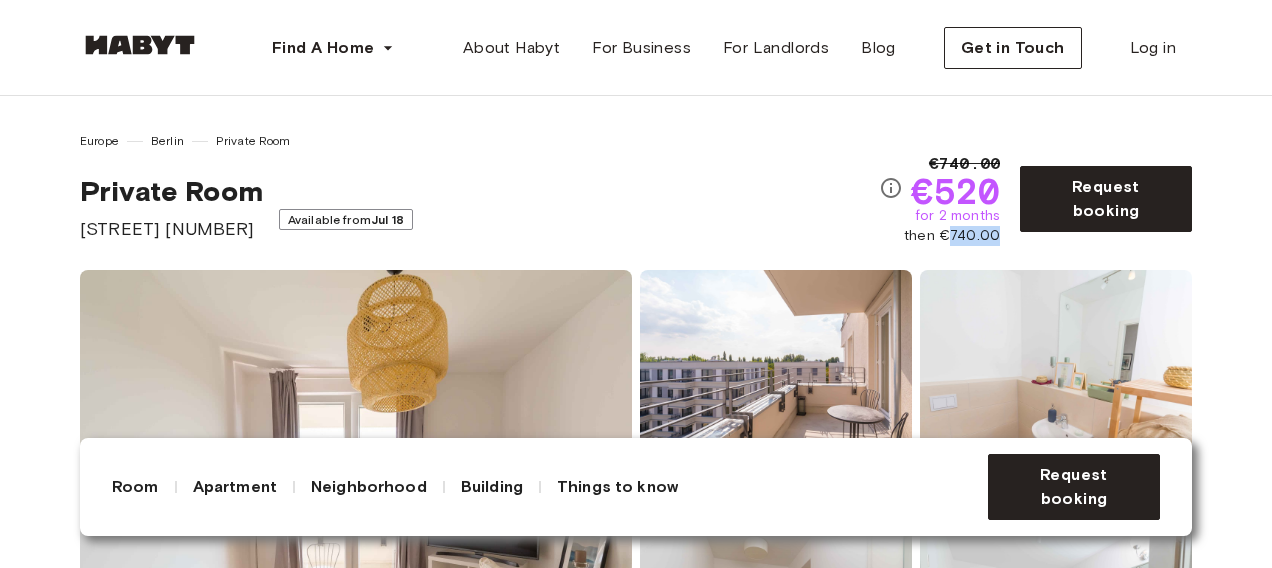 click on "Europe Berlin Private Room Private Room Klara Franke Straße 12 Available from  Jul 18 €740.00 €520 for 2 months then €740.00 Request booking Show all photos" at bounding box center (636, 423) 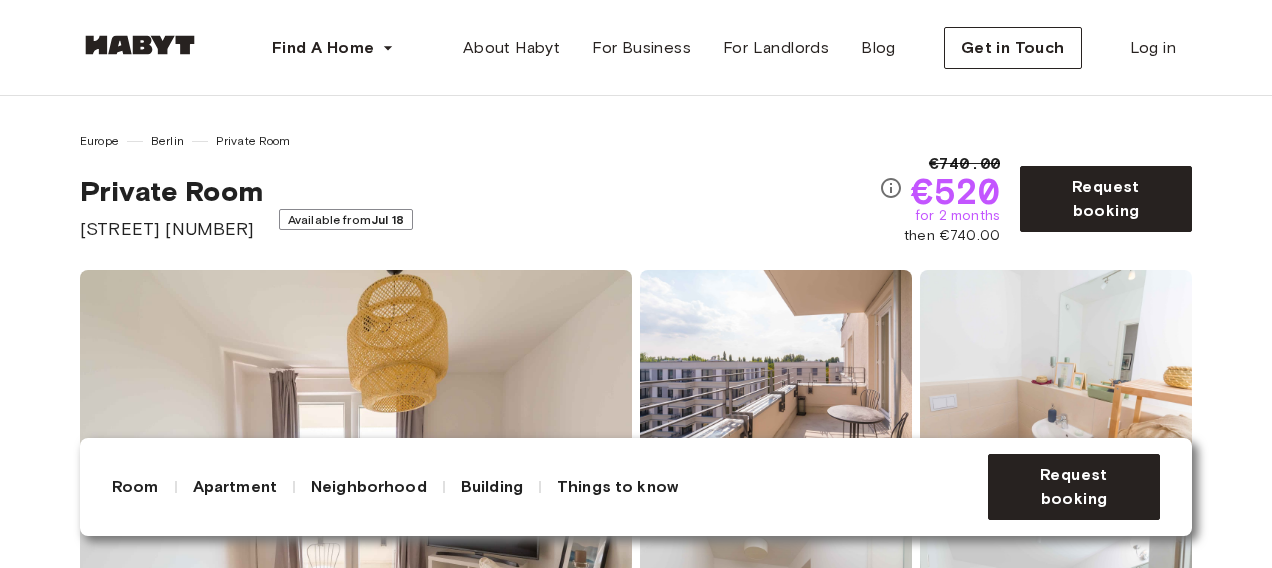 click on "Private Room Klara Franke Straße 12 Available from  Jul 18" at bounding box center [479, 208] 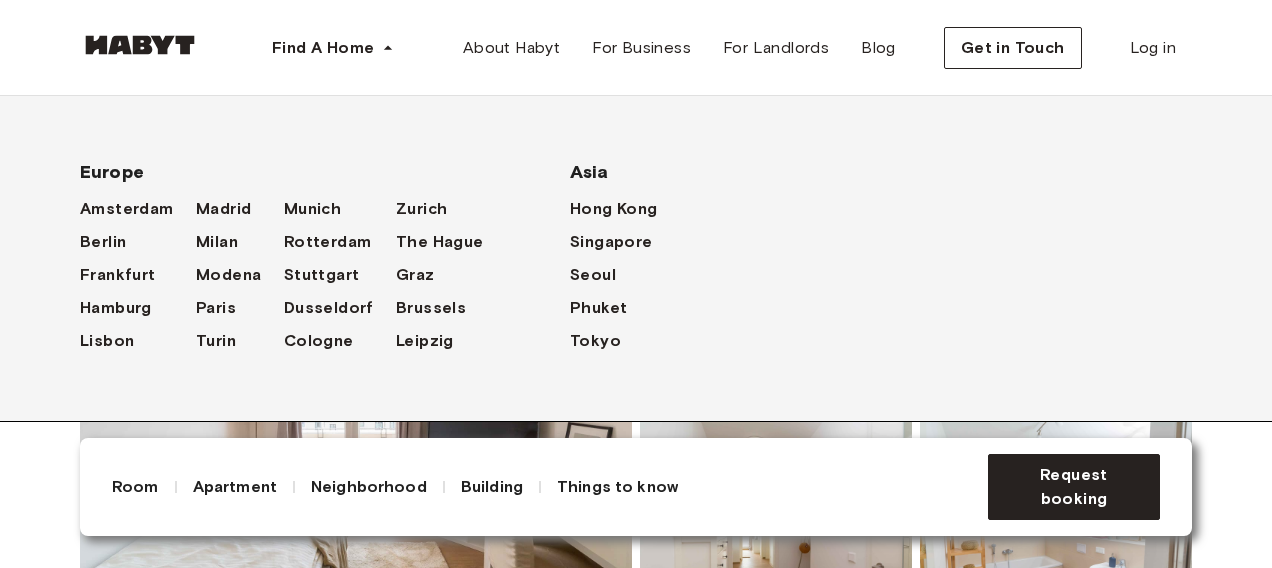 scroll, scrollTop: 0, scrollLeft: 0, axis: both 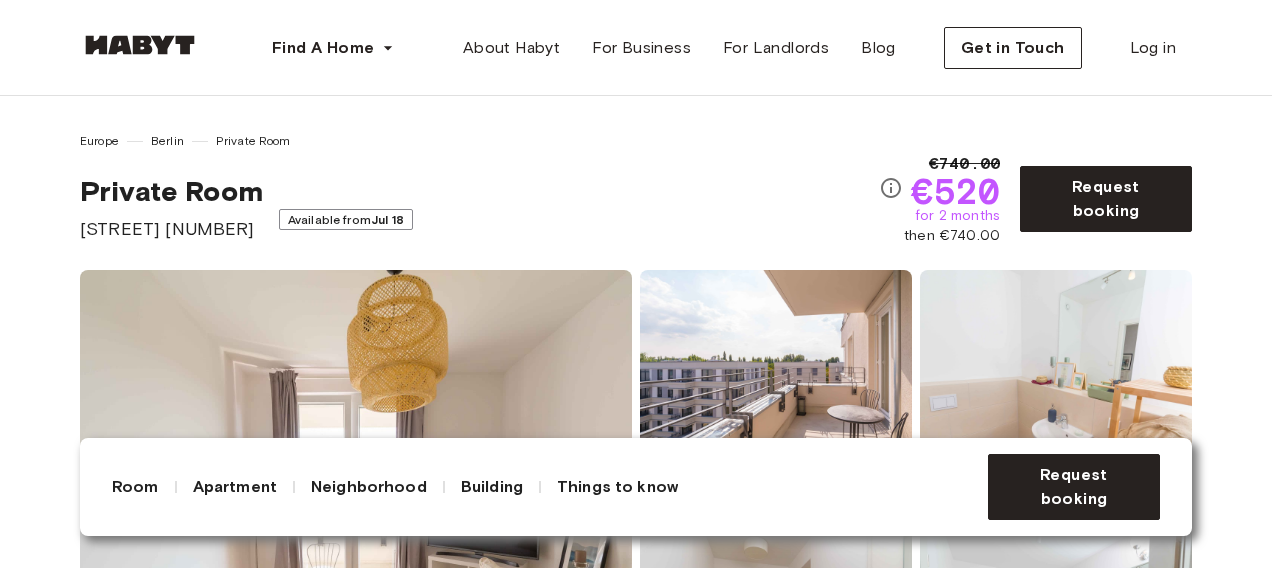 click on "Room Apartment Neighborhood Building Things to know €740.00 €520 for 2 months then €740.00 From  2025.07.18 To  open date Request booking" at bounding box center [636, 487] 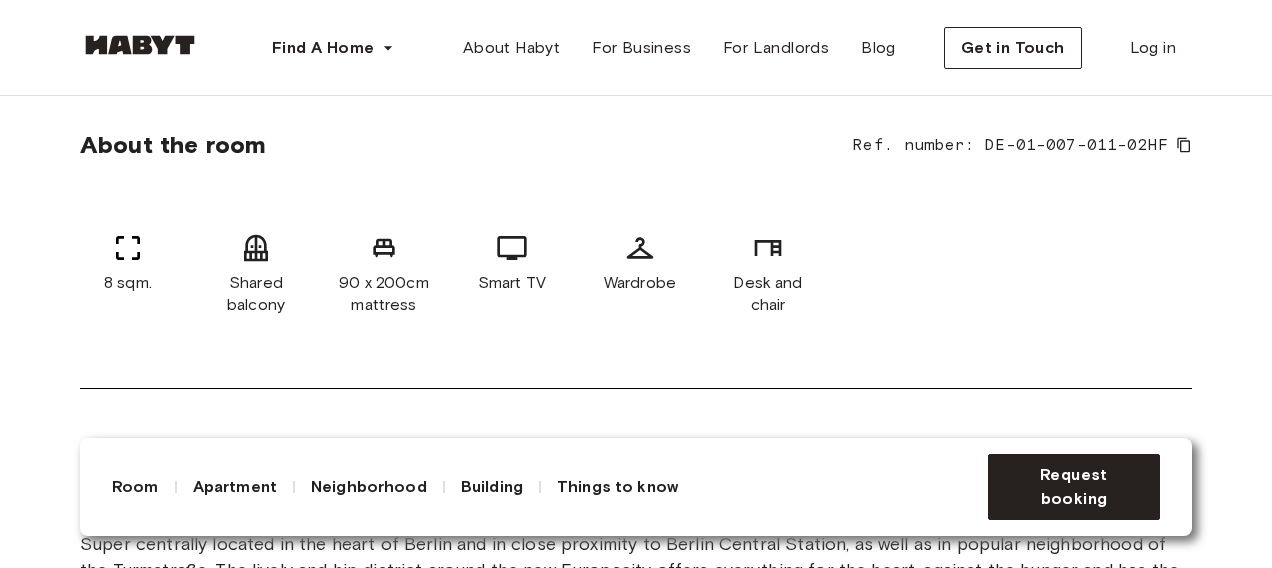 scroll, scrollTop: 600, scrollLeft: 0, axis: vertical 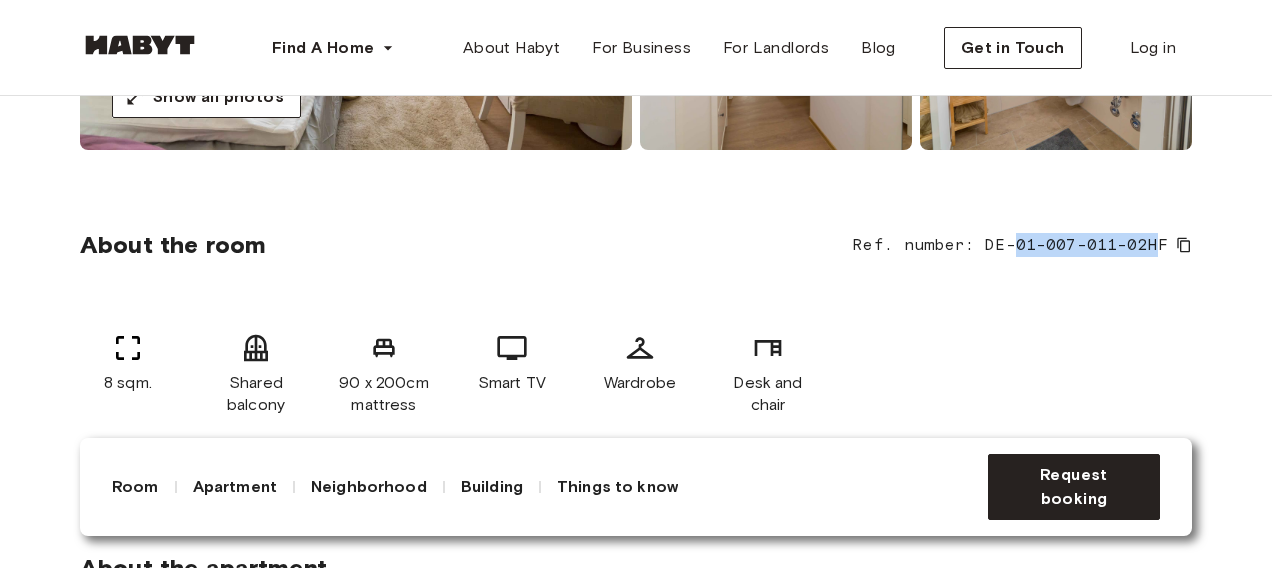 drag, startPoint x: 1048, startPoint y: 241, endPoint x: 1159, endPoint y: 243, distance: 111.01801 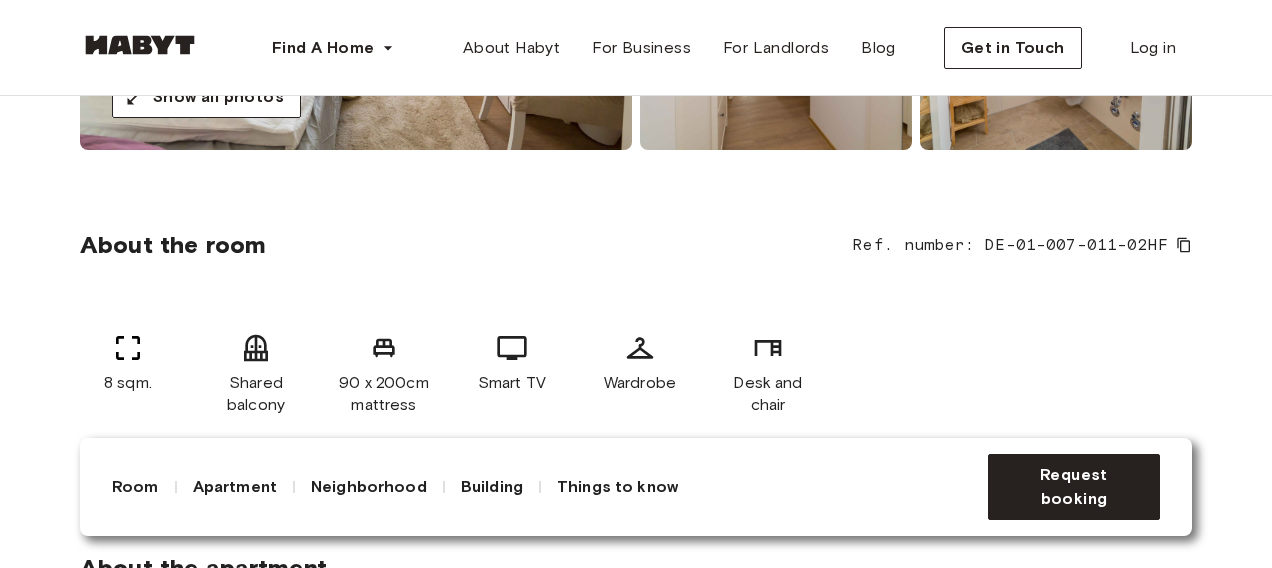 click on "8 sqm. Shared balcony 90 x 200cm mattress Smart TV Wardrobe Desk and chair" at bounding box center [636, 374] 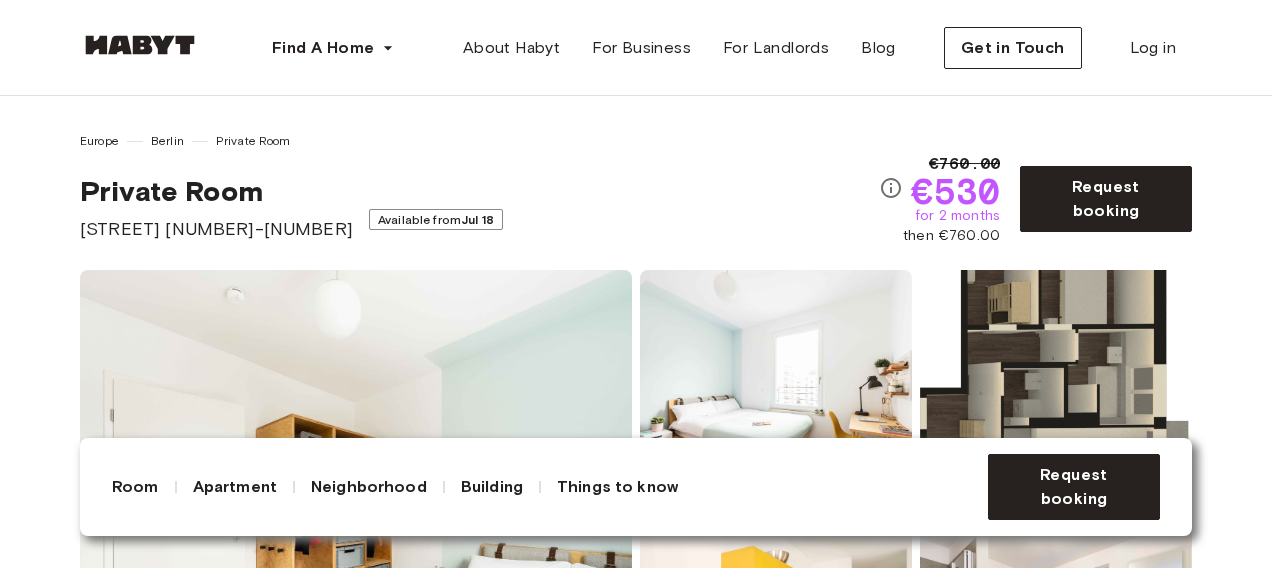 scroll, scrollTop: 0, scrollLeft: 0, axis: both 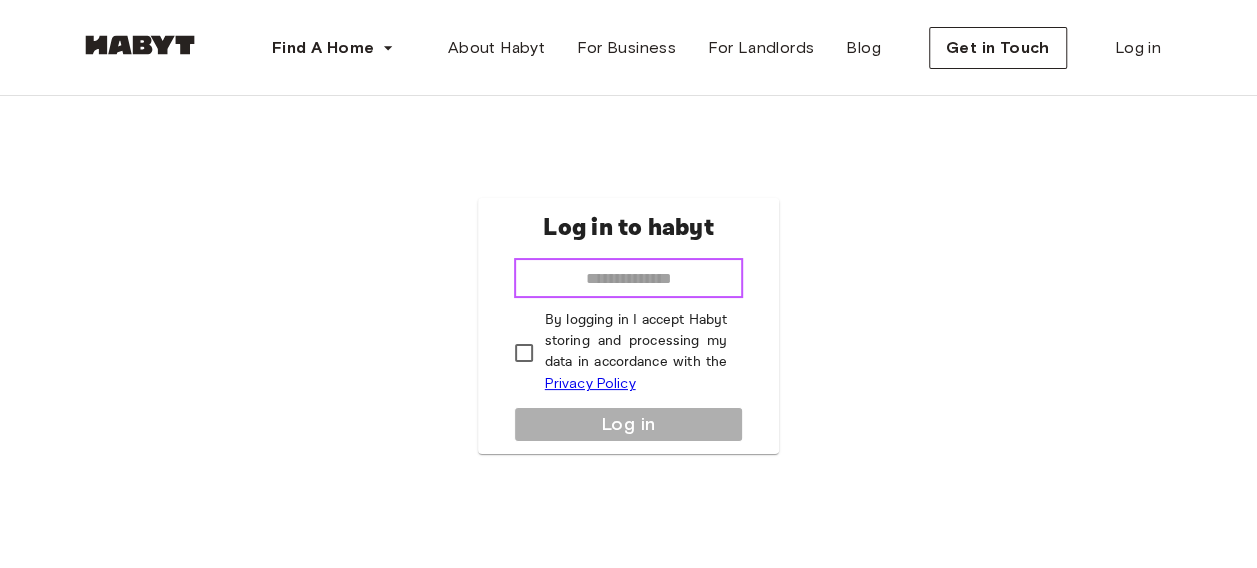 click at bounding box center [629, 278] 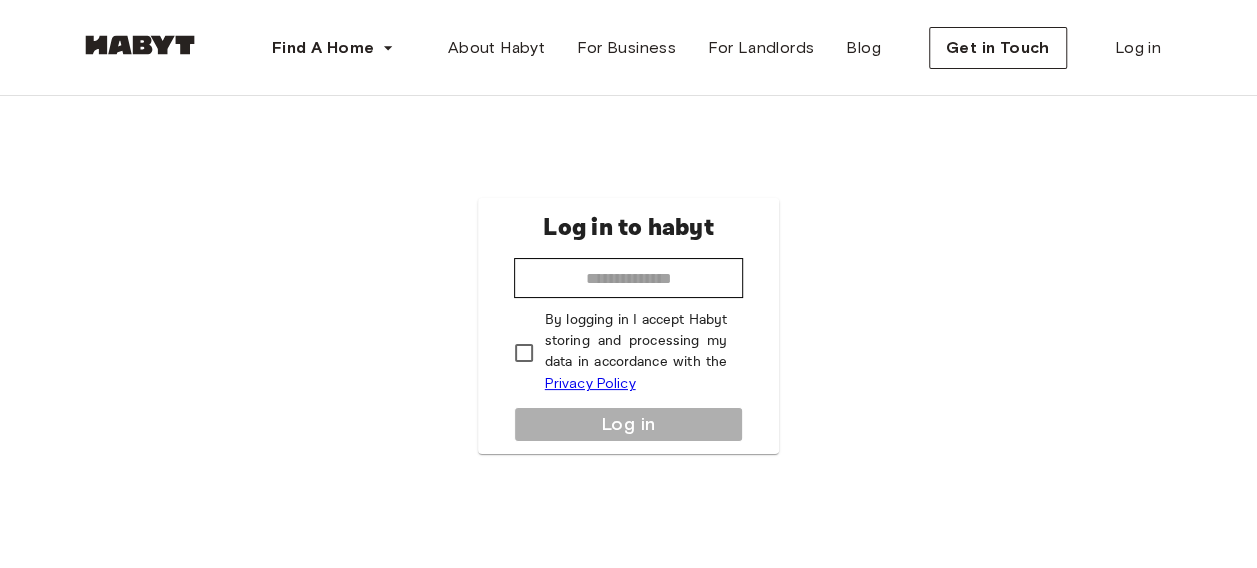 click on "Log in to habyt ​ By logging in I accept Habyt storing and processing my data in accordance with the   Privacy Policy Log in" at bounding box center [628, 326] 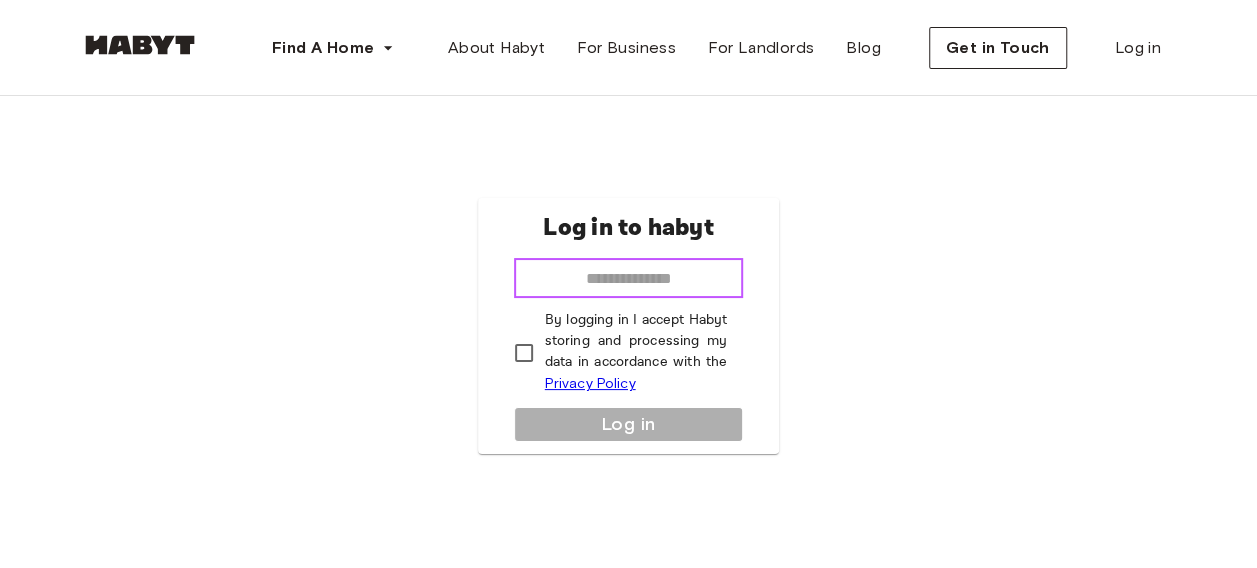 click at bounding box center (629, 278) 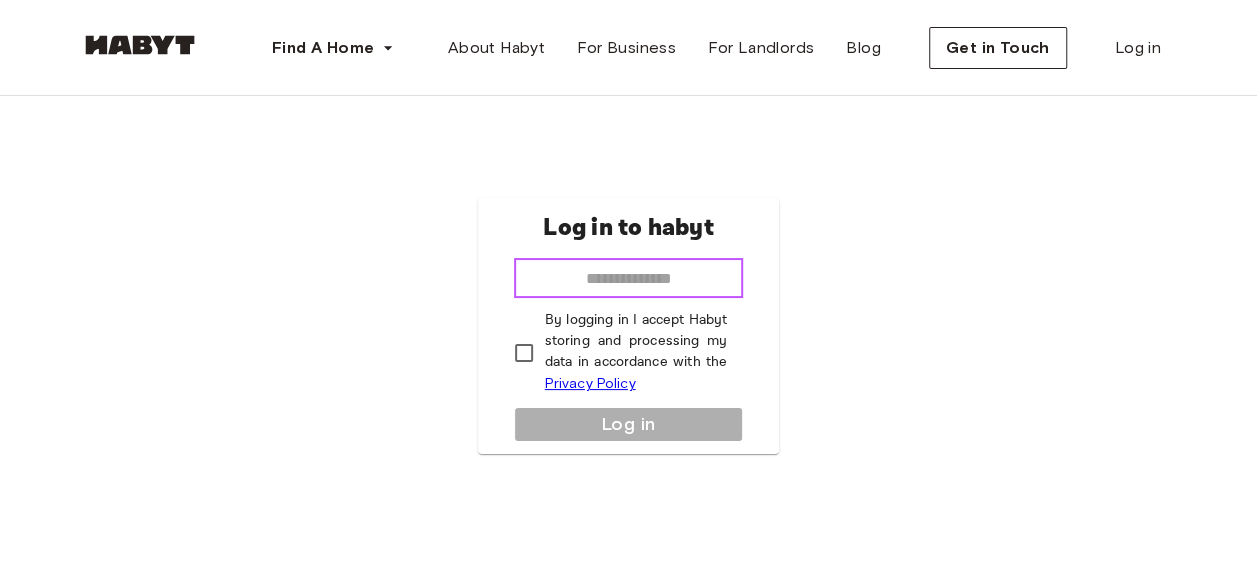 type on "**********" 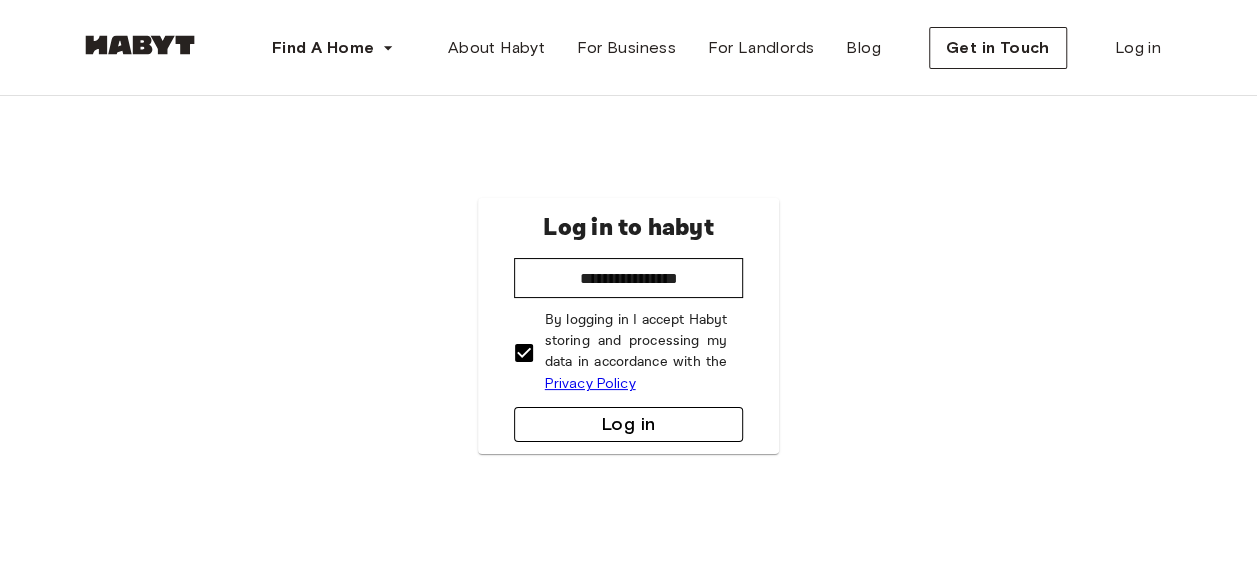 click on "Log in" at bounding box center (629, 424) 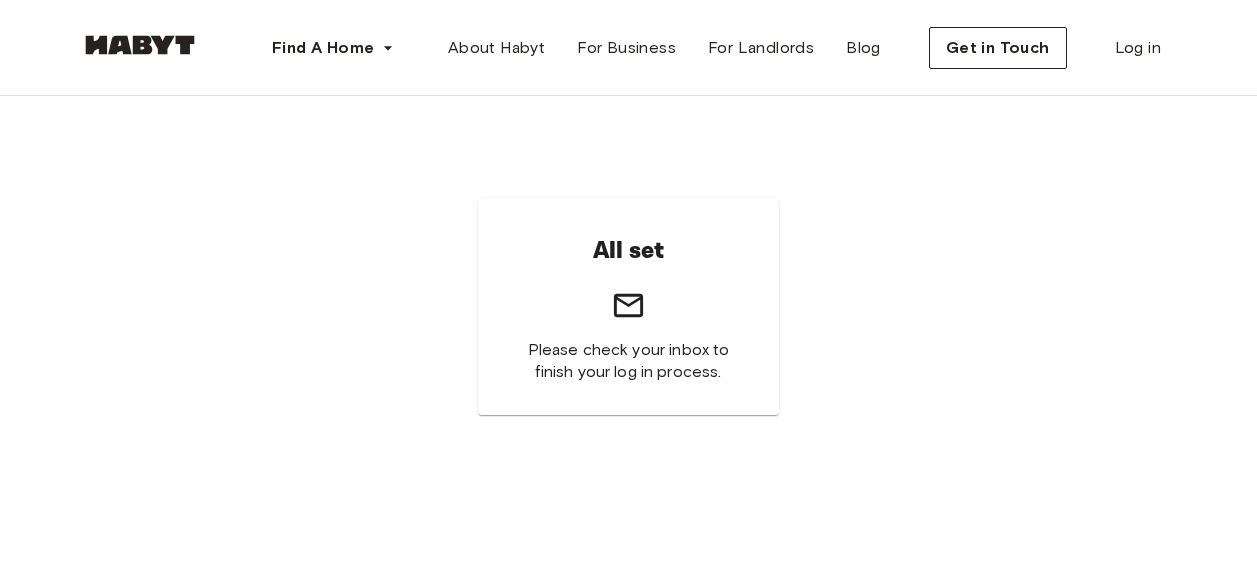 scroll, scrollTop: 0, scrollLeft: 0, axis: both 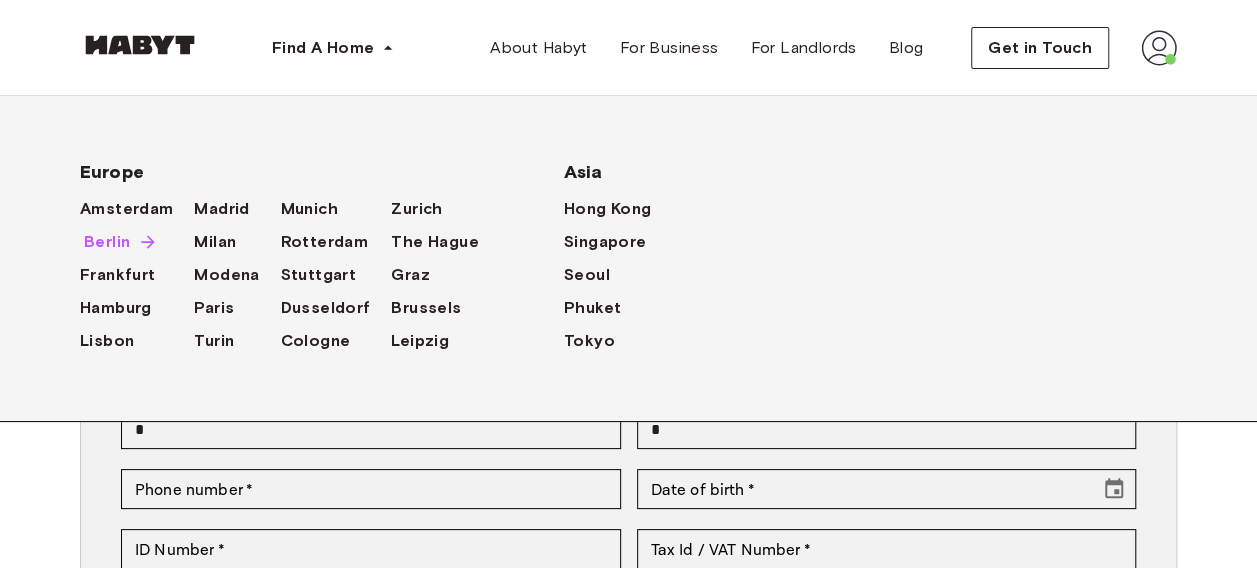click on "Berlin" at bounding box center (107, 242) 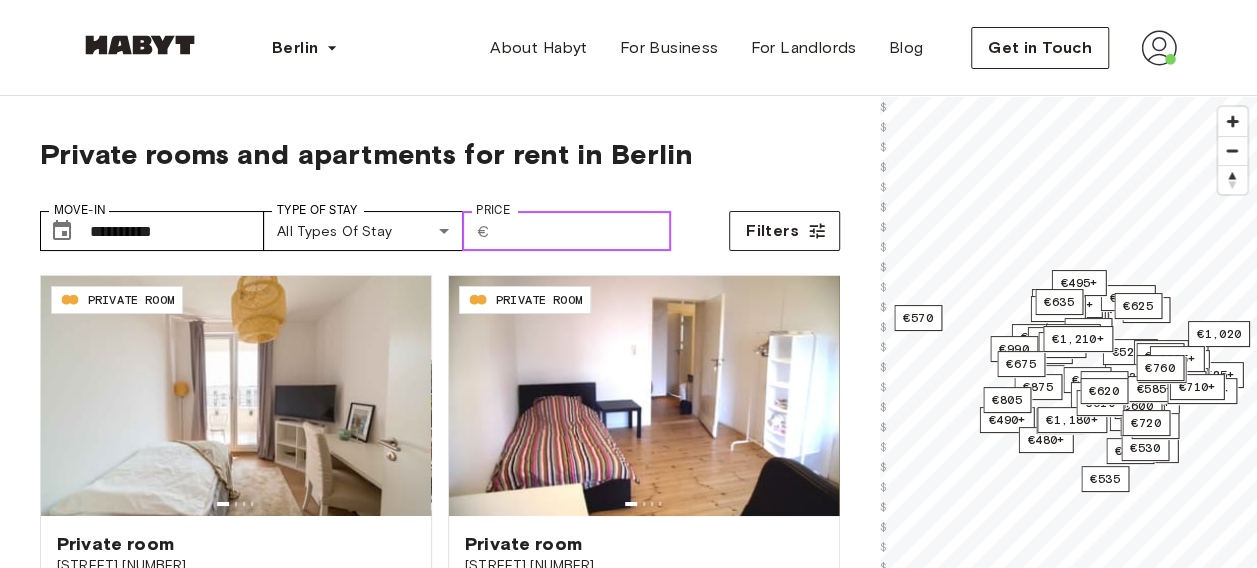 click on "Price" at bounding box center [584, 231] 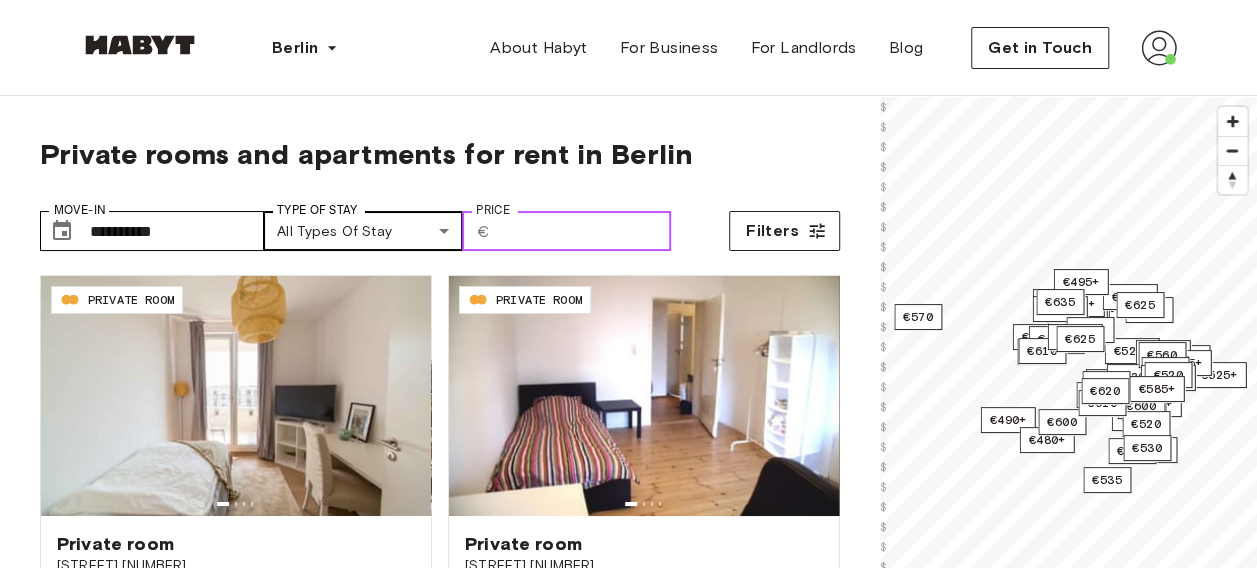 type on "***" 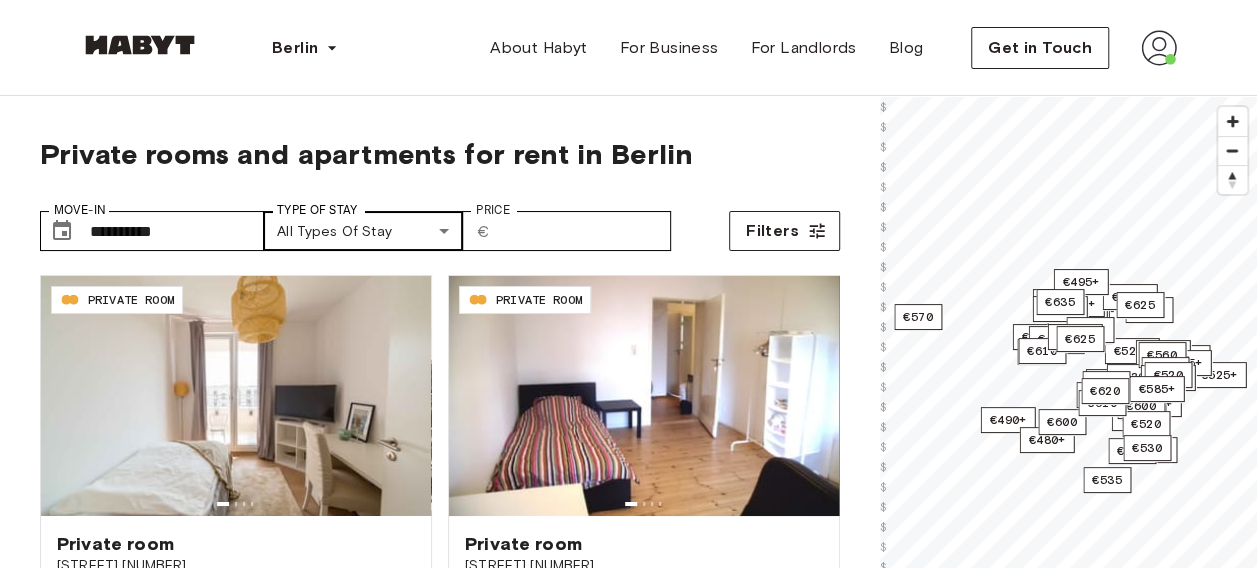 click on "**********" at bounding box center [628, 2399] 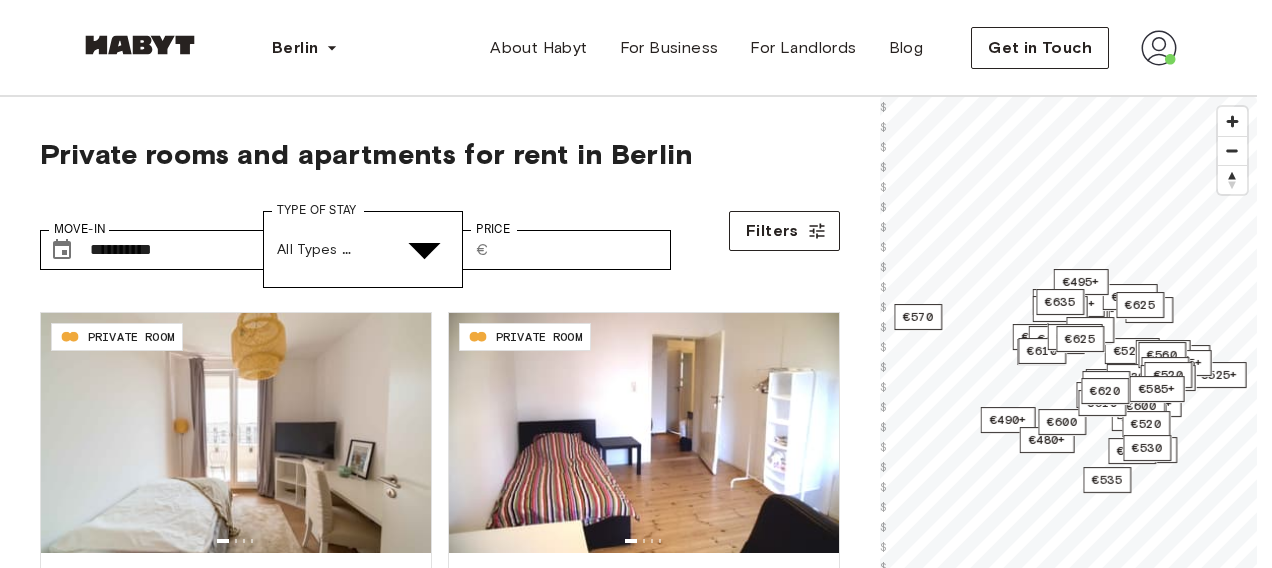 click at bounding box center (52, 4903) 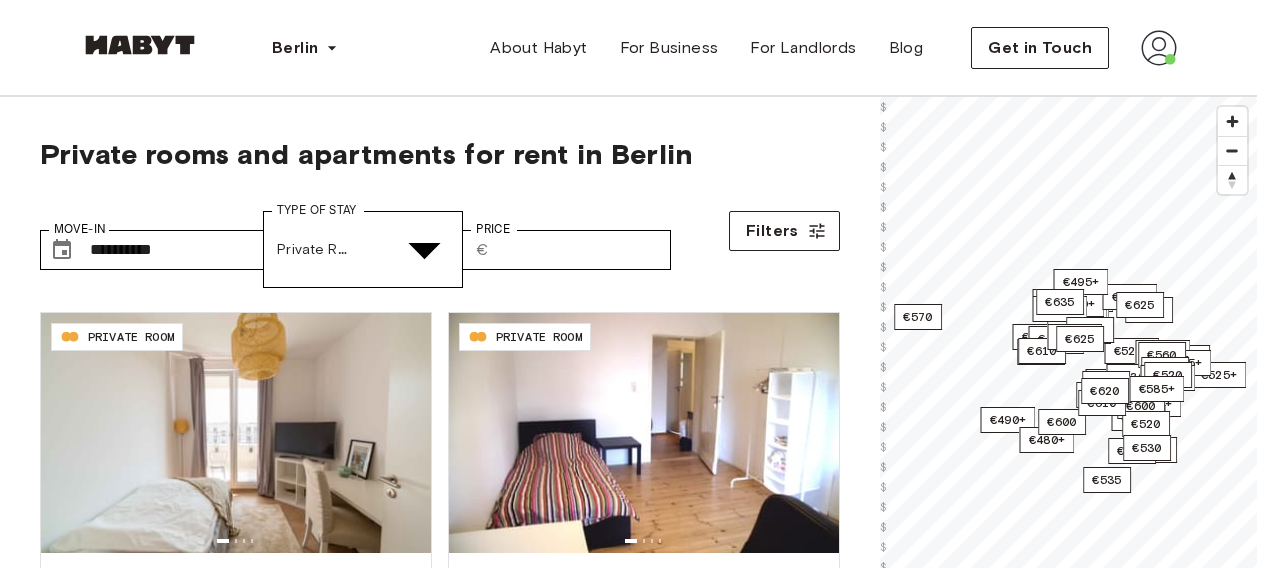 click at bounding box center [628, 4851] 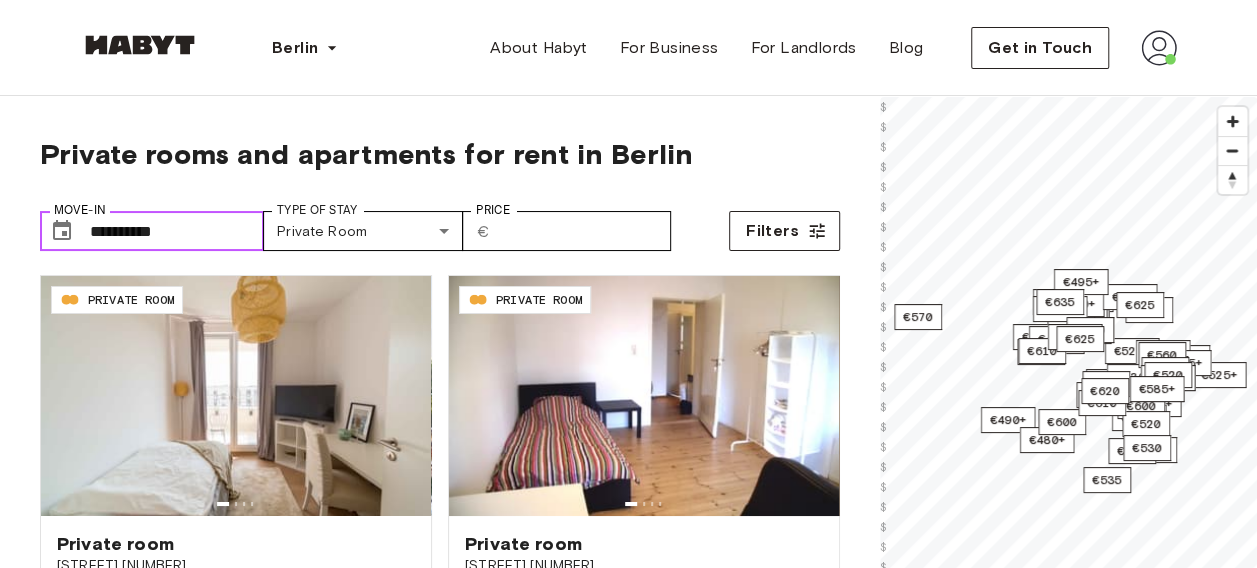 click on "**********" at bounding box center (177, 231) 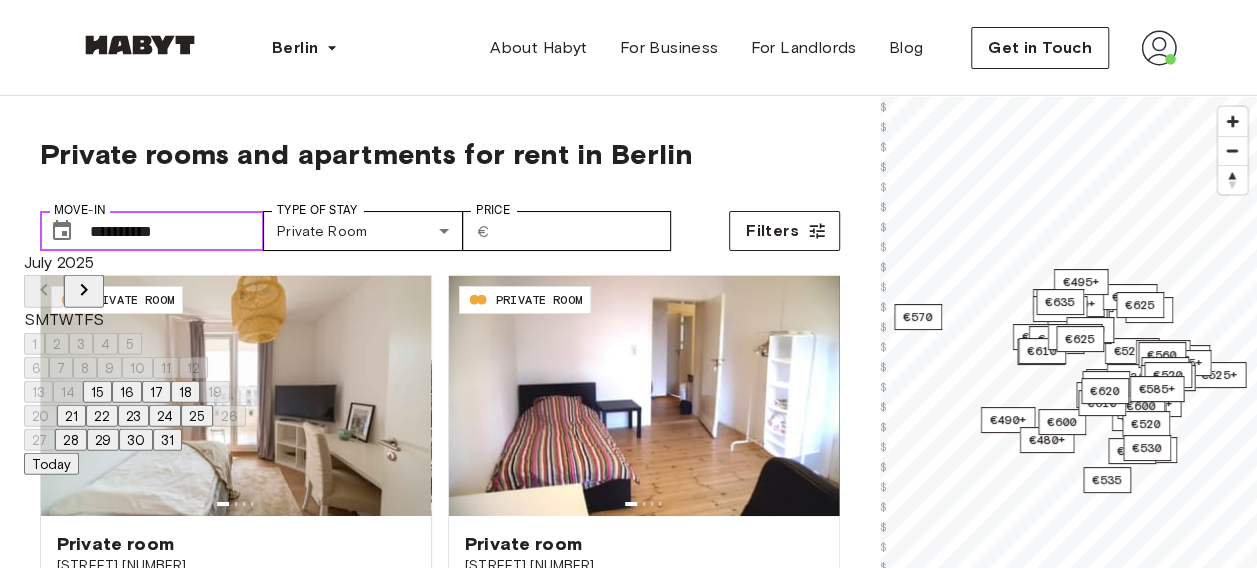 click on "**********" at bounding box center [177, 231] 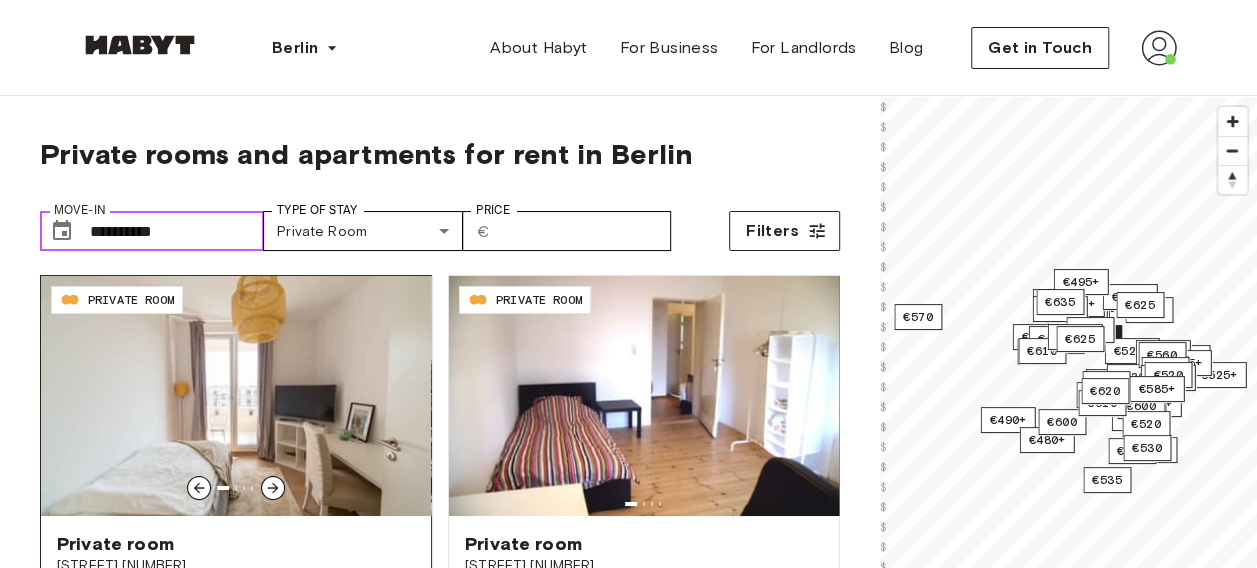 scroll, scrollTop: 100, scrollLeft: 0, axis: vertical 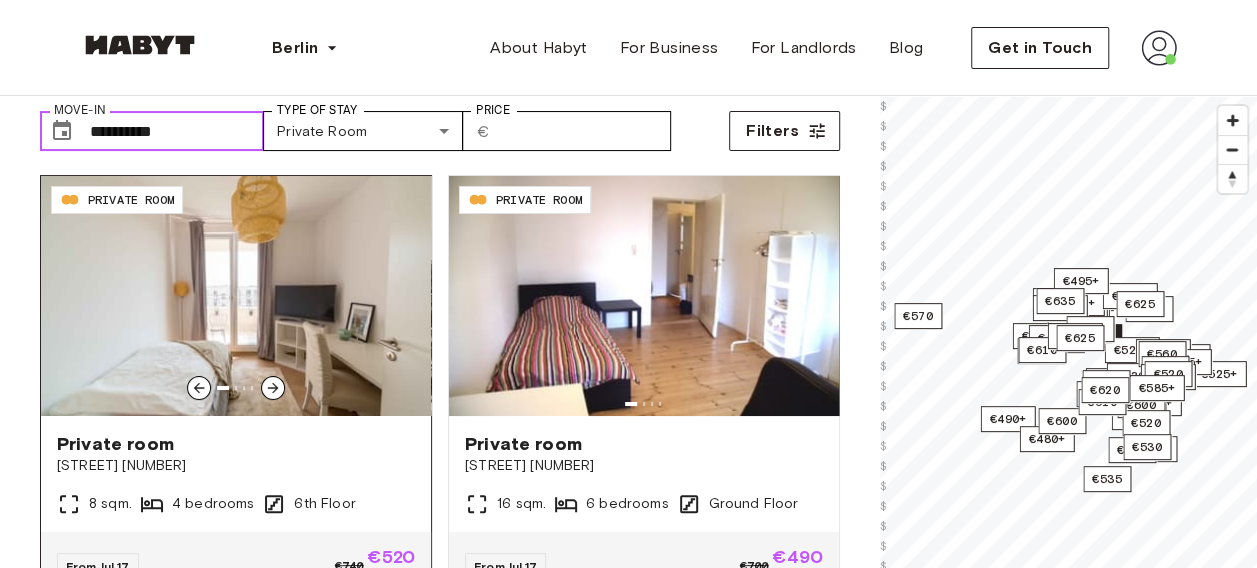 click at bounding box center (236, 296) 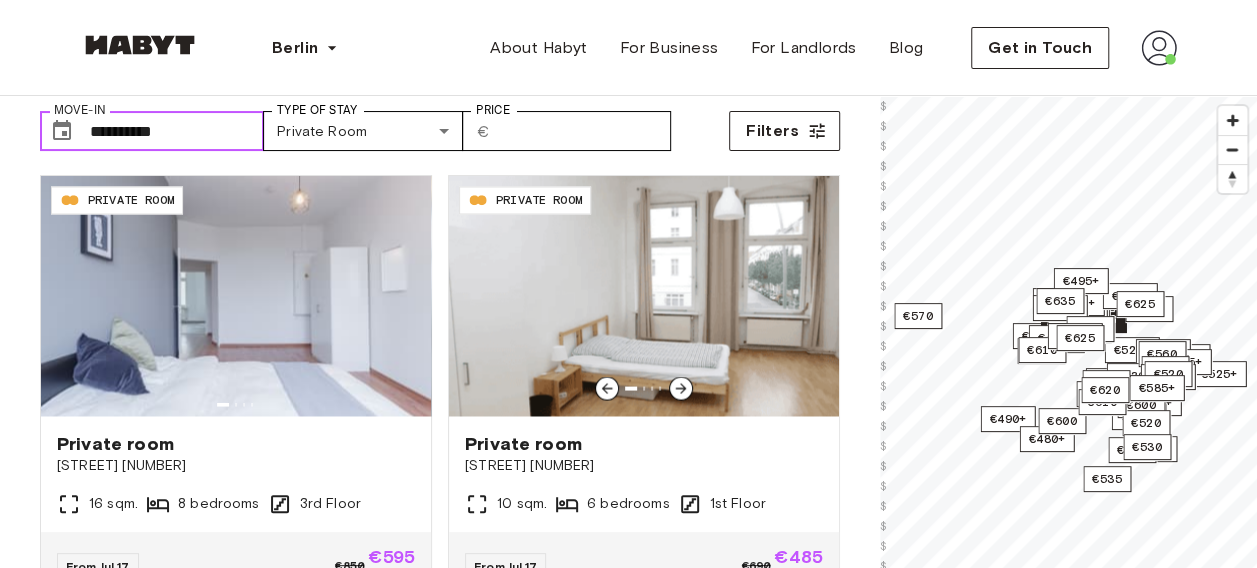 scroll, scrollTop: 2300, scrollLeft: 0, axis: vertical 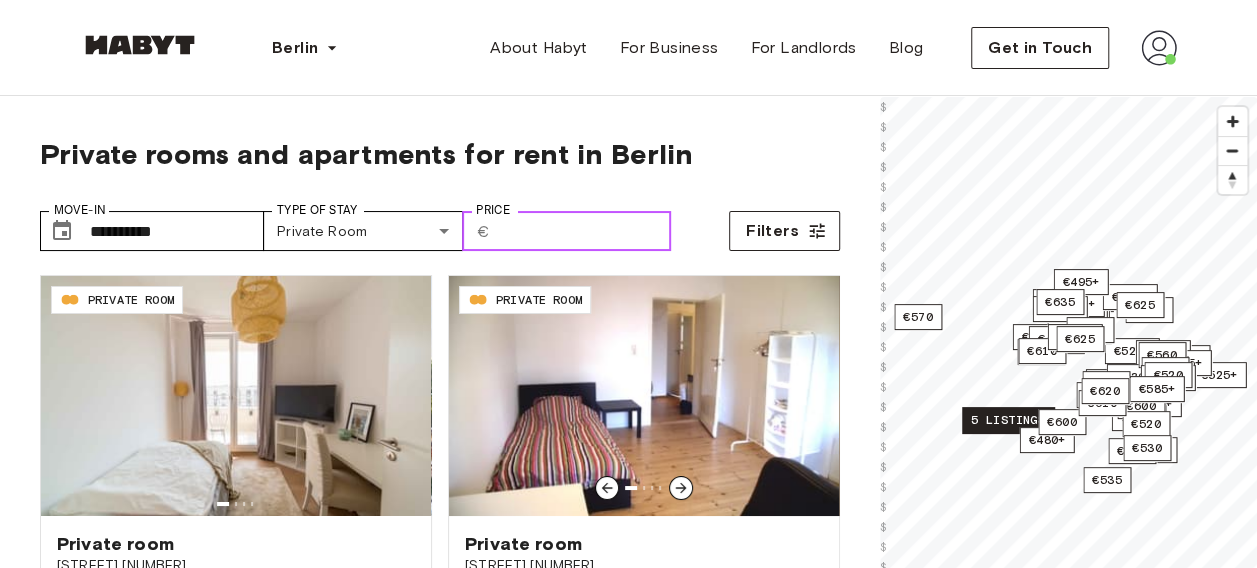 drag, startPoint x: 674, startPoint y: 322, endPoint x: 642, endPoint y: 265, distance: 65.36819 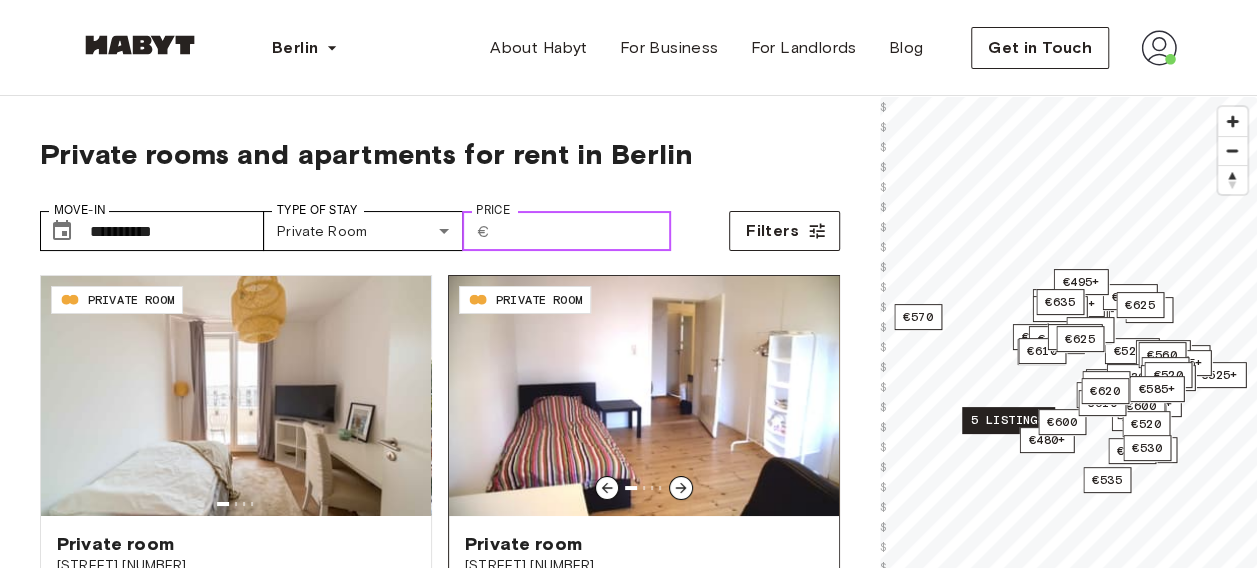 scroll, scrollTop: 200, scrollLeft: 0, axis: vertical 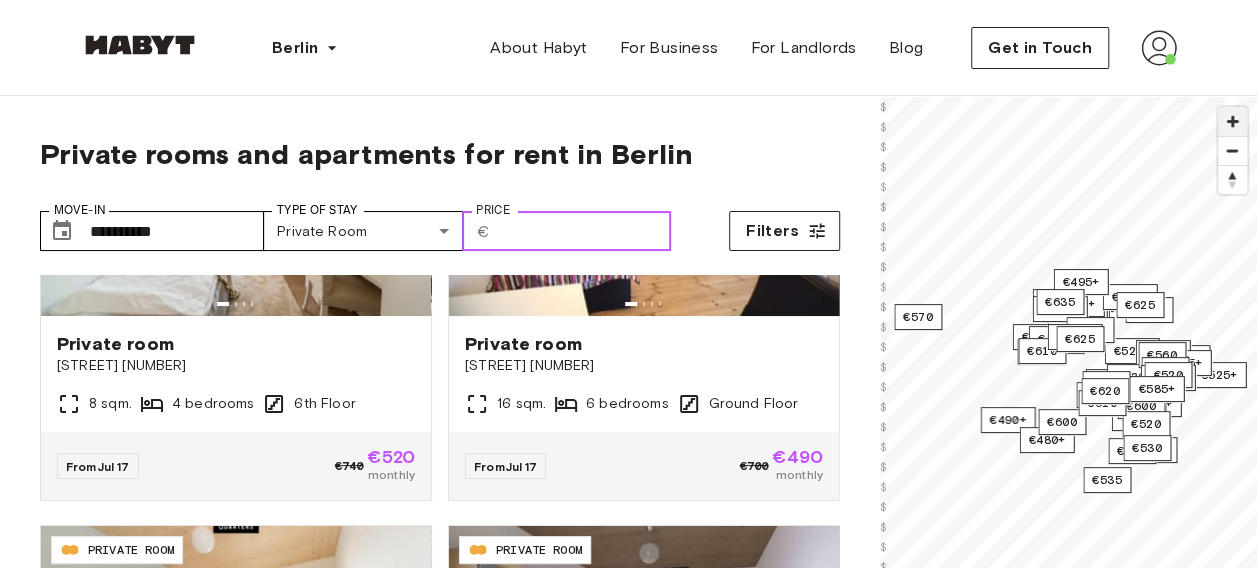 type on "***" 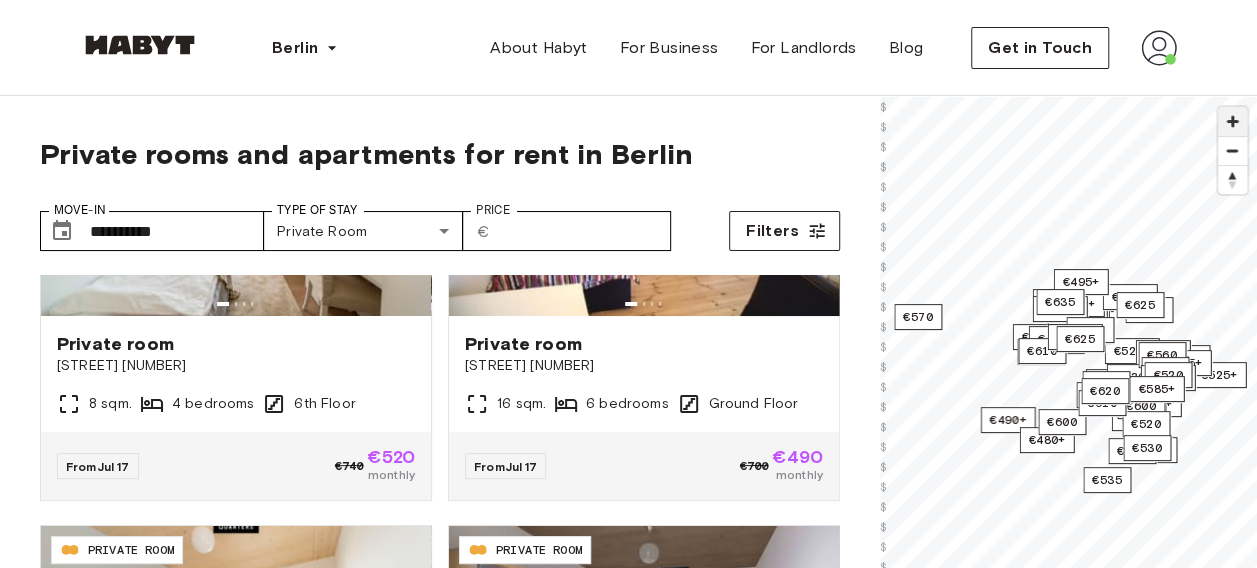 click at bounding box center [1232, 121] 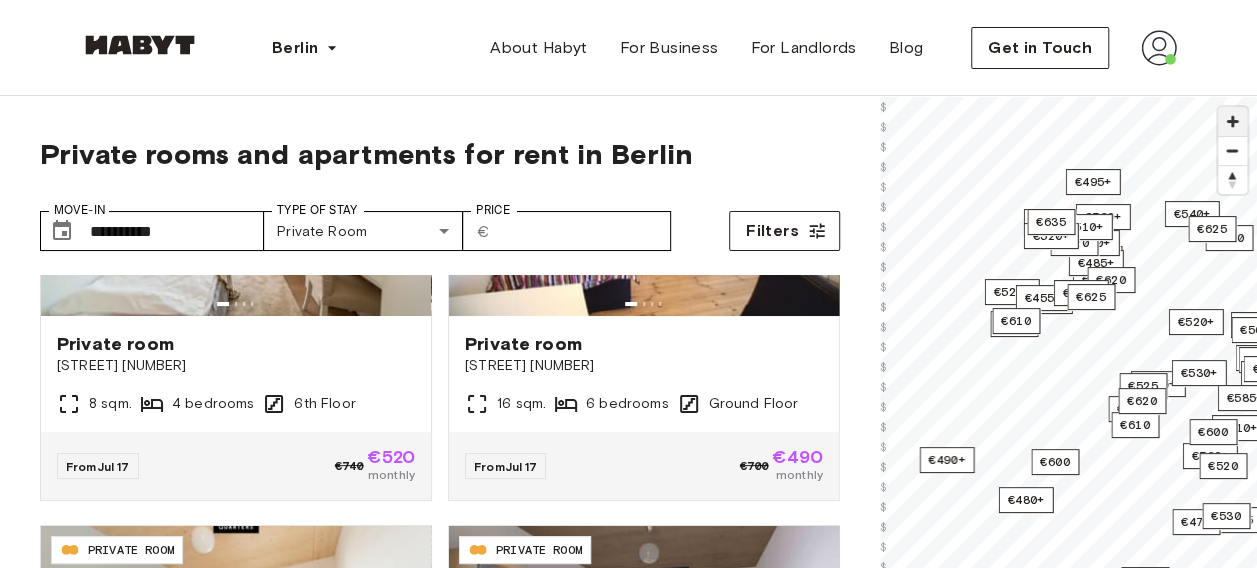 click at bounding box center (1232, 121) 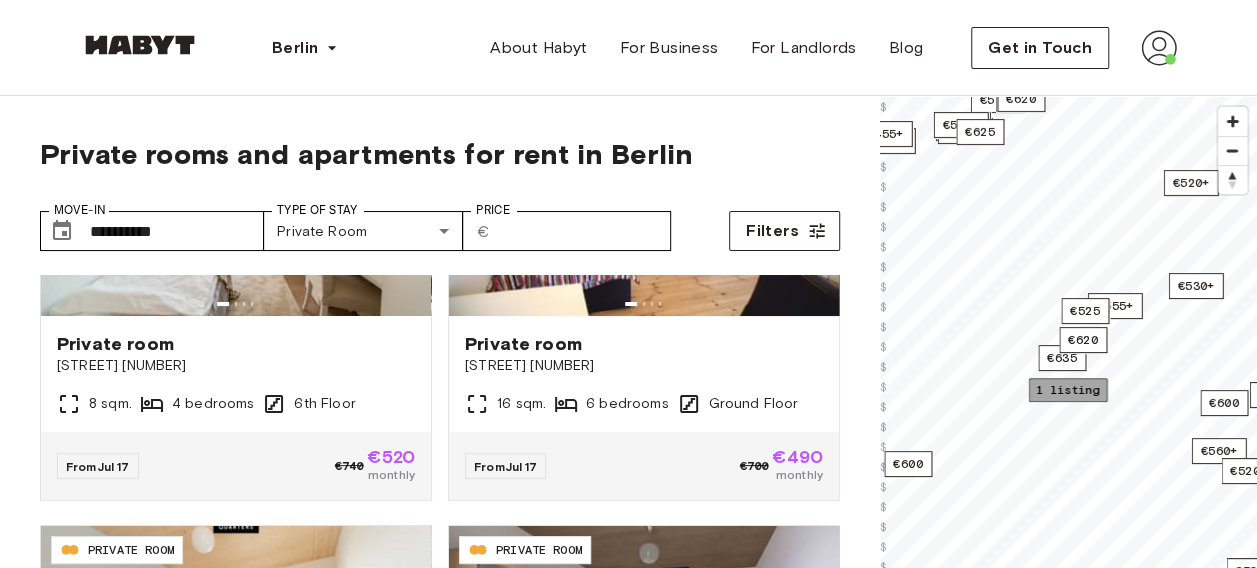 click on "1 listing" at bounding box center [1067, 389] 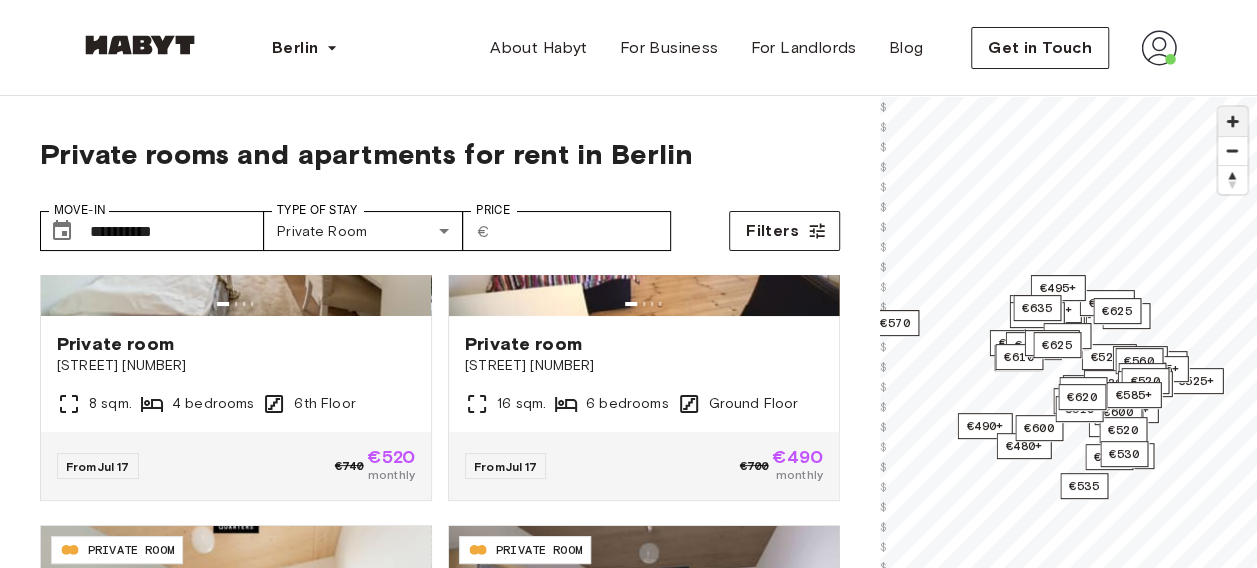 click at bounding box center (1232, 121) 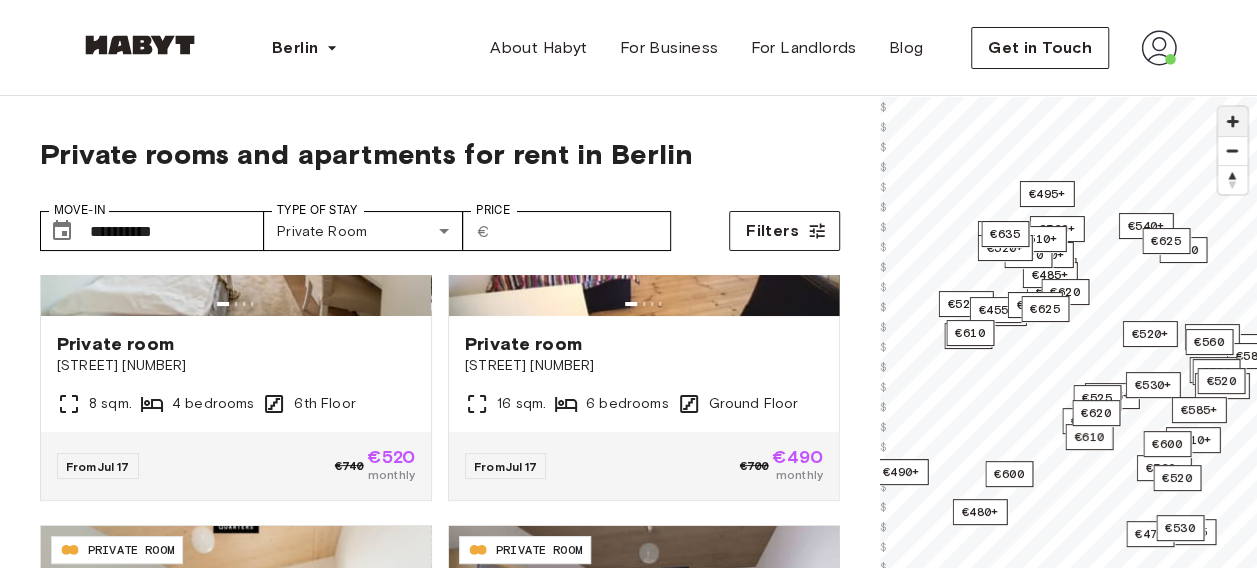 click at bounding box center [1232, 121] 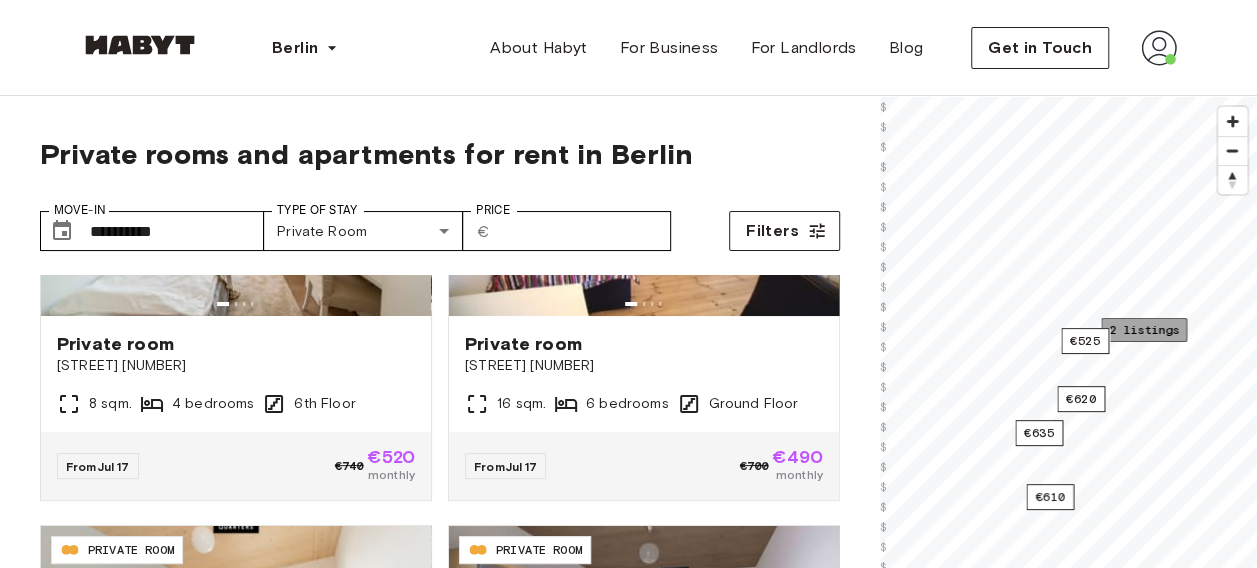 click on "2 listings" at bounding box center (1144, 329) 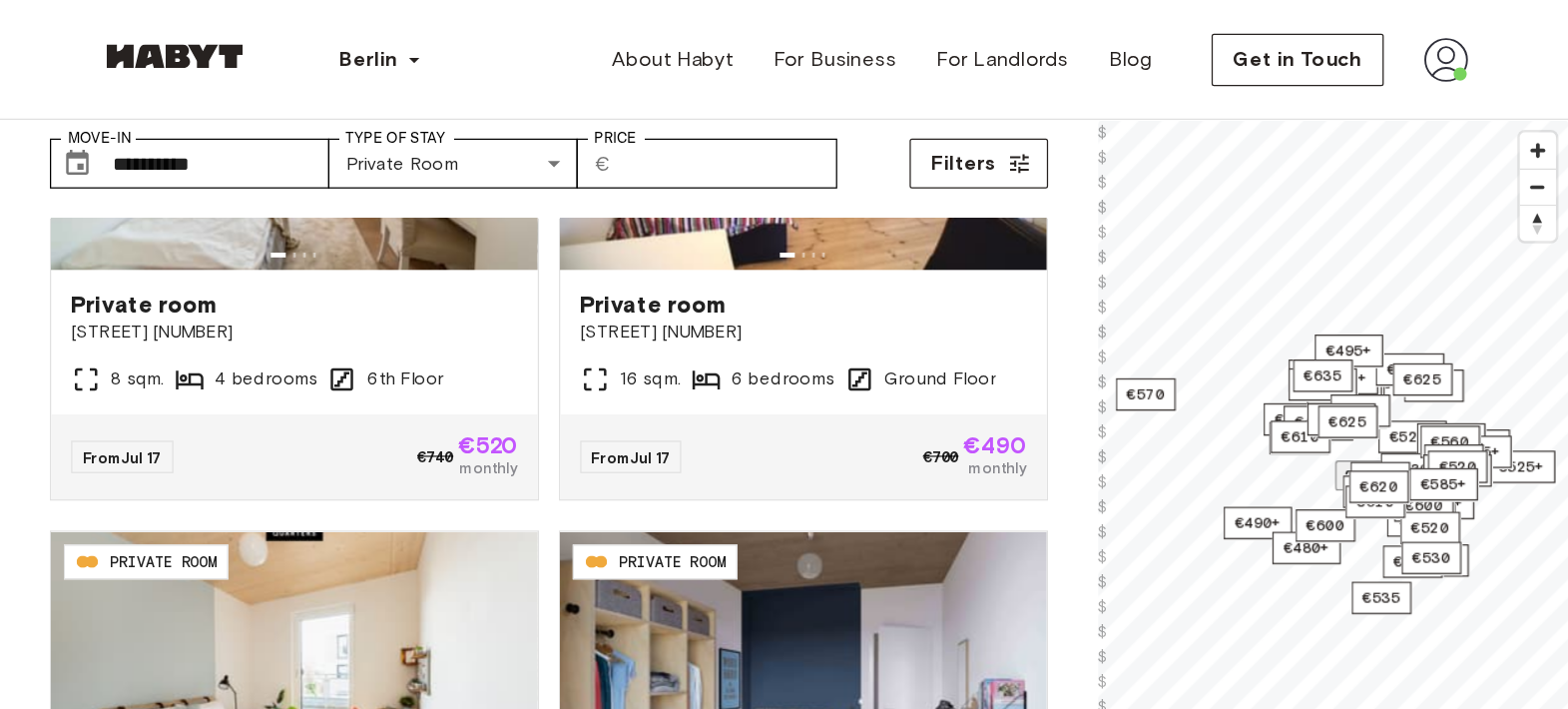 scroll, scrollTop: 0, scrollLeft: 0, axis: both 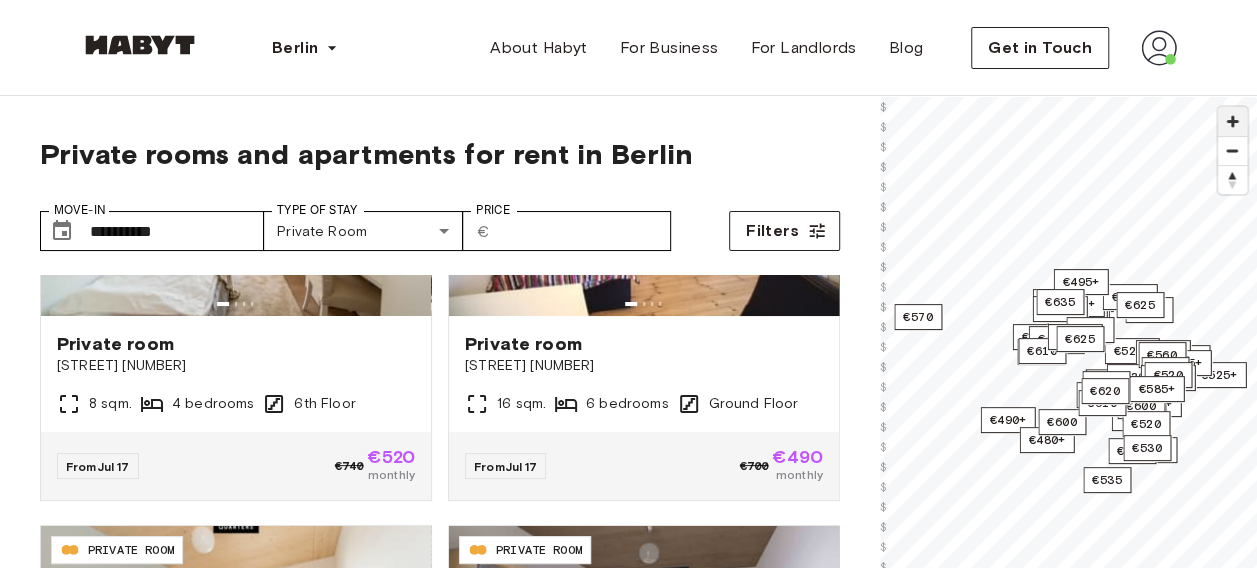 click at bounding box center (1232, 121) 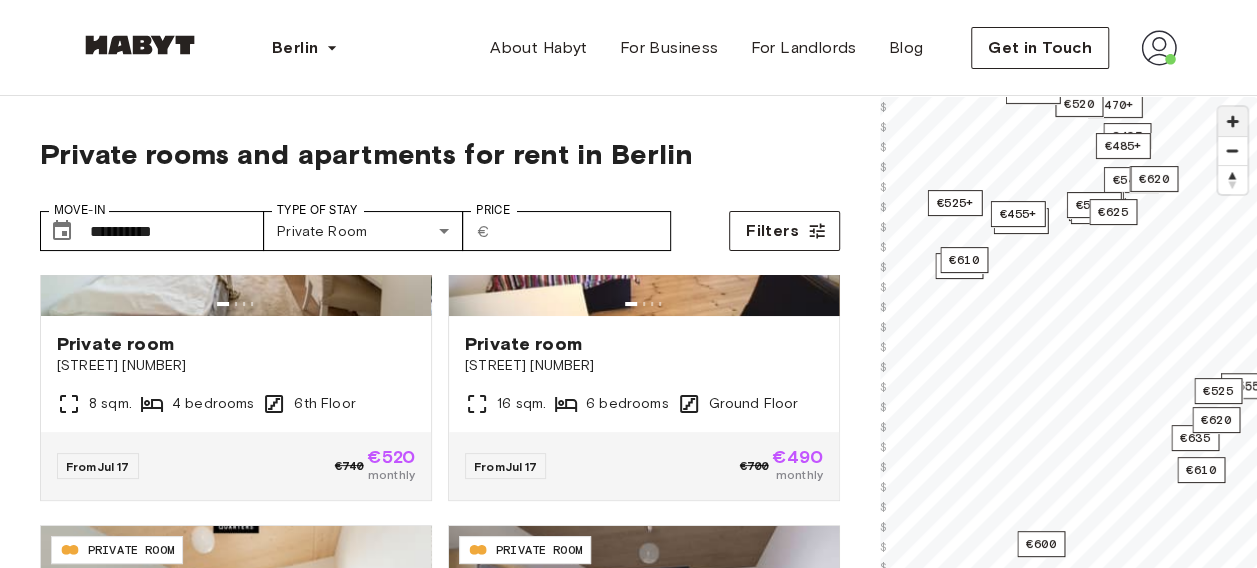 click at bounding box center (1232, 121) 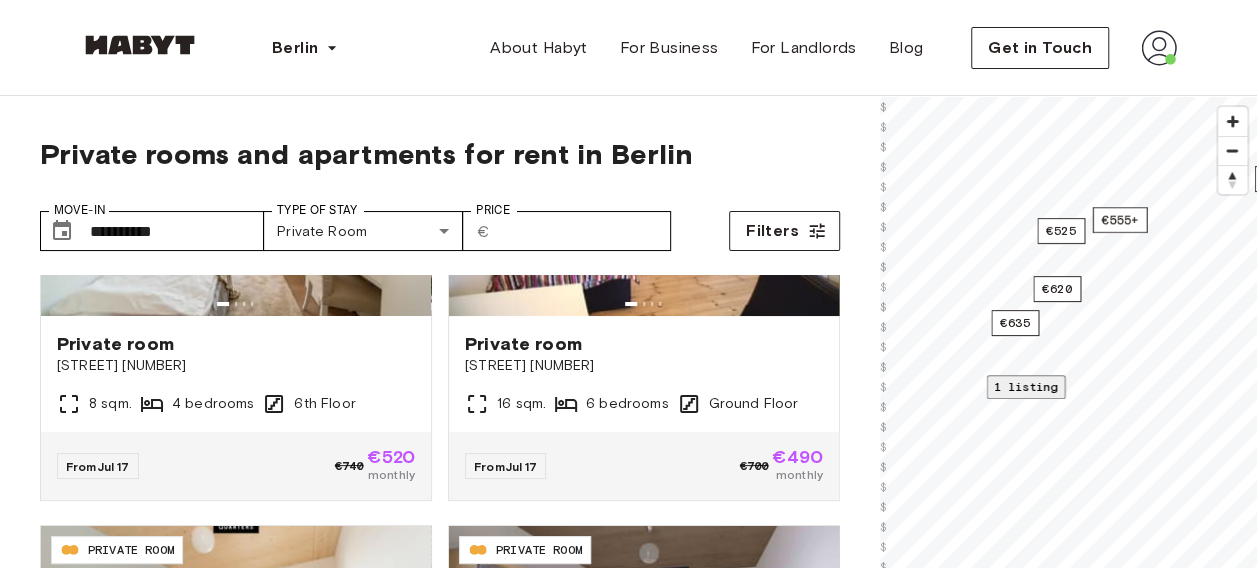 click on "1 listing" at bounding box center (1025, 386) 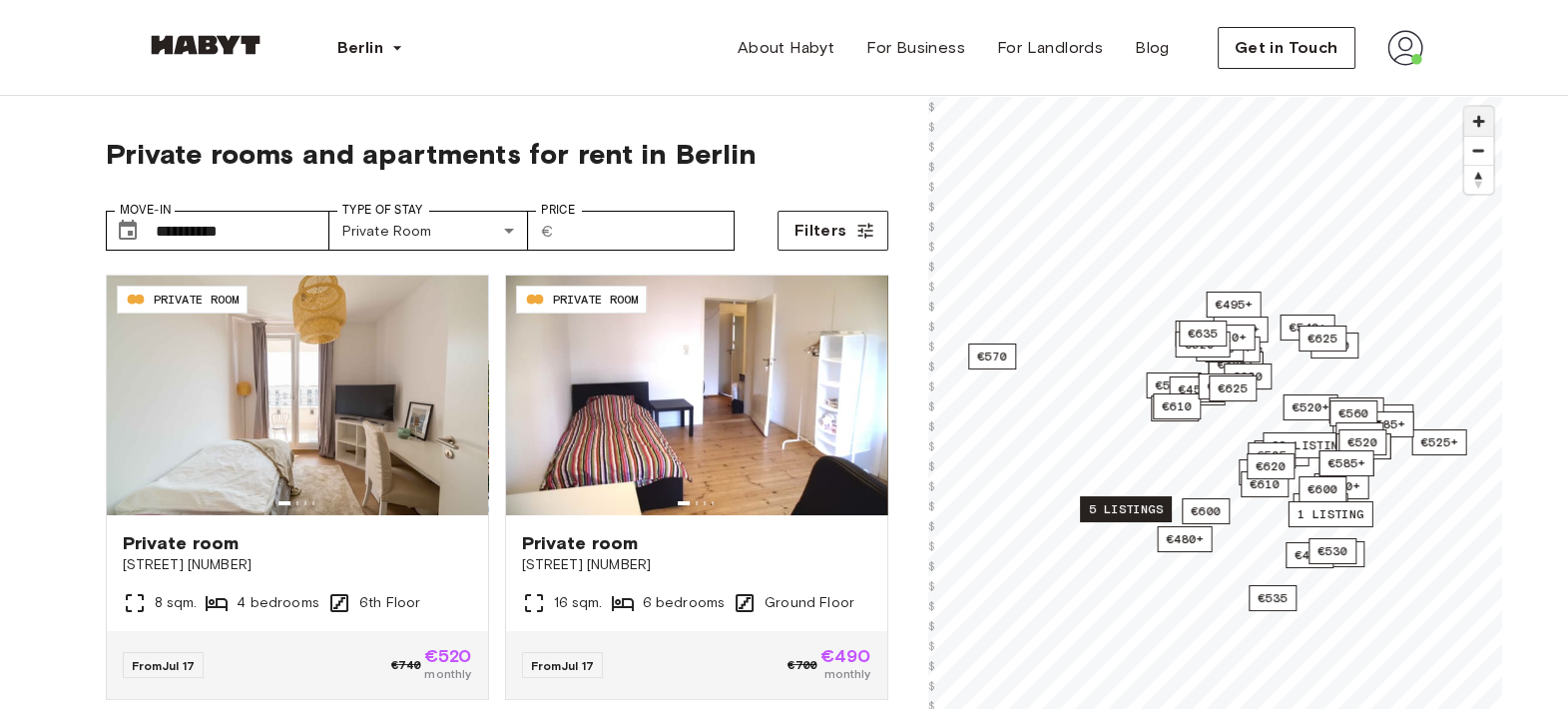 click at bounding box center [1478, 121] 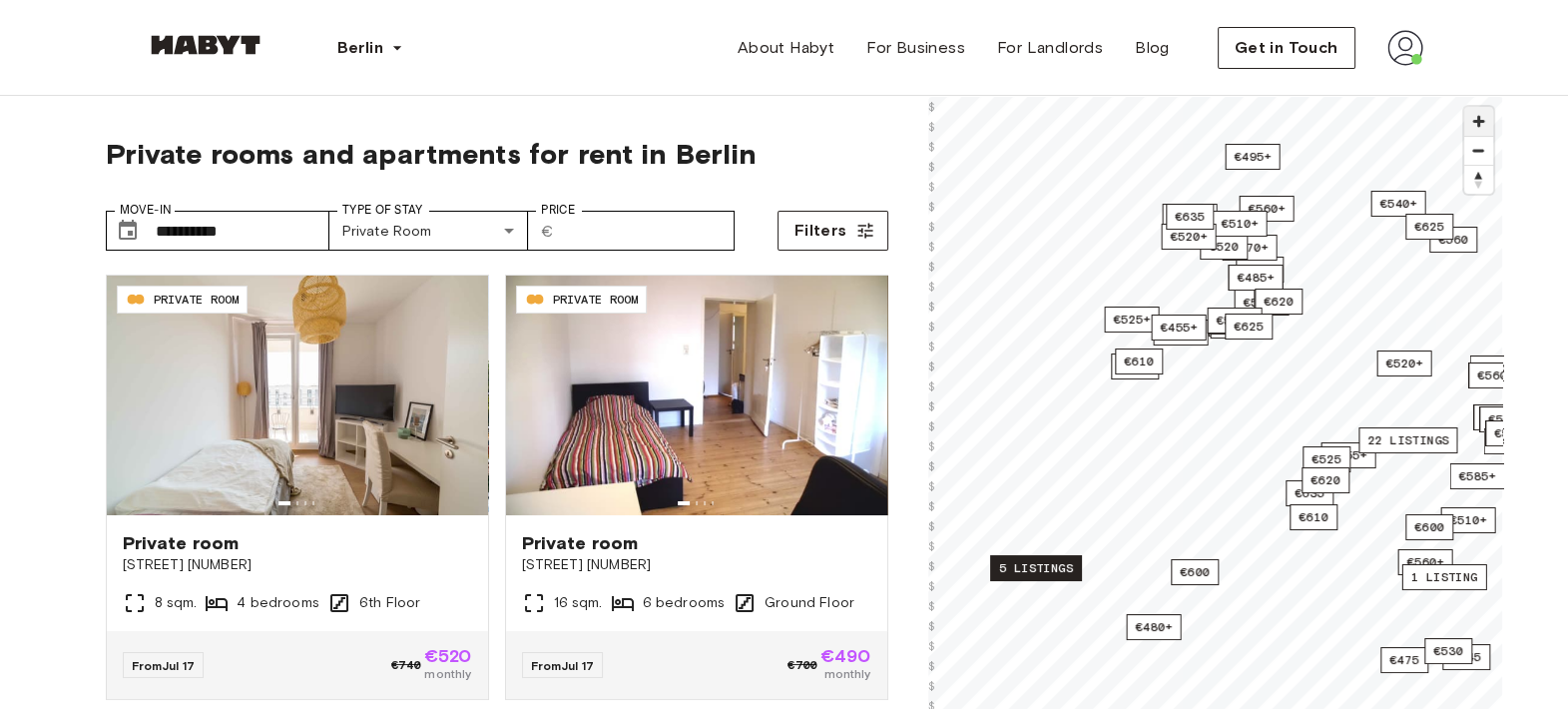 click at bounding box center [1478, 121] 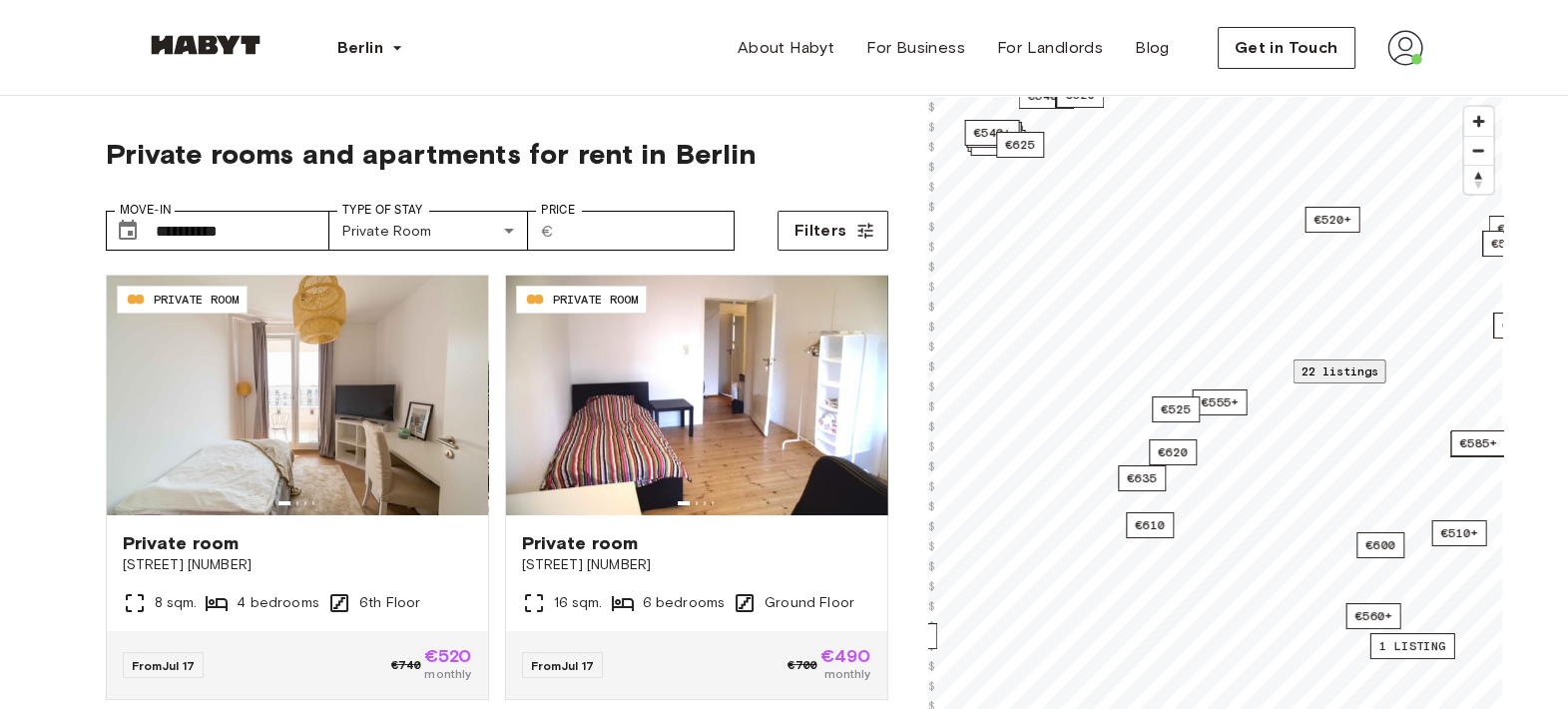 click on "22 listings" at bounding box center [1338, 370] 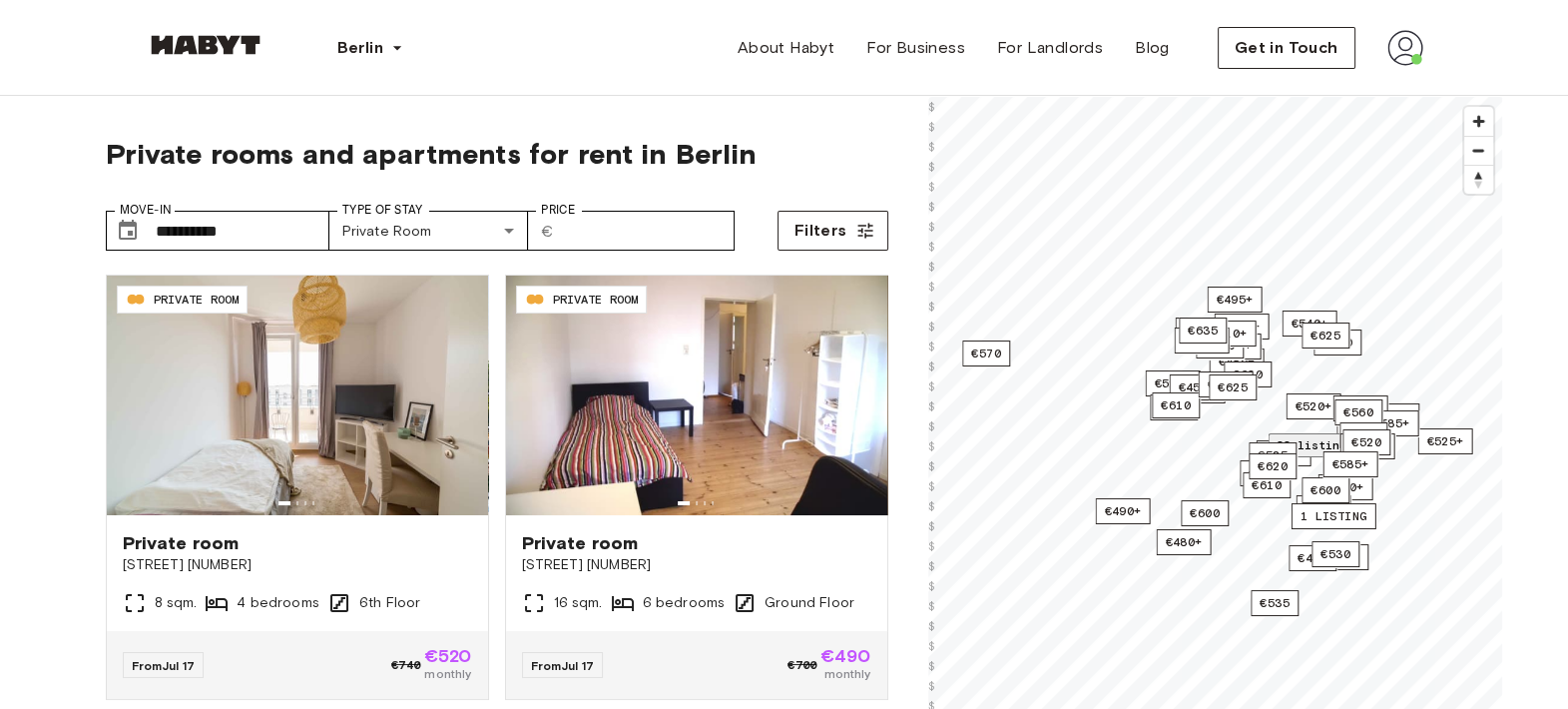 scroll, scrollTop: 2741, scrollLeft: 0, axis: vertical 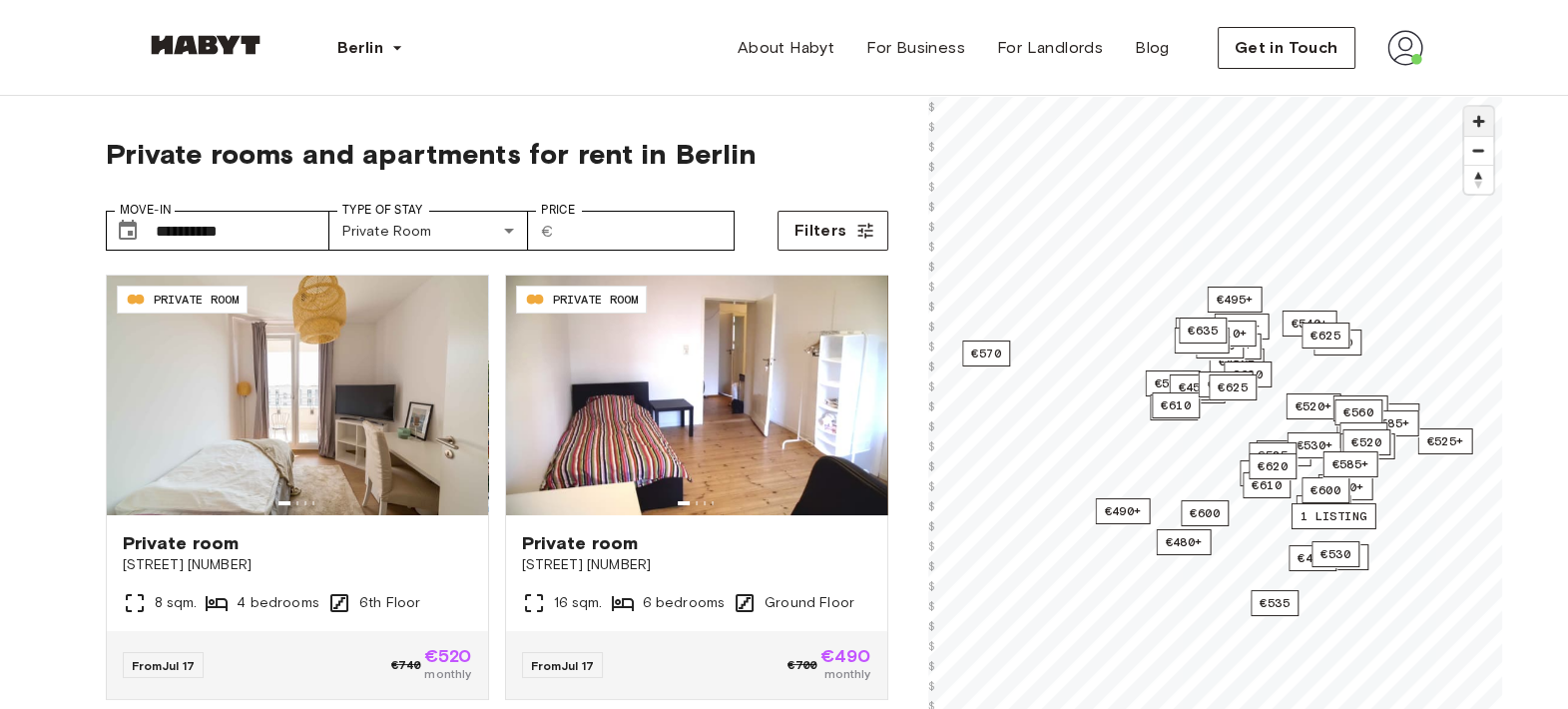 click at bounding box center (1478, 121) 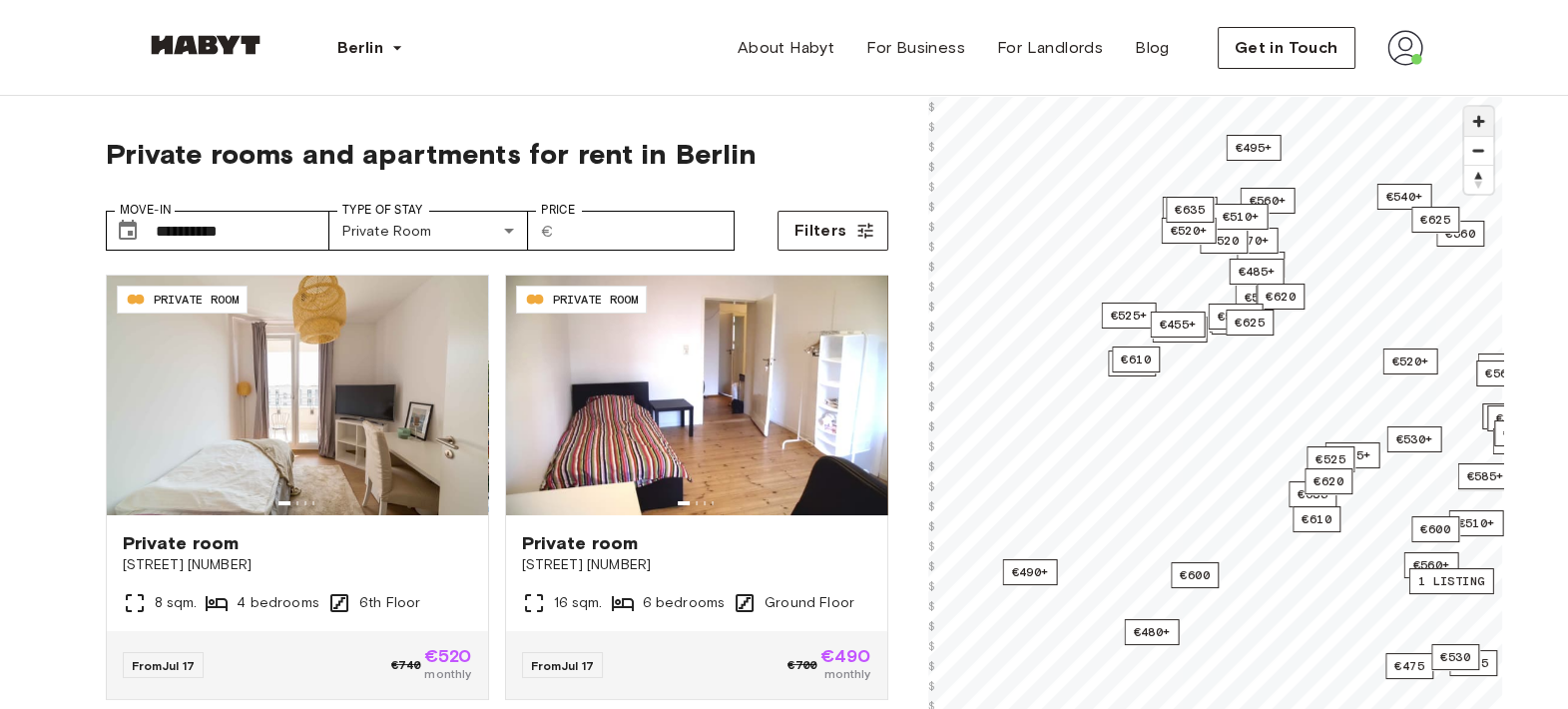click at bounding box center (1478, 121) 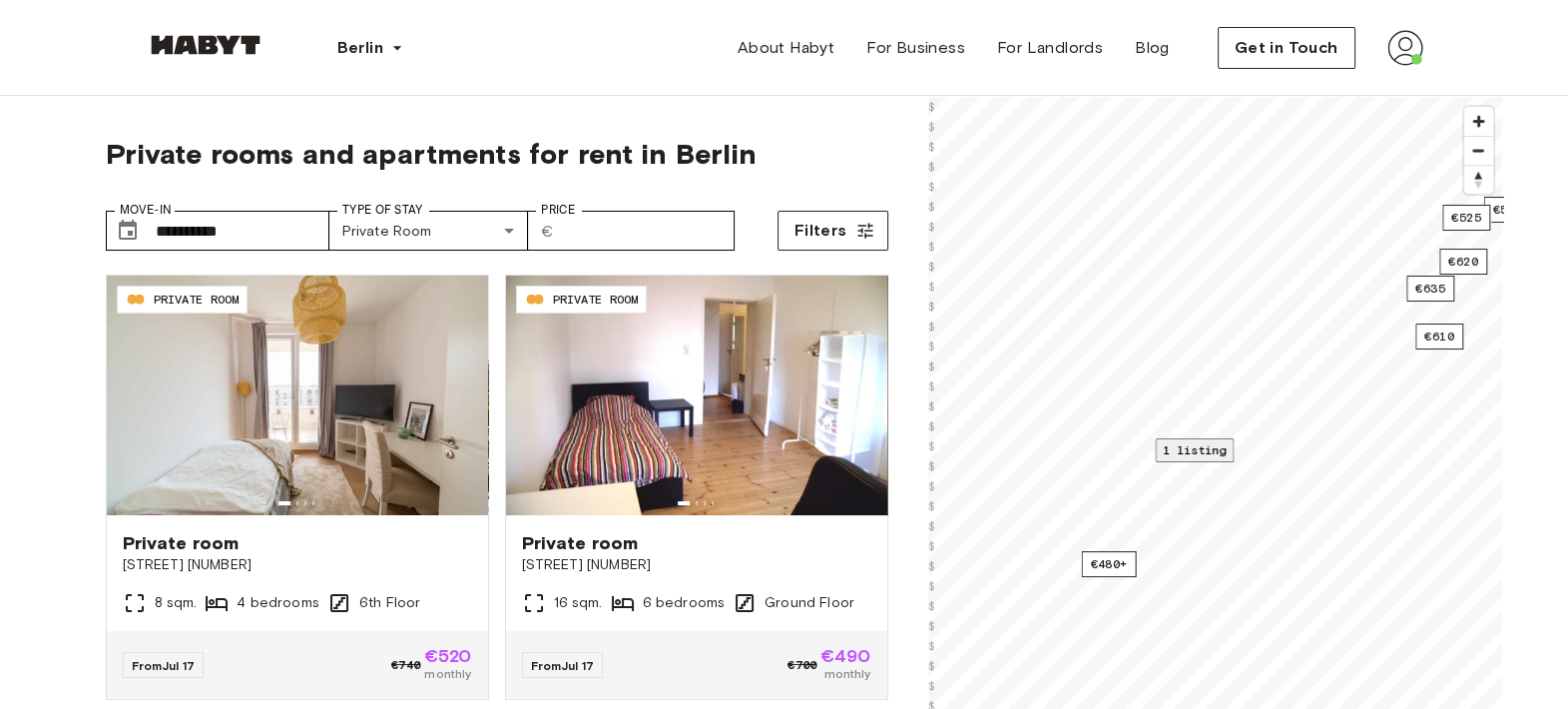 click on "1 listing" at bounding box center [1194, 449] 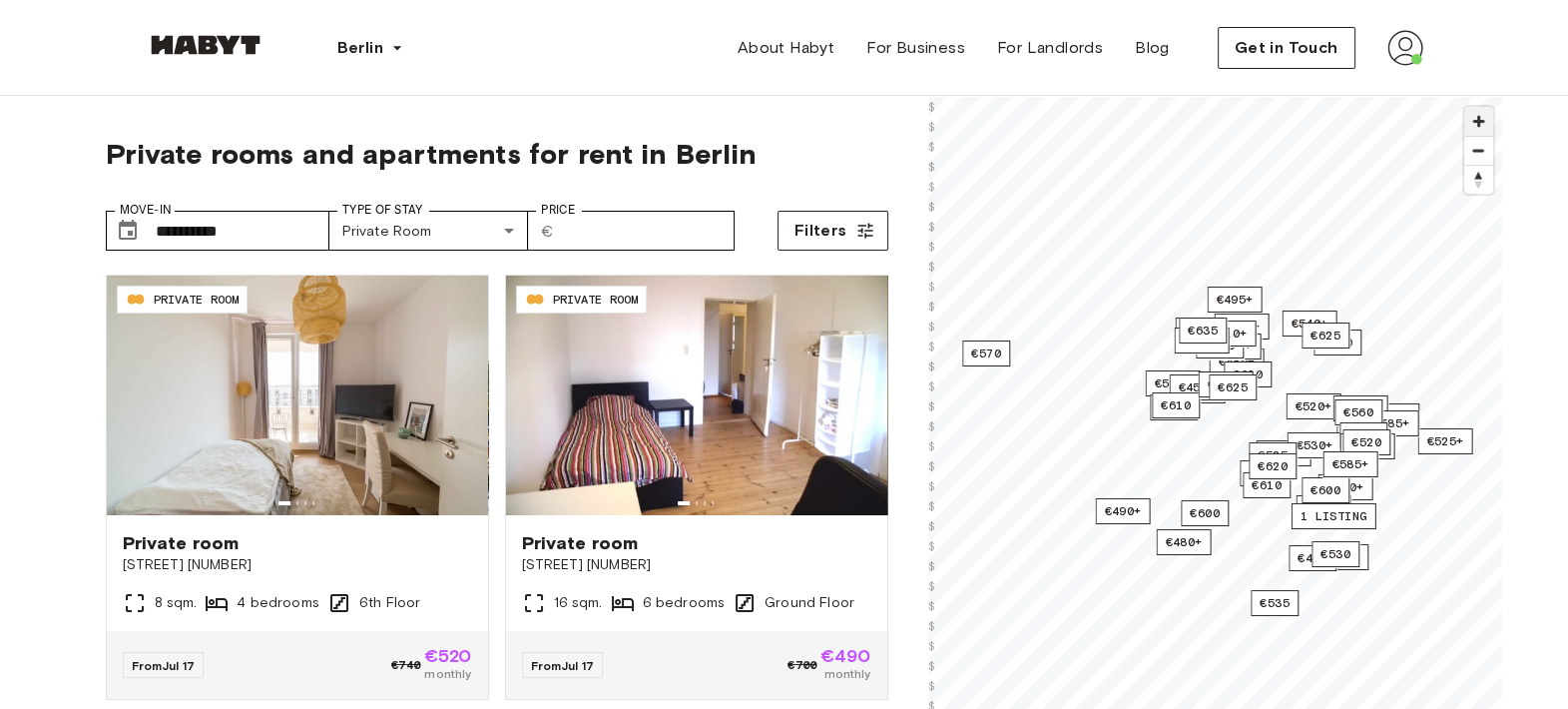 click at bounding box center (1478, 121) 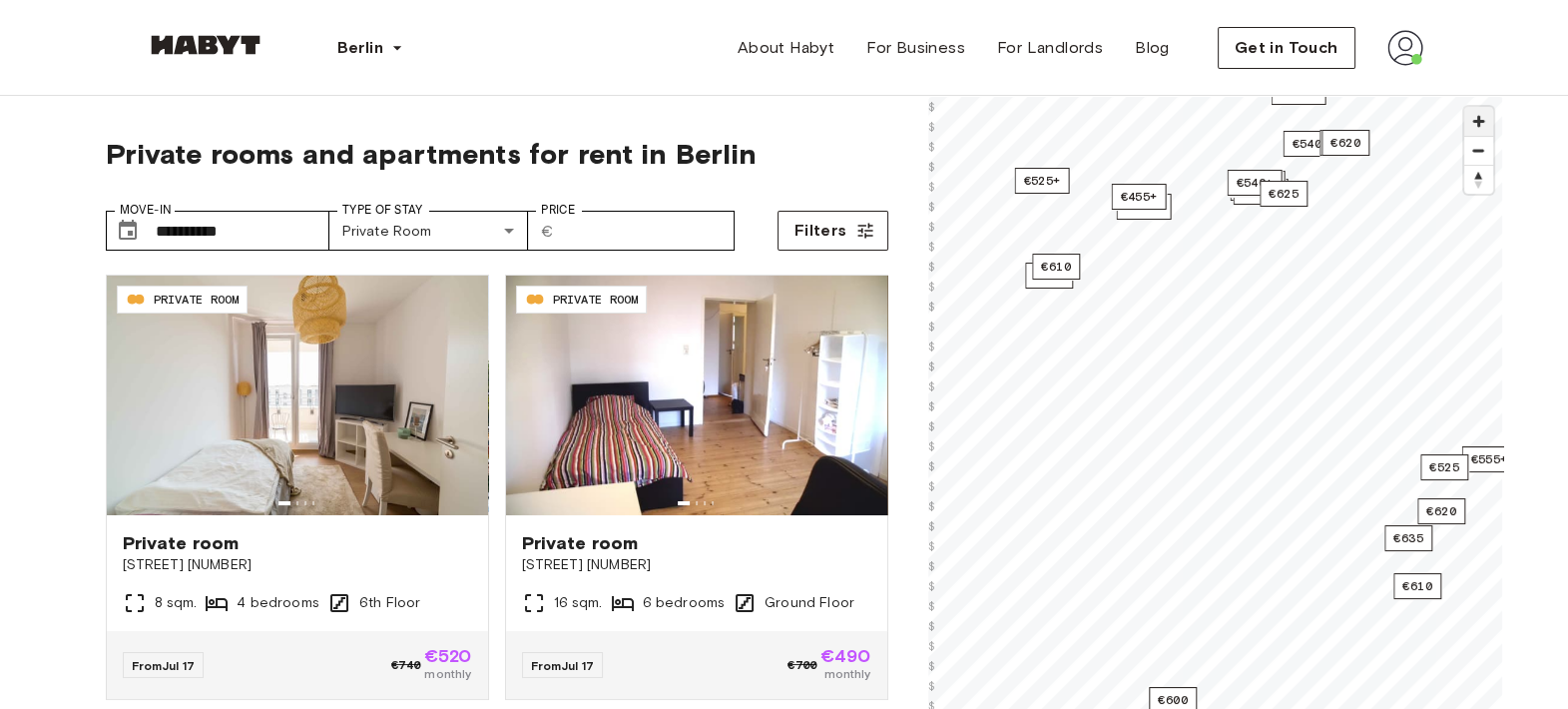 click at bounding box center (1478, 121) 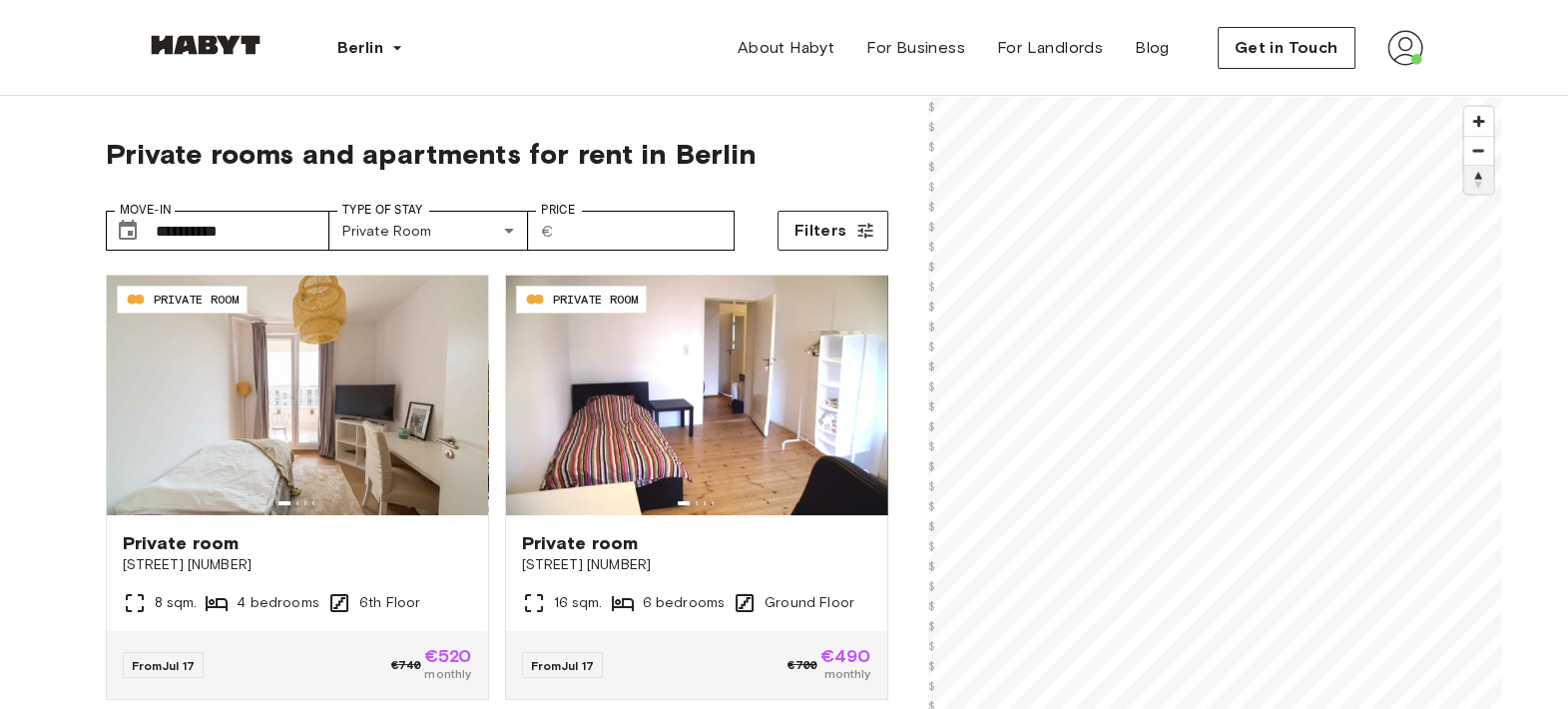 click at bounding box center (1478, 180) 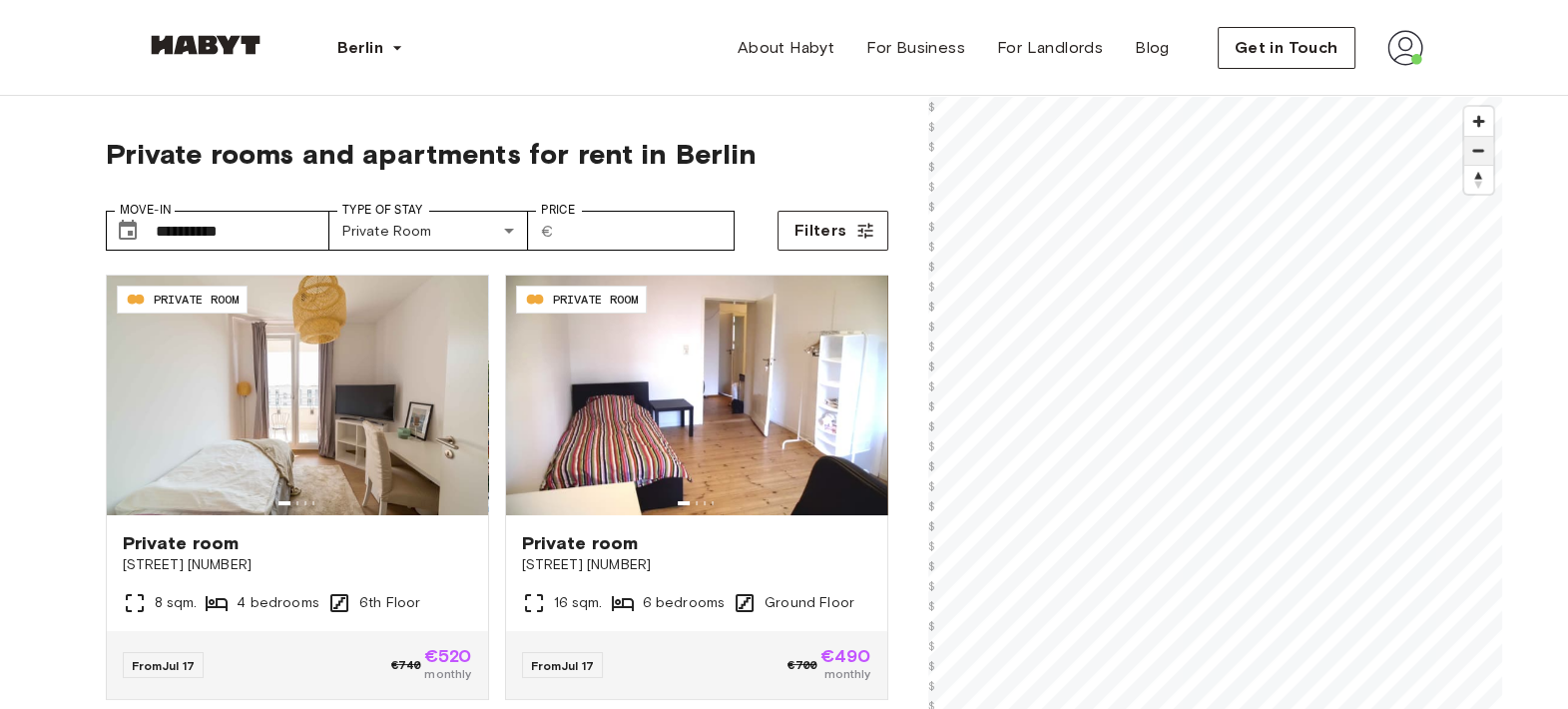 click at bounding box center (1478, 151) 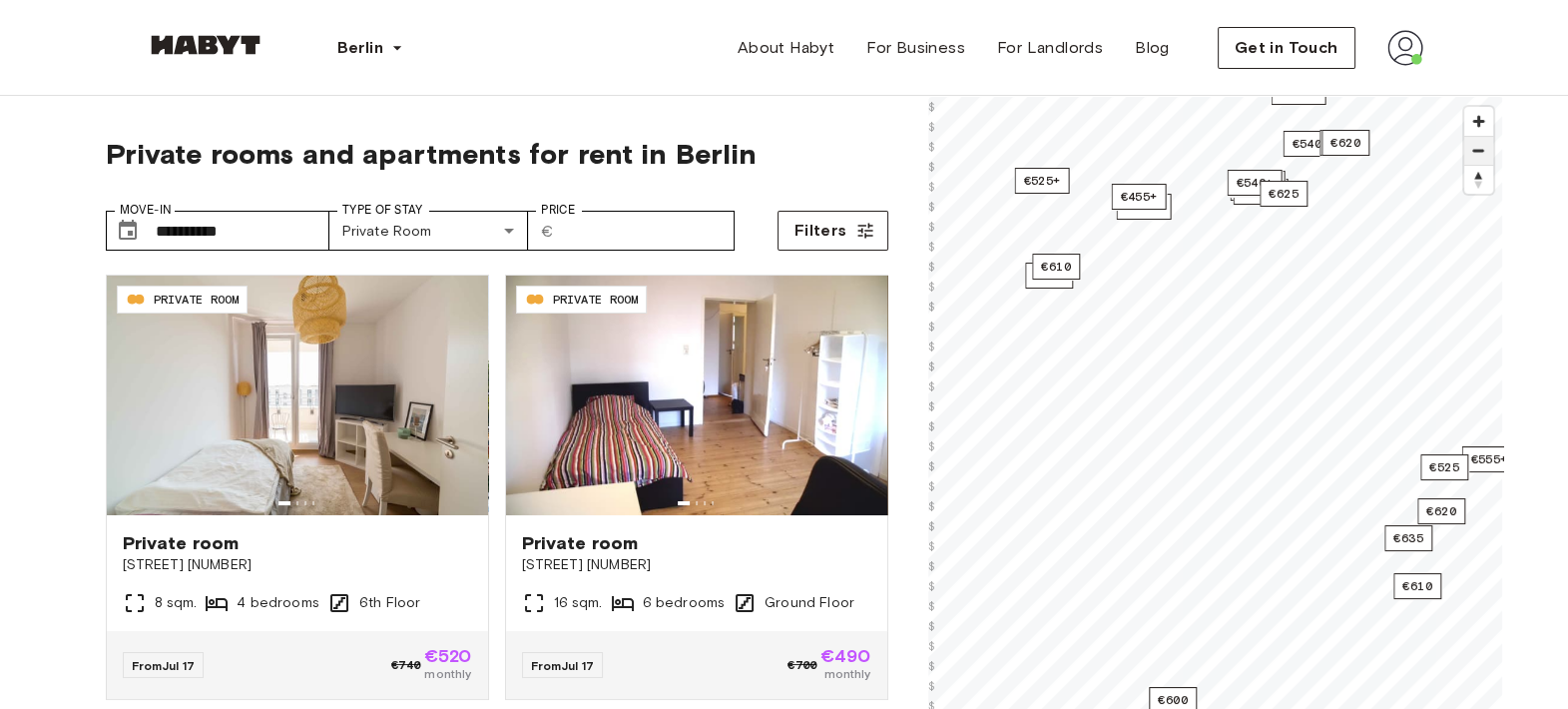 click at bounding box center (1478, 151) 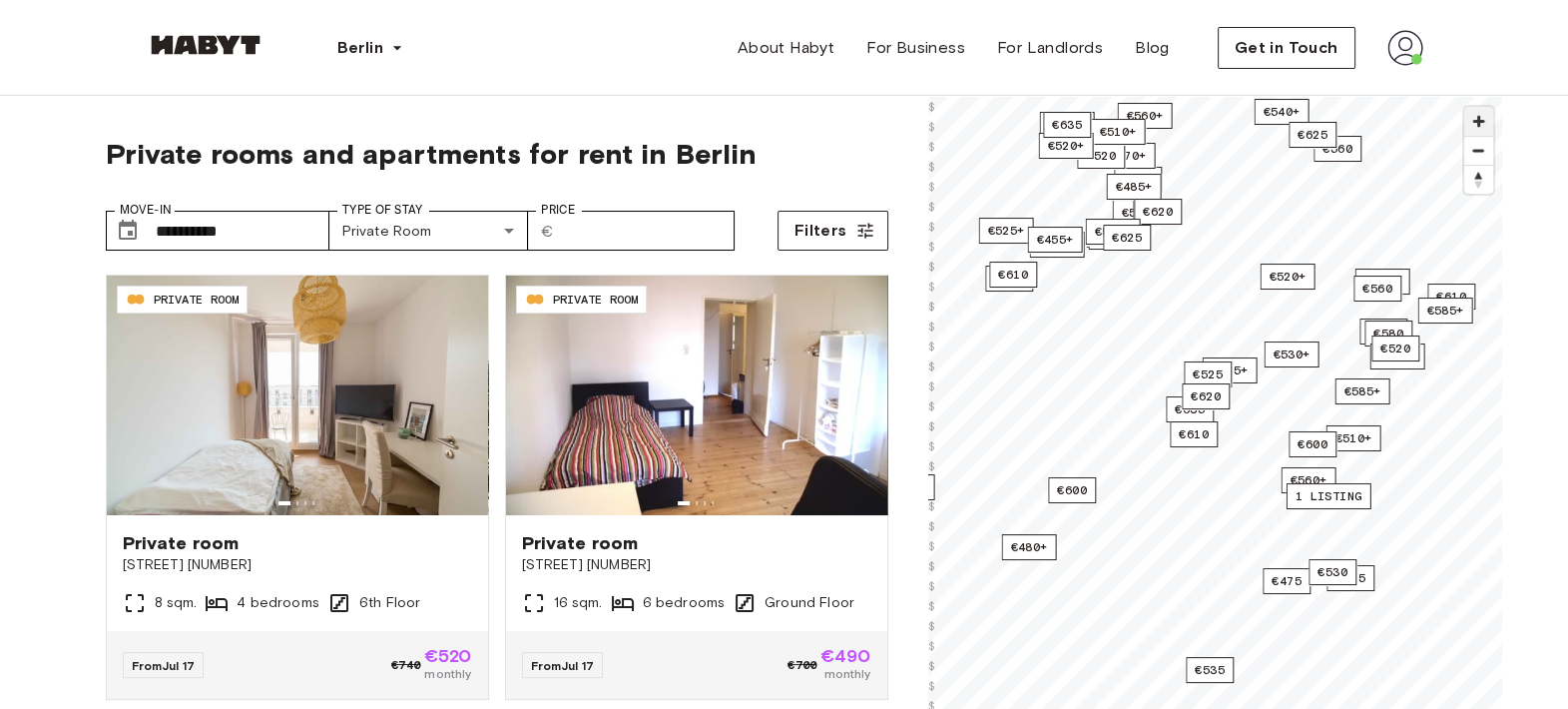 click at bounding box center (1478, 121) 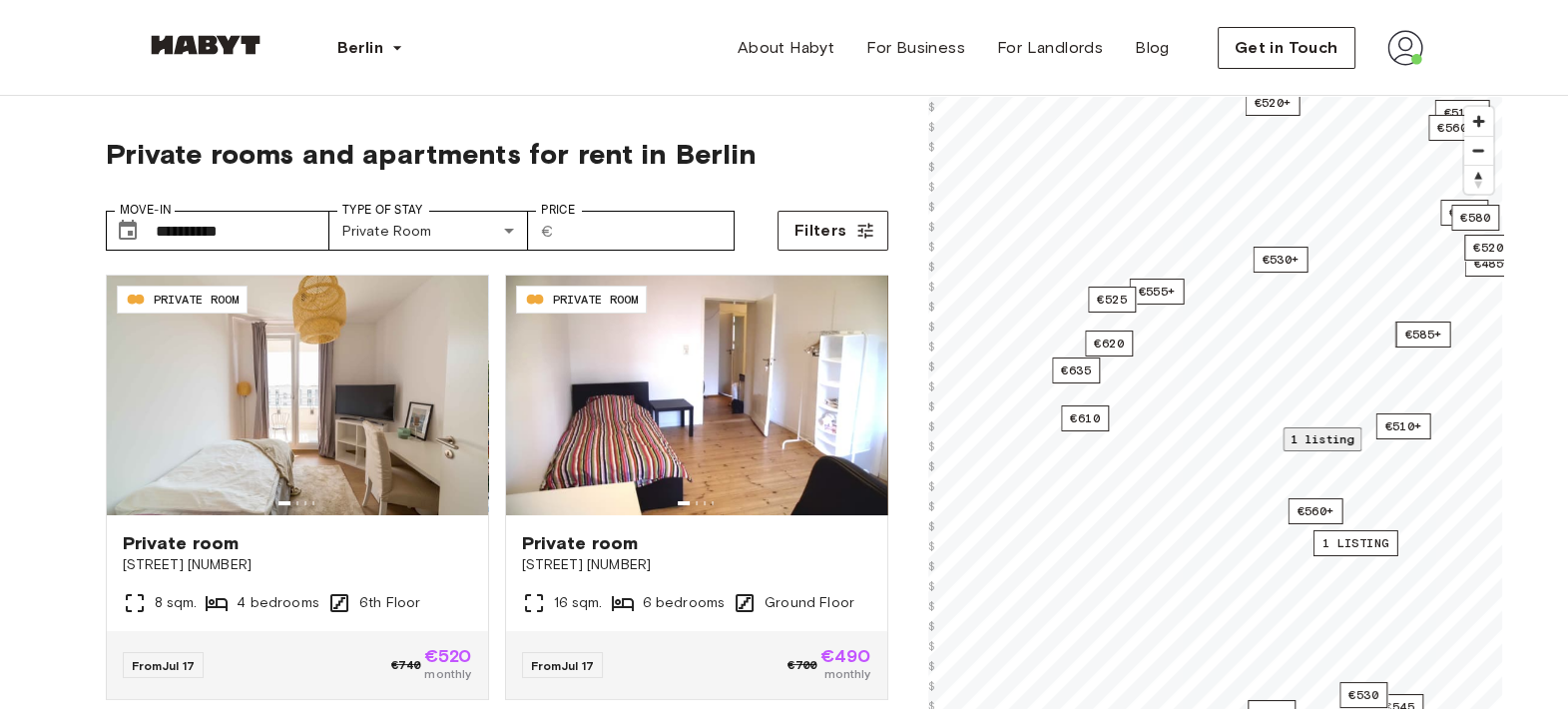 click on "1 listing" at bounding box center [1321, 438] 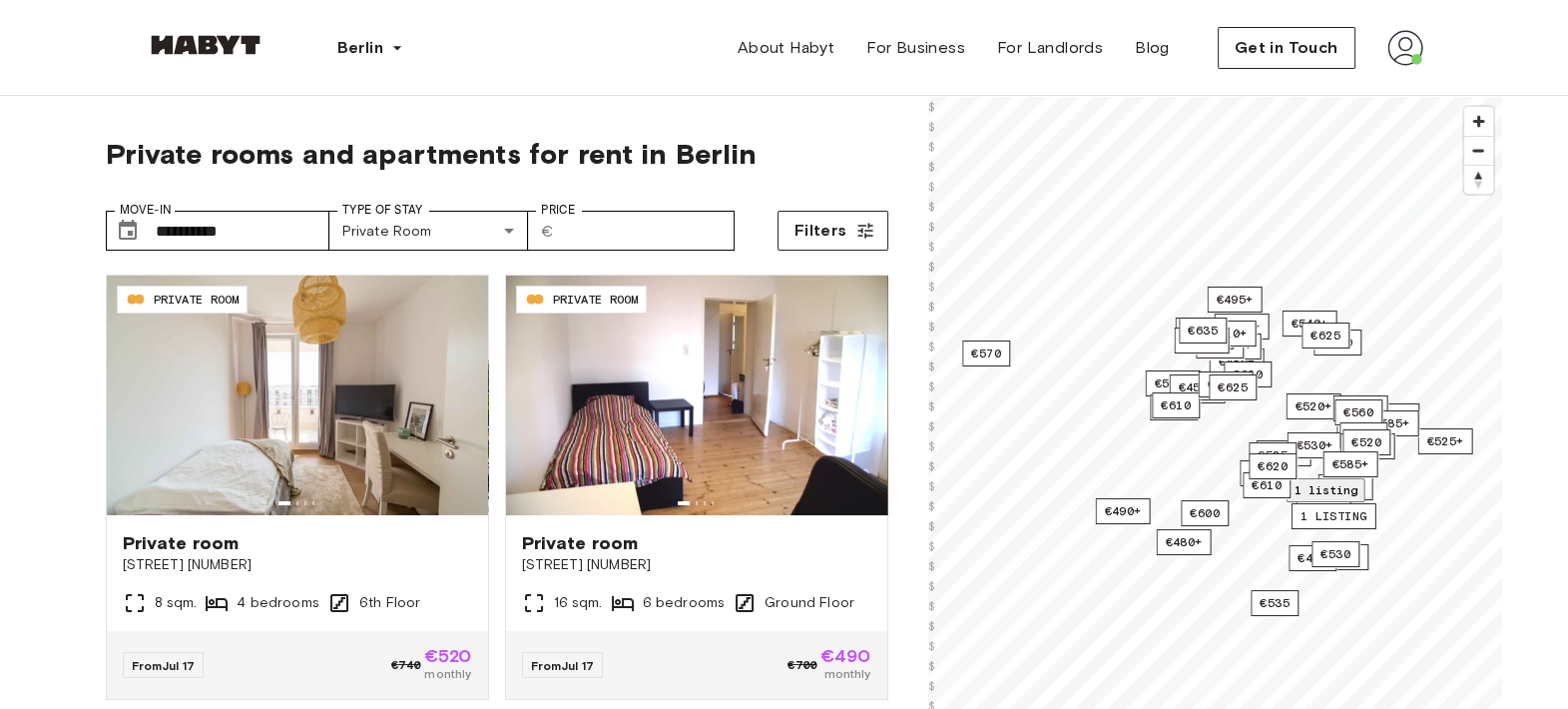 click on "3 bedrooms" at bounding box center (1216, 1622) 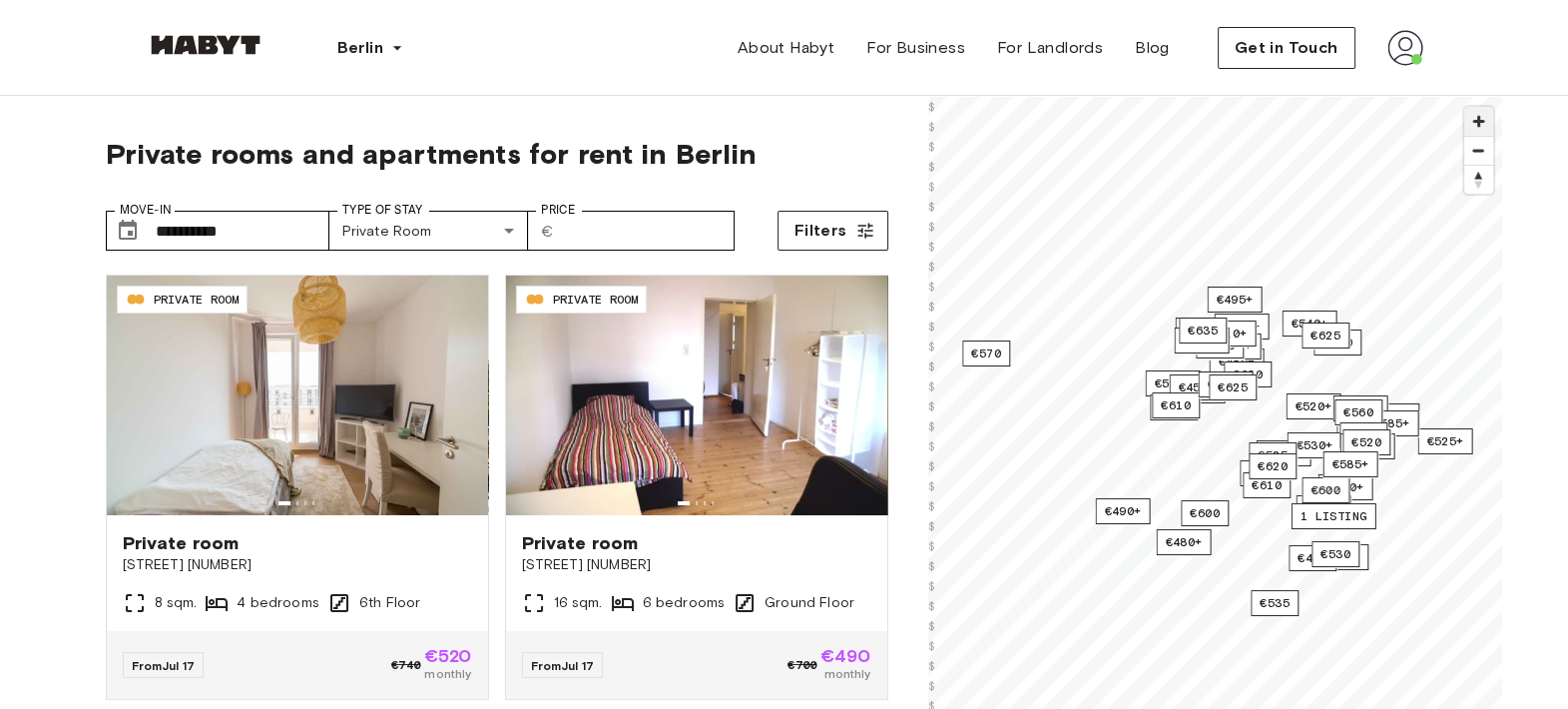 click at bounding box center [1478, 121] 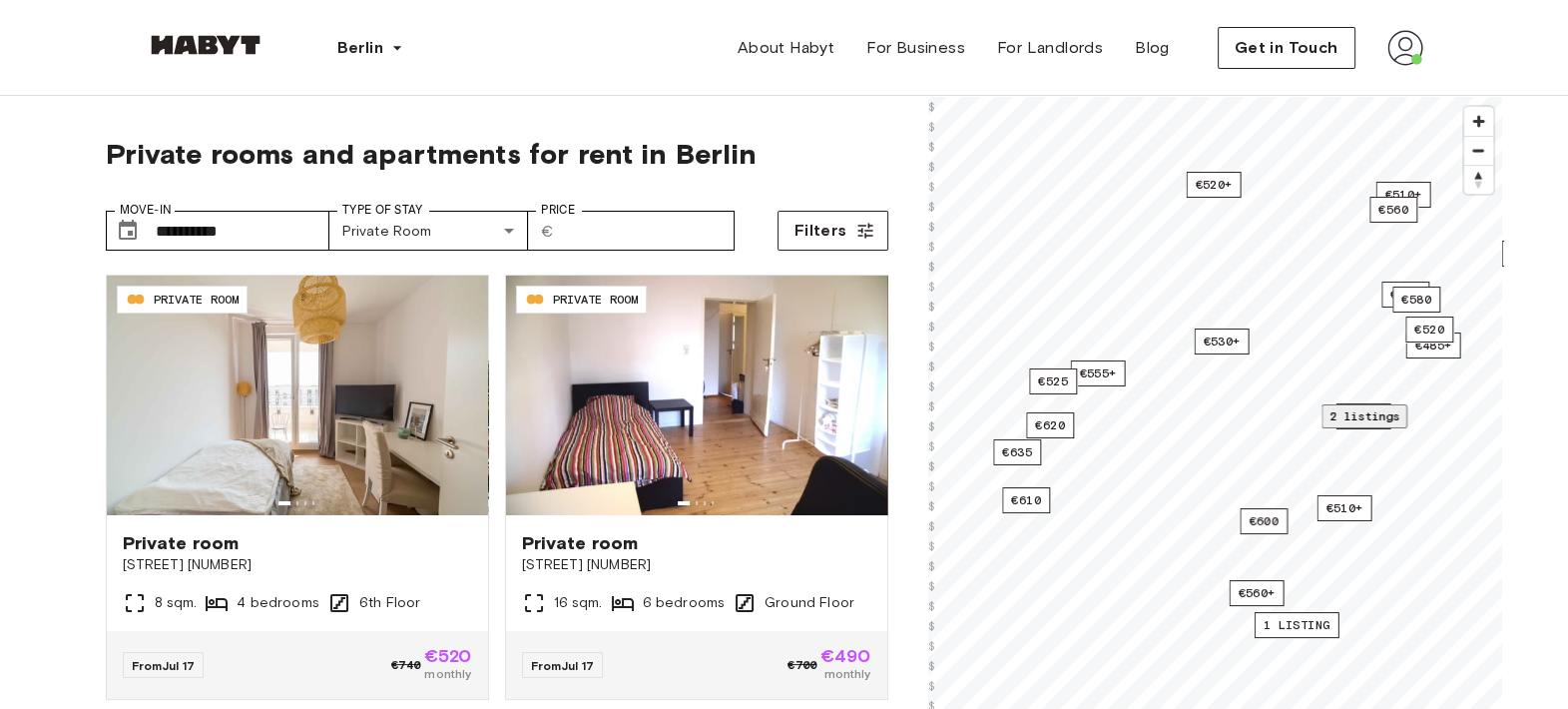 click on "2 listings" at bounding box center (1364, 415) 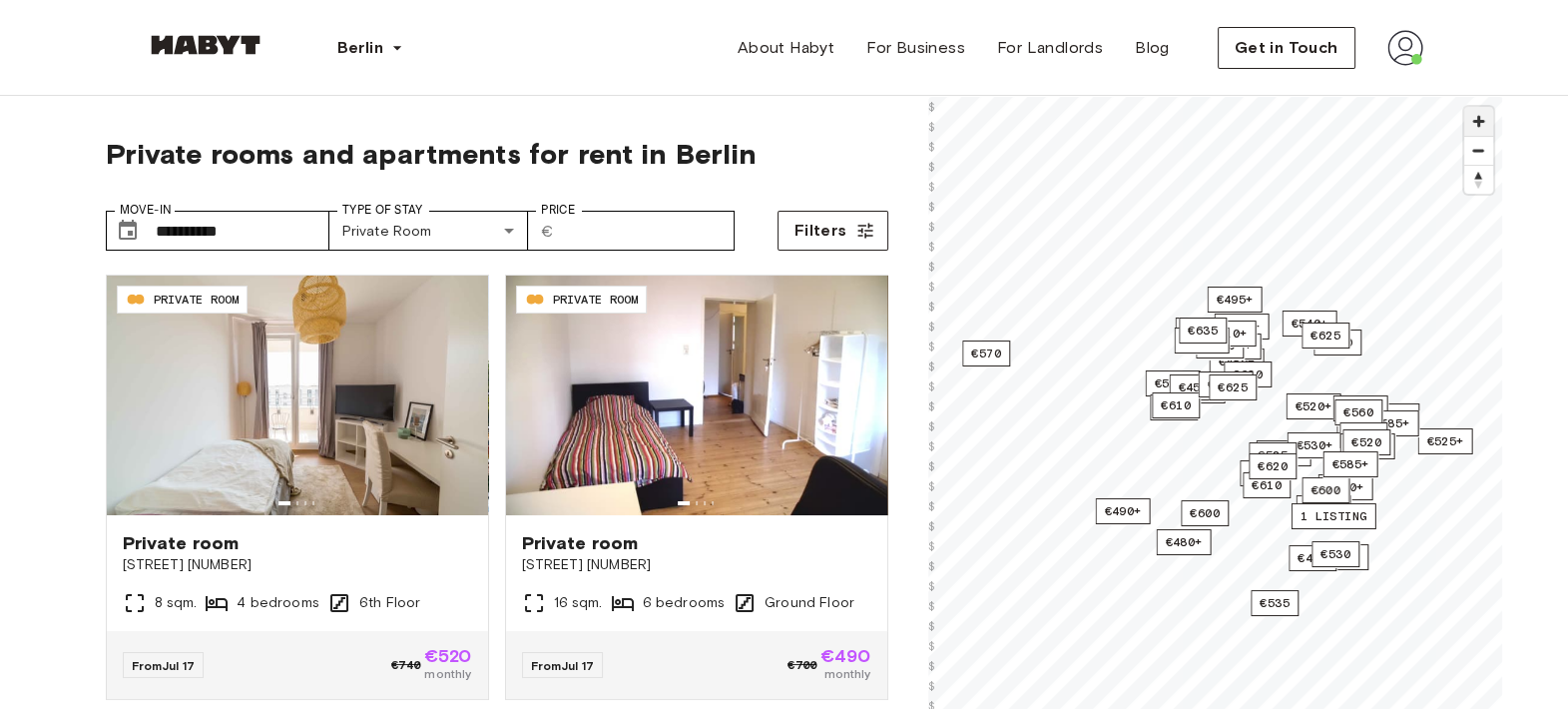 click at bounding box center [1478, 121] 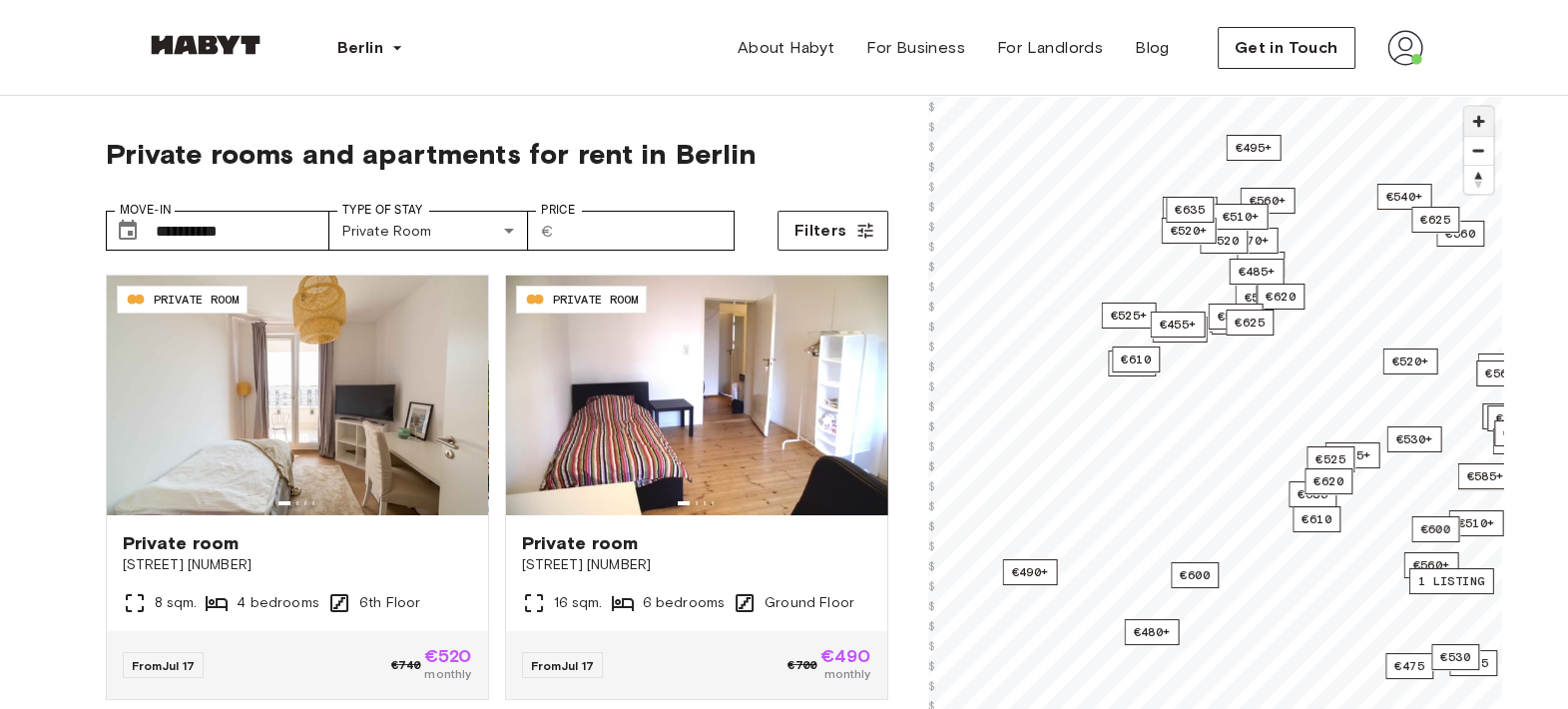click at bounding box center [1478, 121] 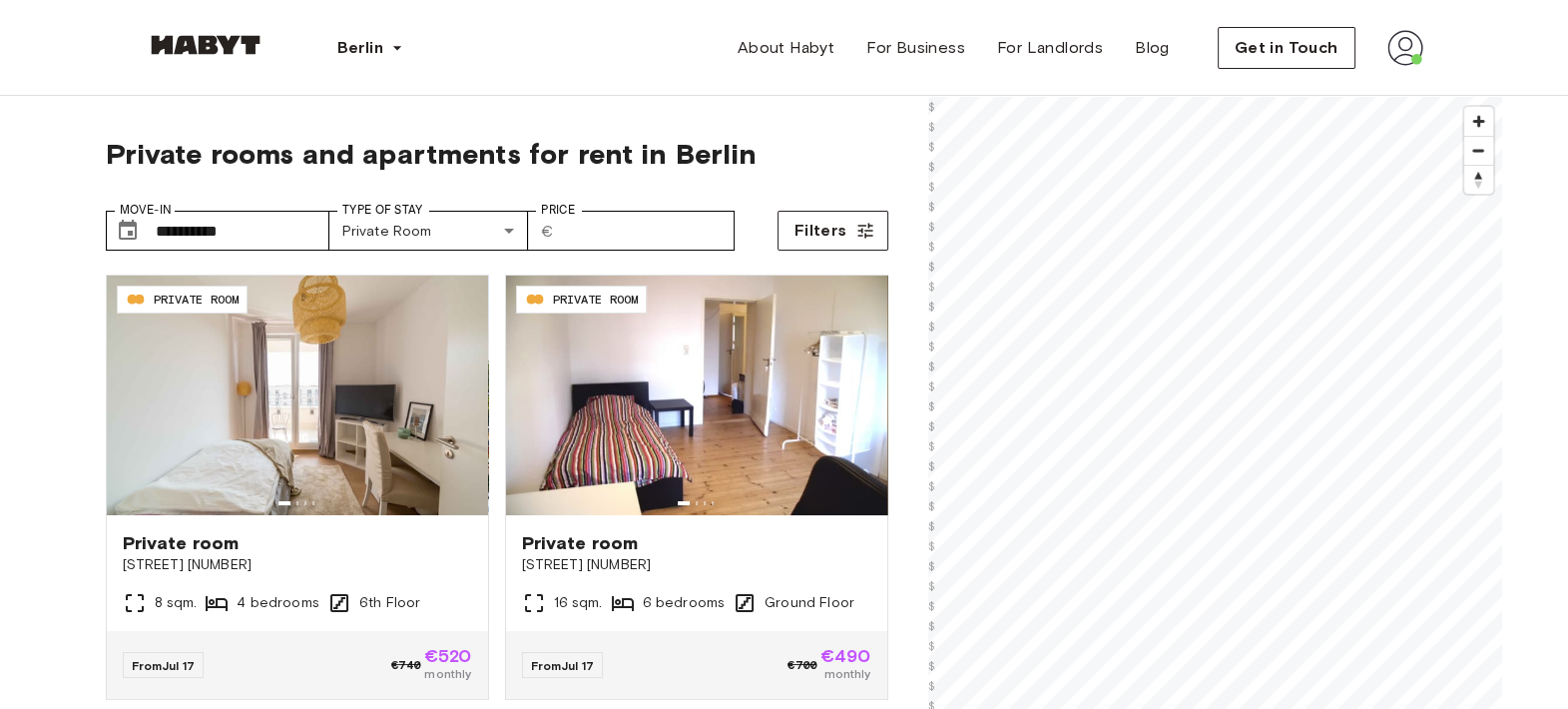 click on "**********" at bounding box center (784, 540) 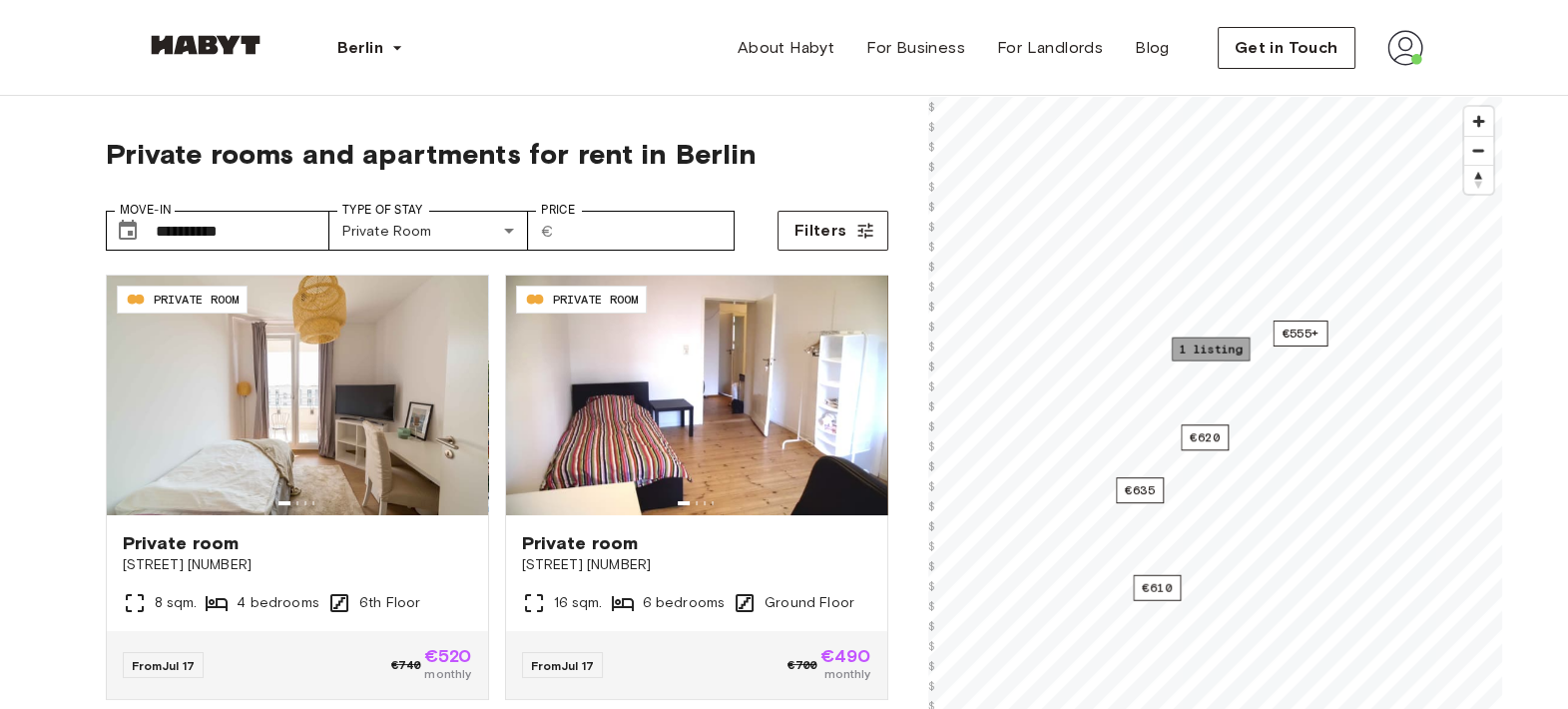 drag, startPoint x: 1180, startPoint y: 349, endPoint x: 1071, endPoint y: 345, distance: 109.07337 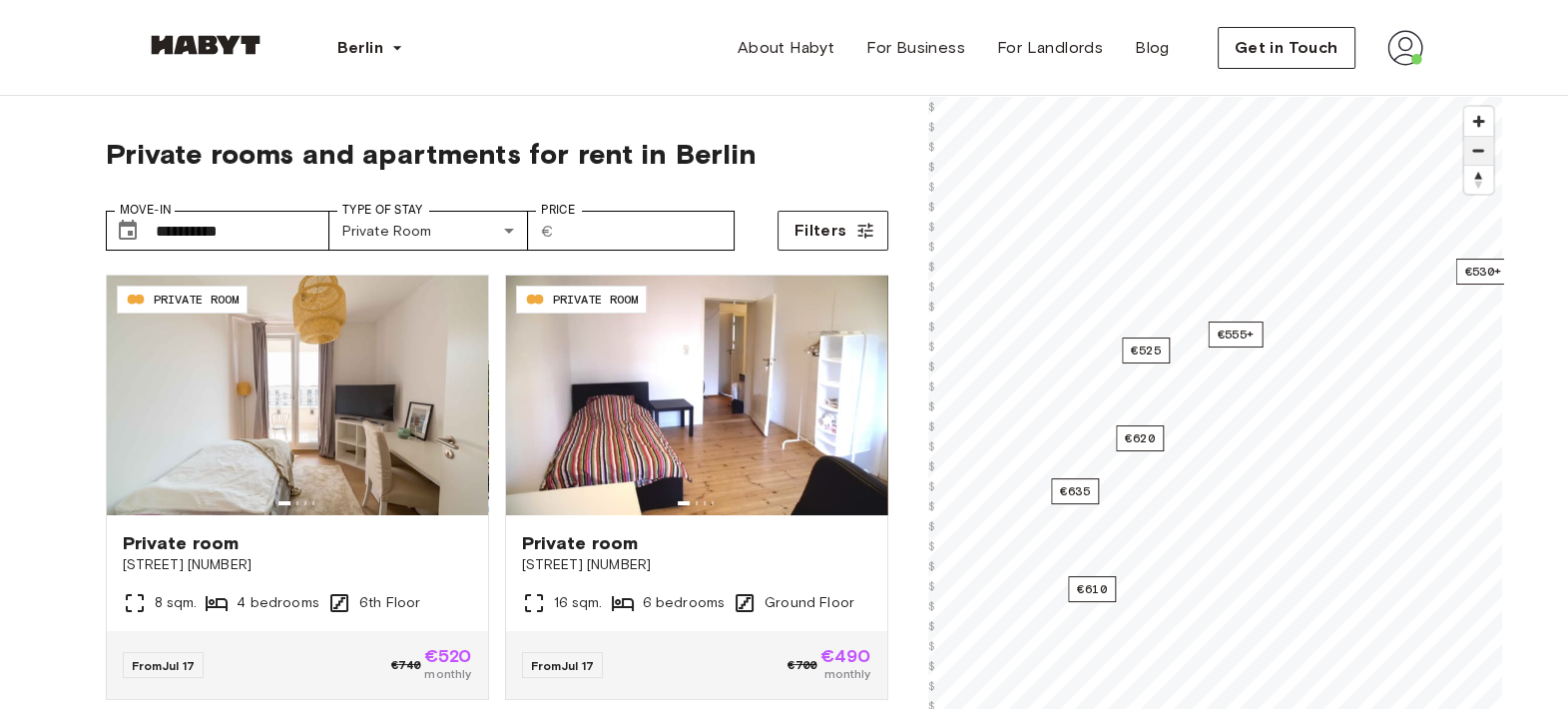 click at bounding box center [1478, 151] 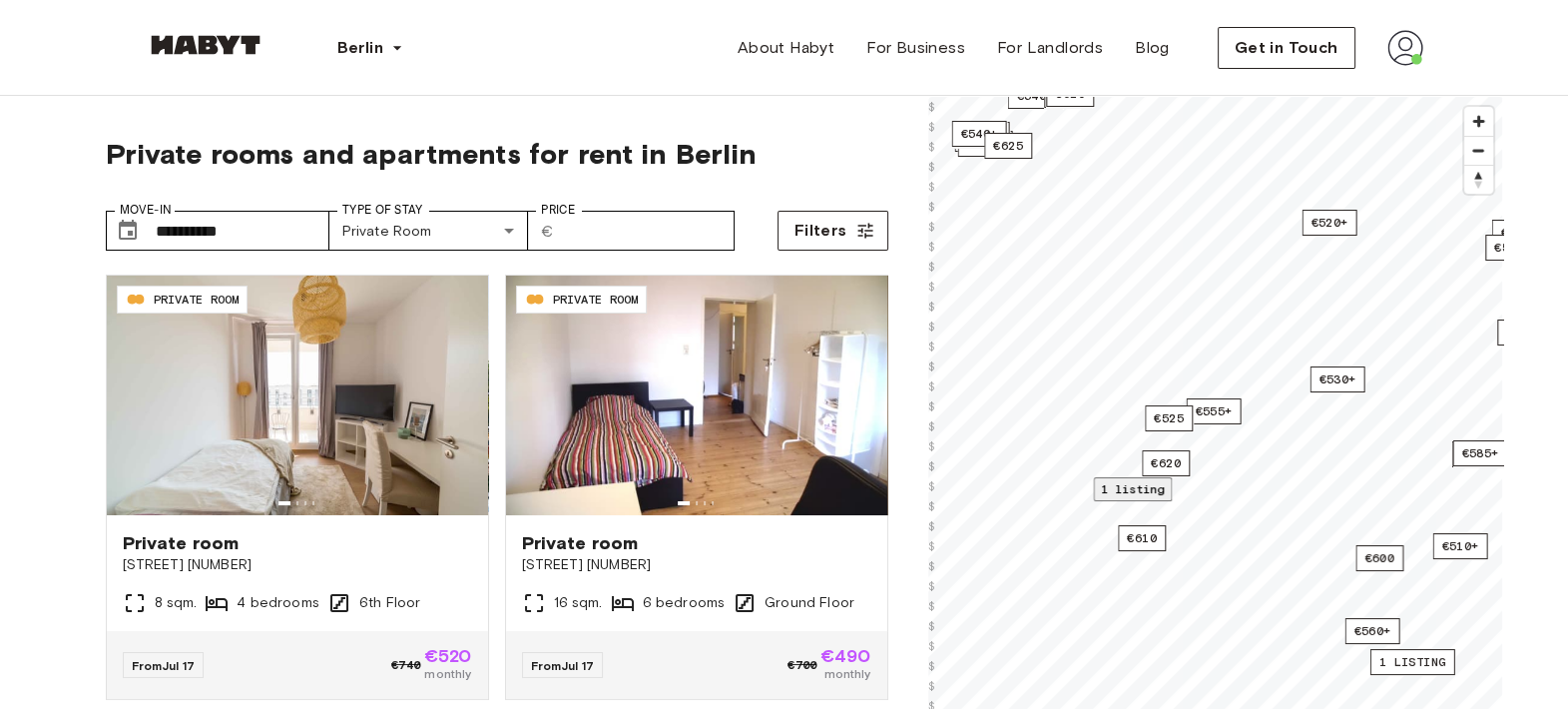click on "1 listing" at bounding box center [1132, 488] 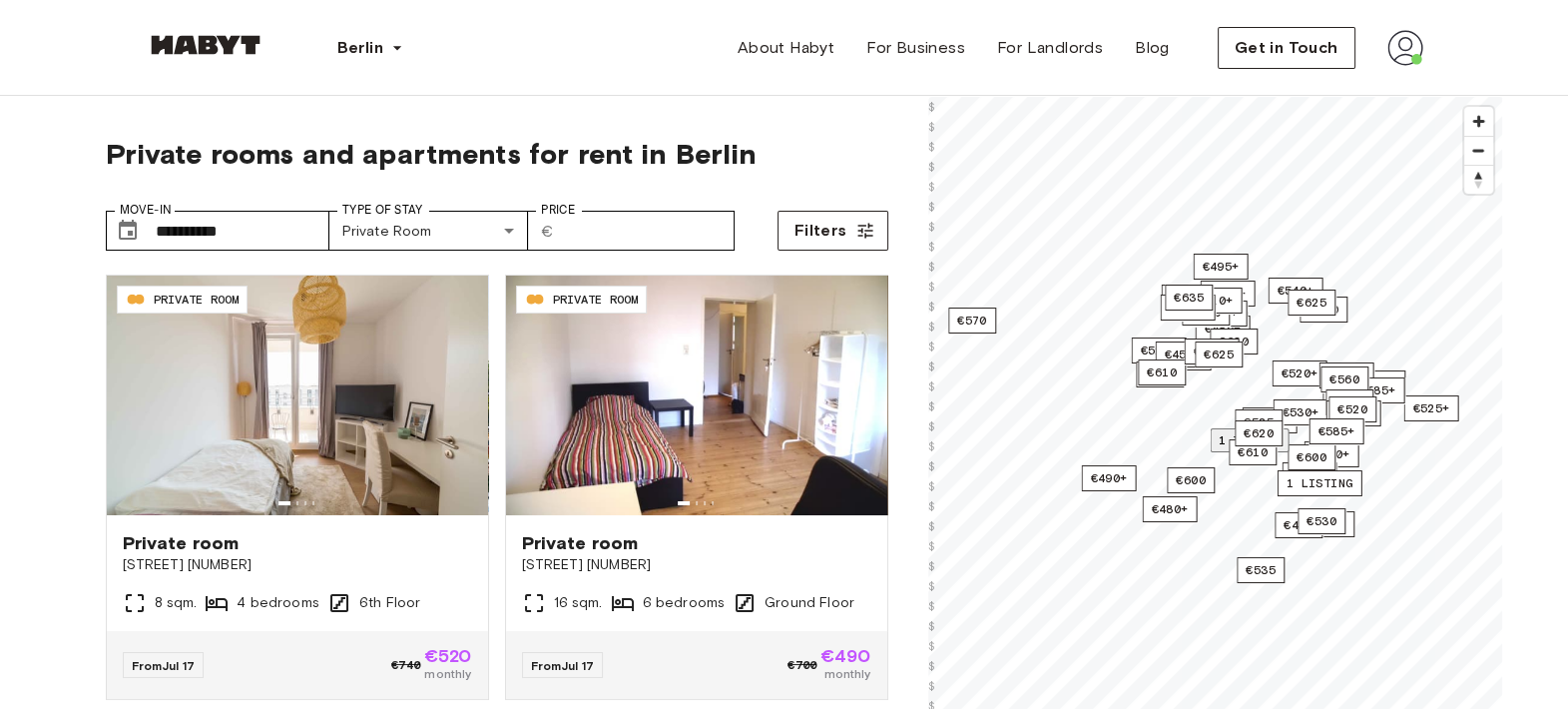click on "5 bedrooms" at bounding box center (1216, 1641) 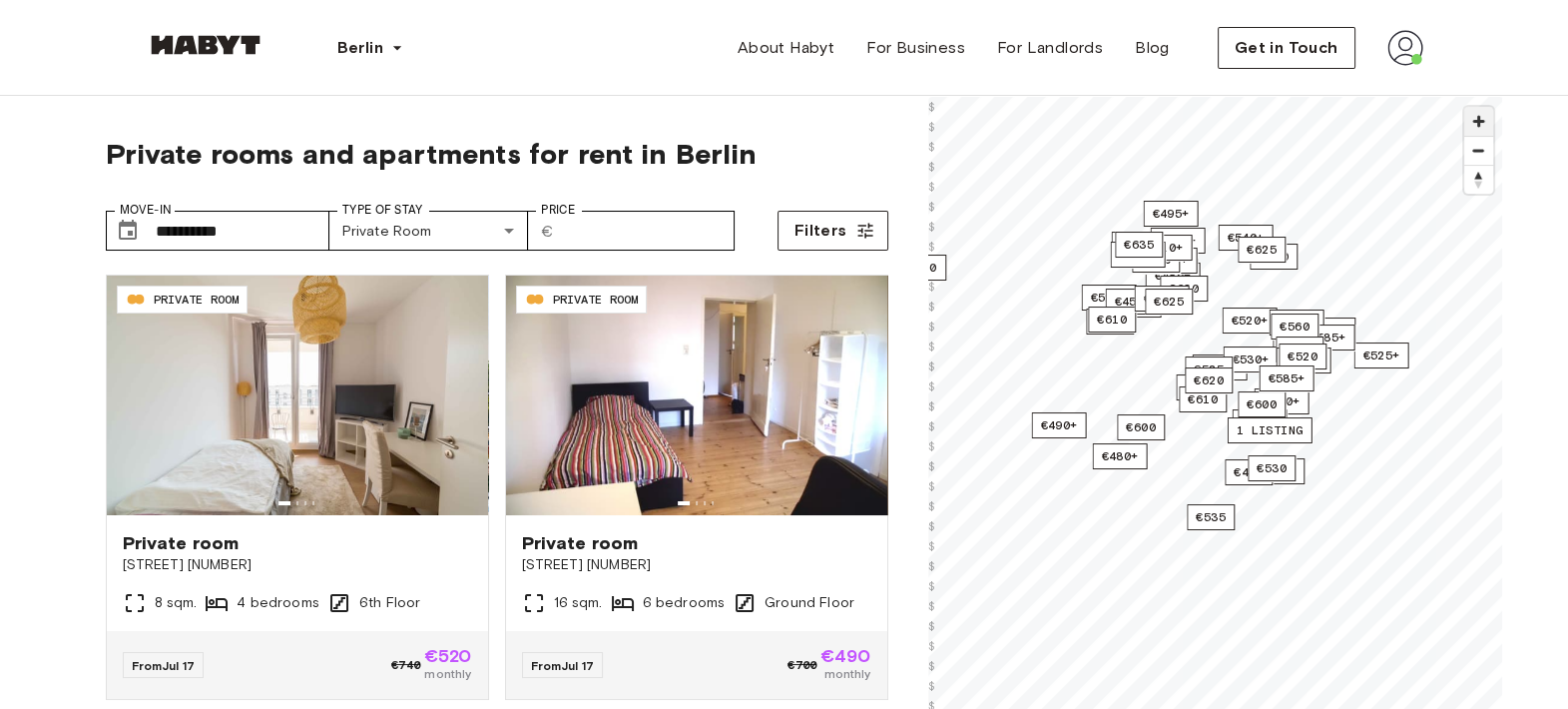 click at bounding box center [1478, 121] 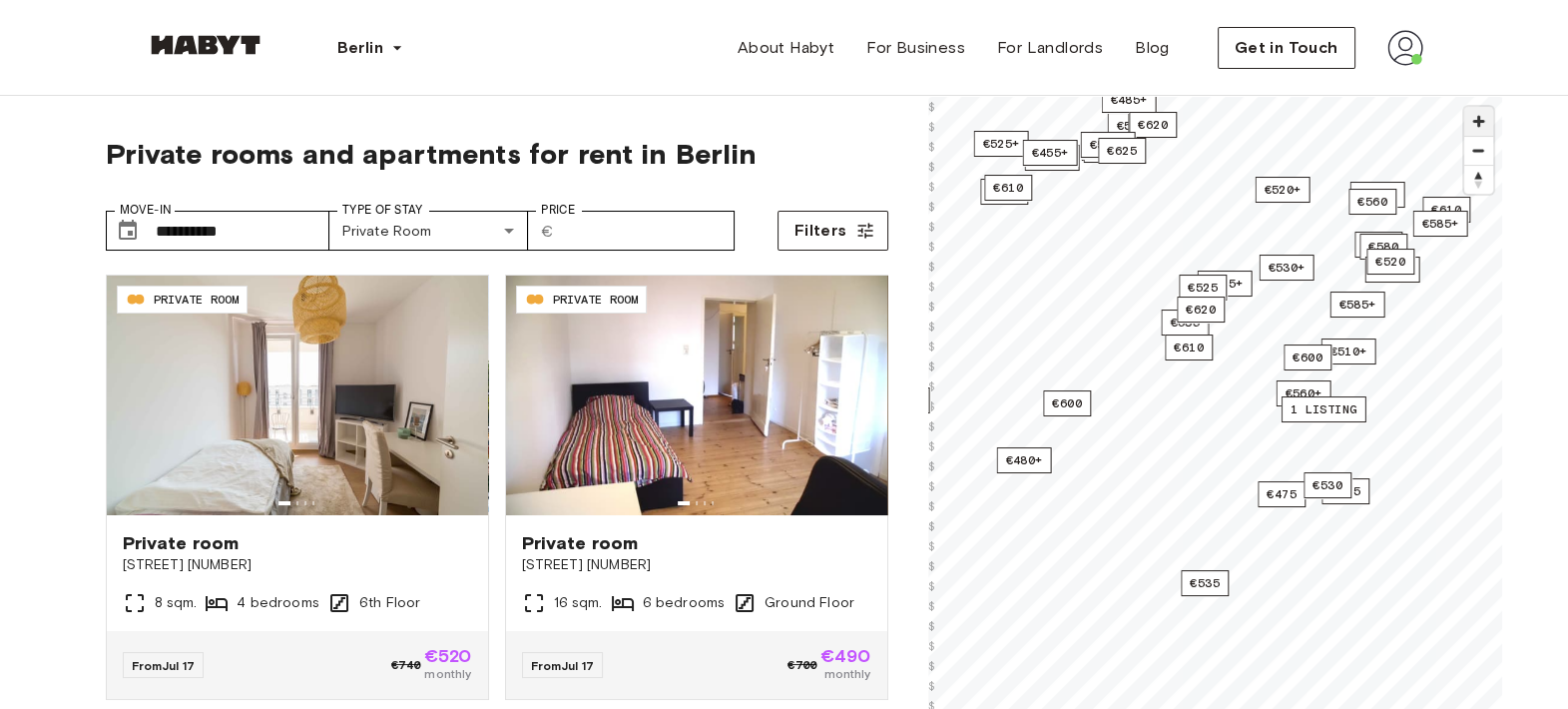 click at bounding box center [1478, 121] 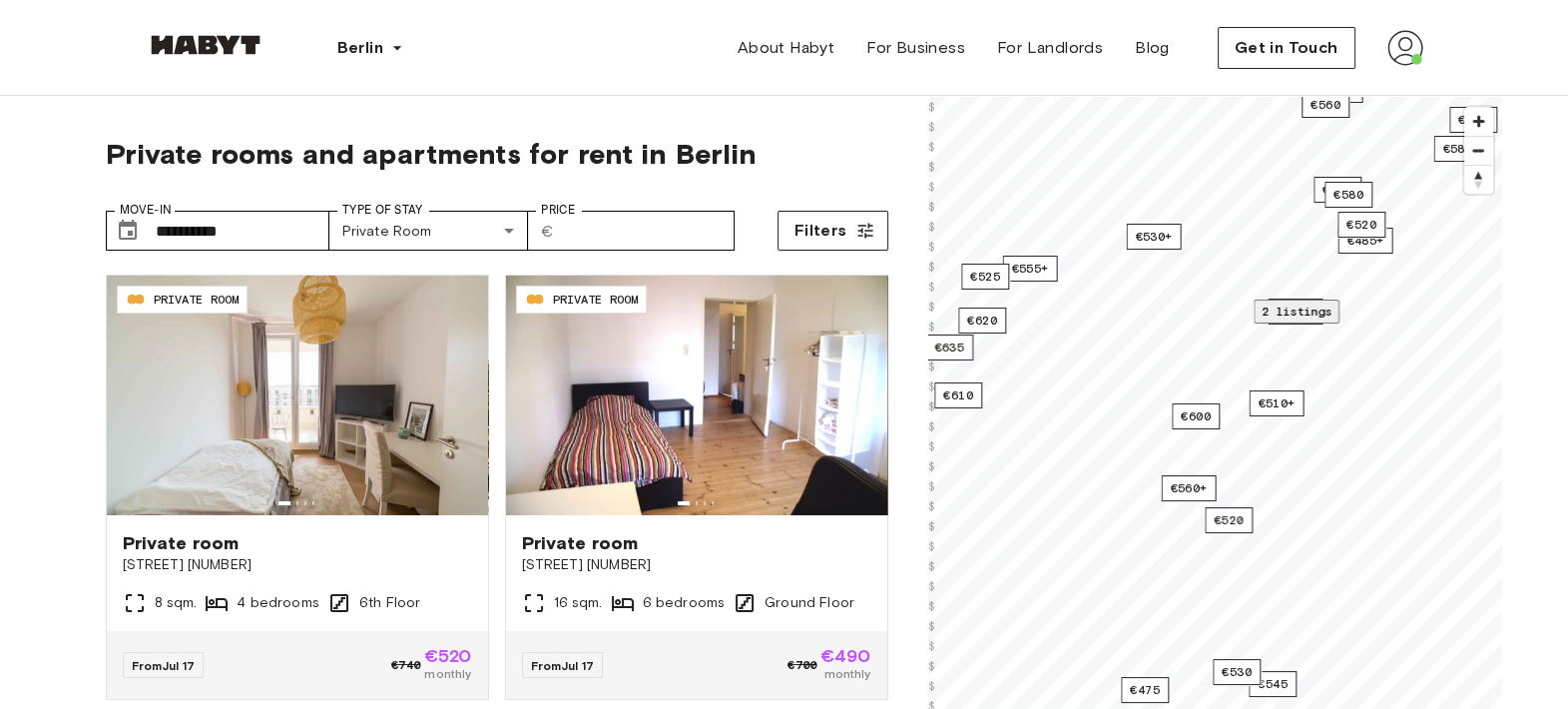 click on "2 listings" at bounding box center [1297, 311] 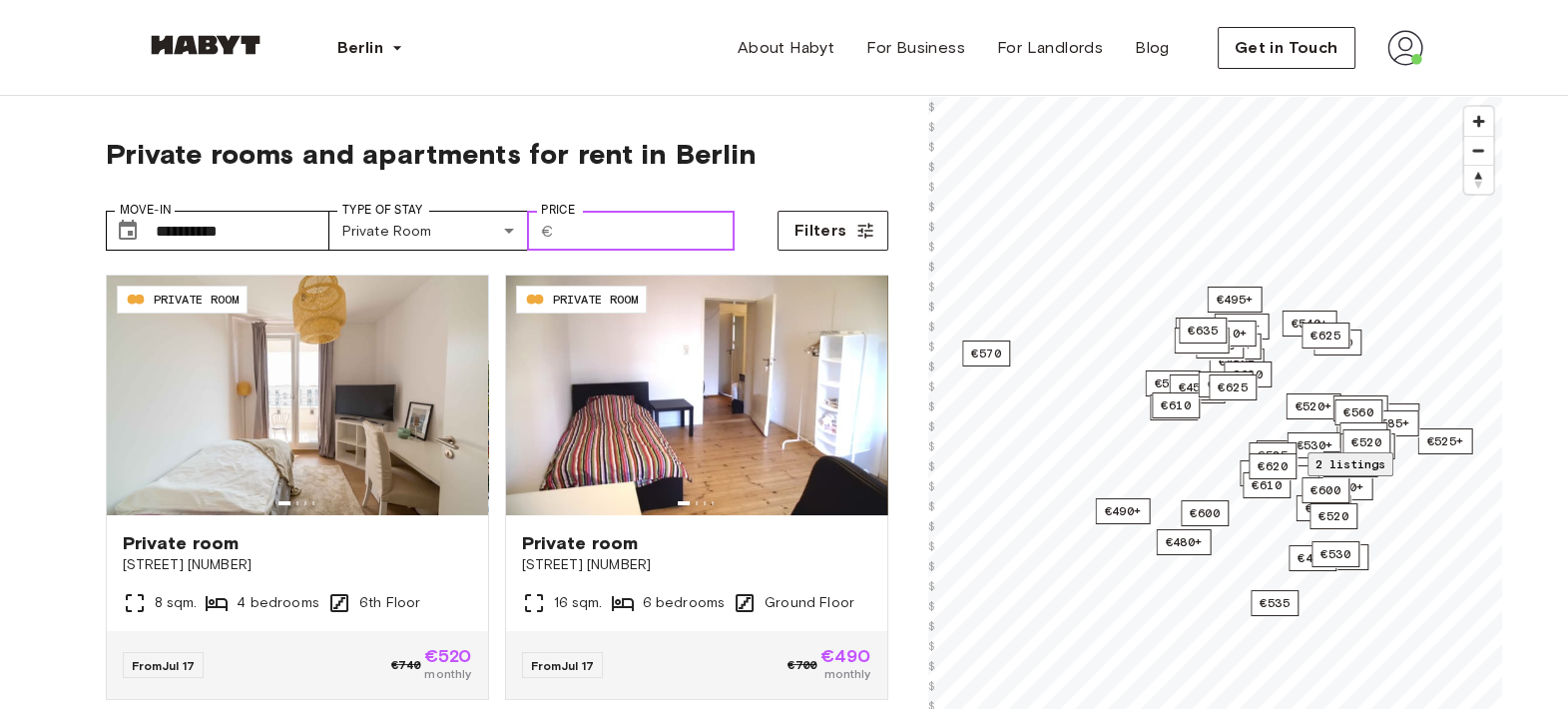 click on "***" at bounding box center [648, 231] 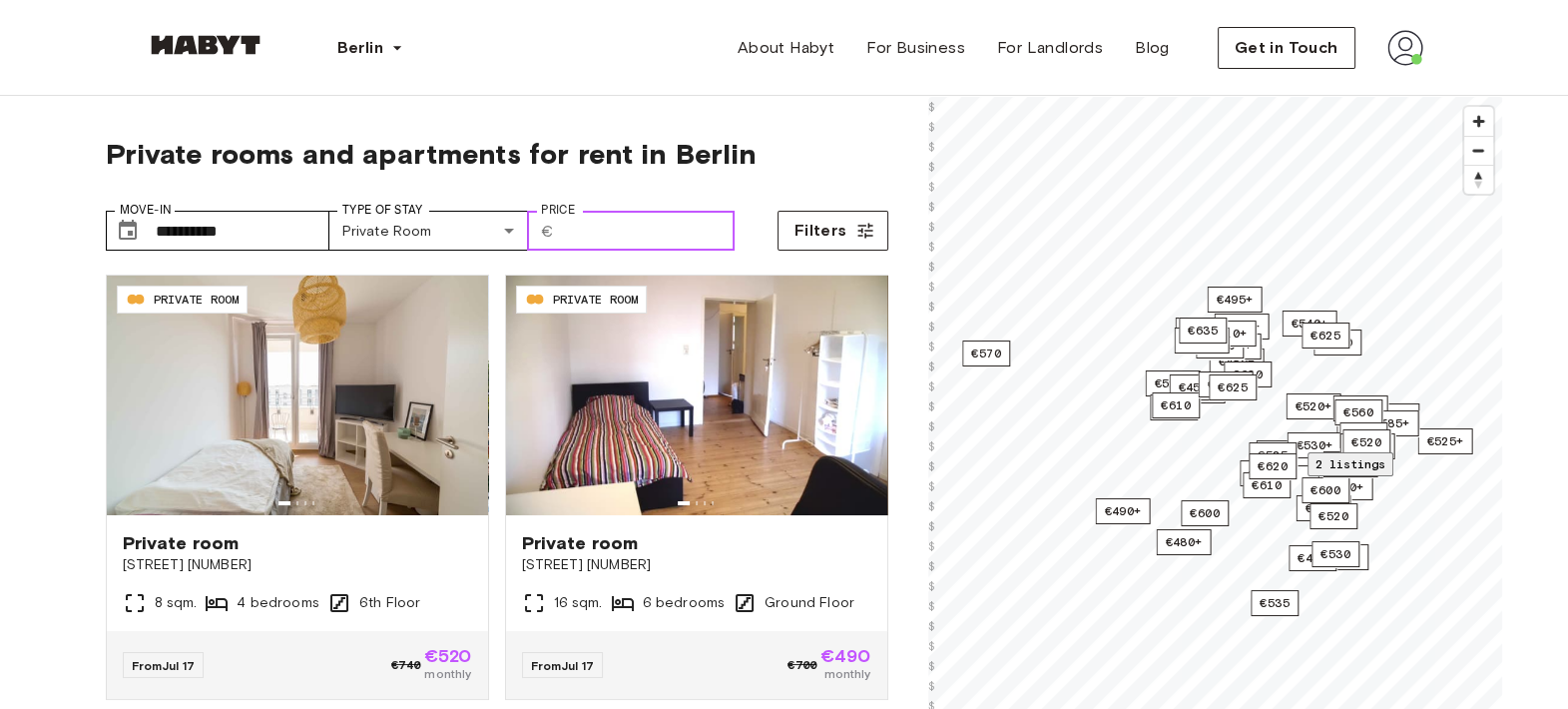 drag, startPoint x: 614, startPoint y: 225, endPoint x: 544, endPoint y: 210, distance: 71.5891 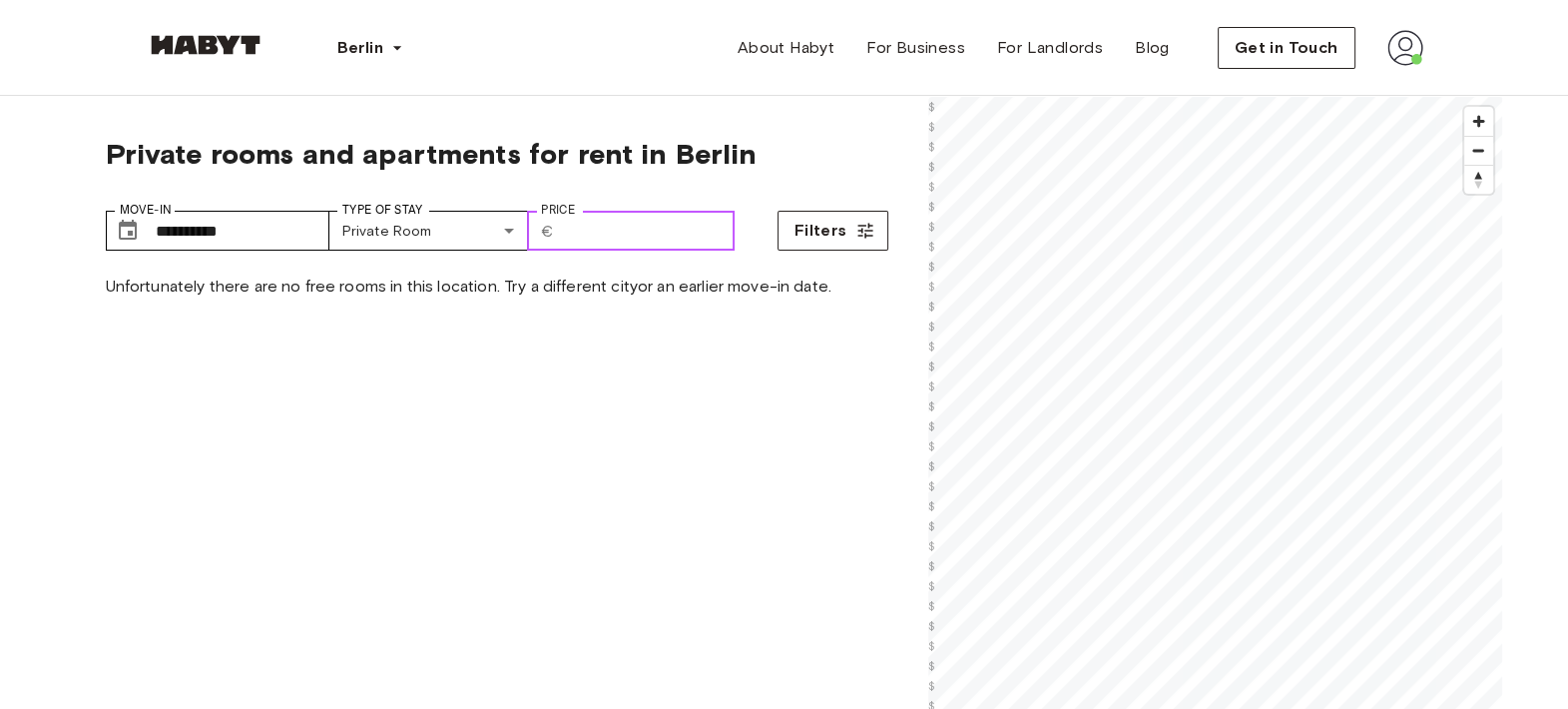 type on "***" 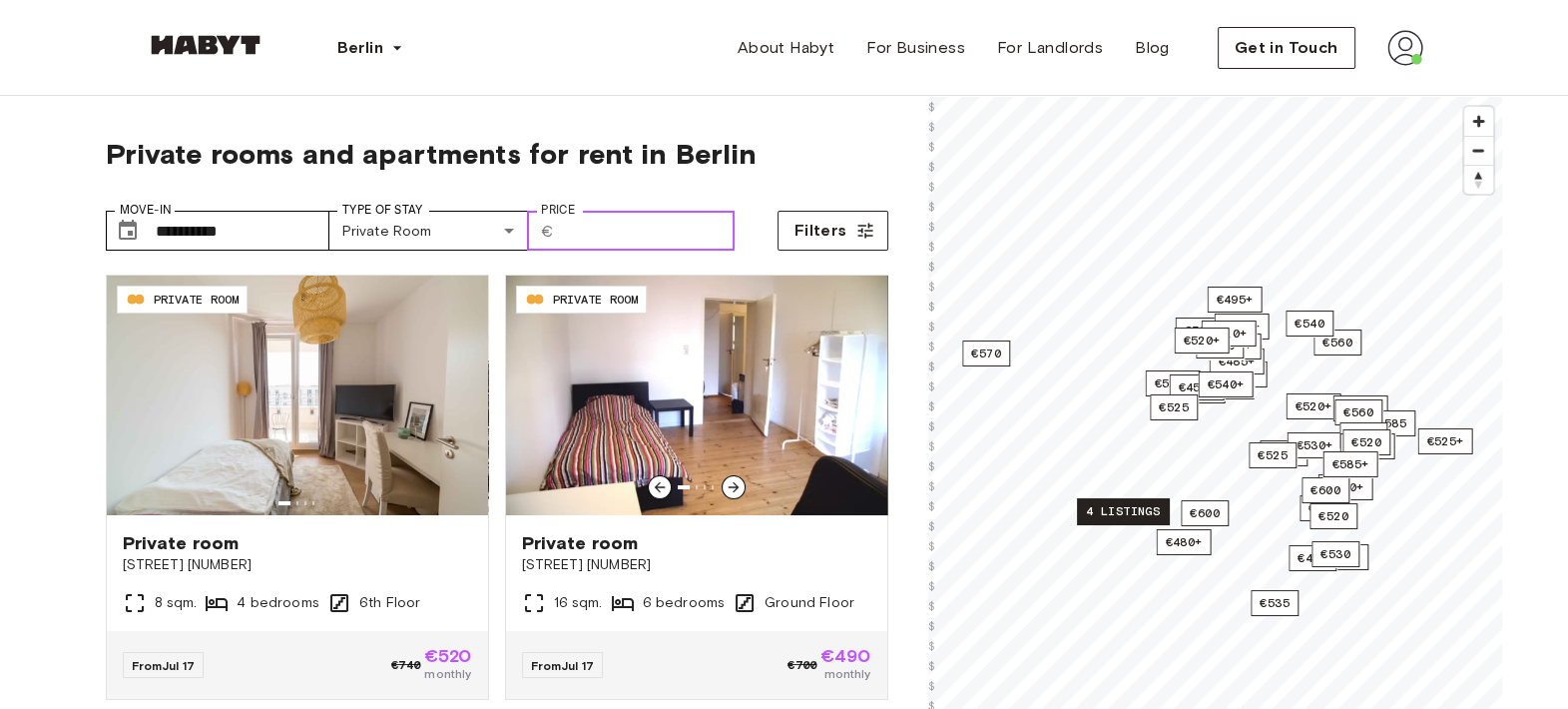 scroll, scrollTop: 374, scrollLeft: 0, axis: vertical 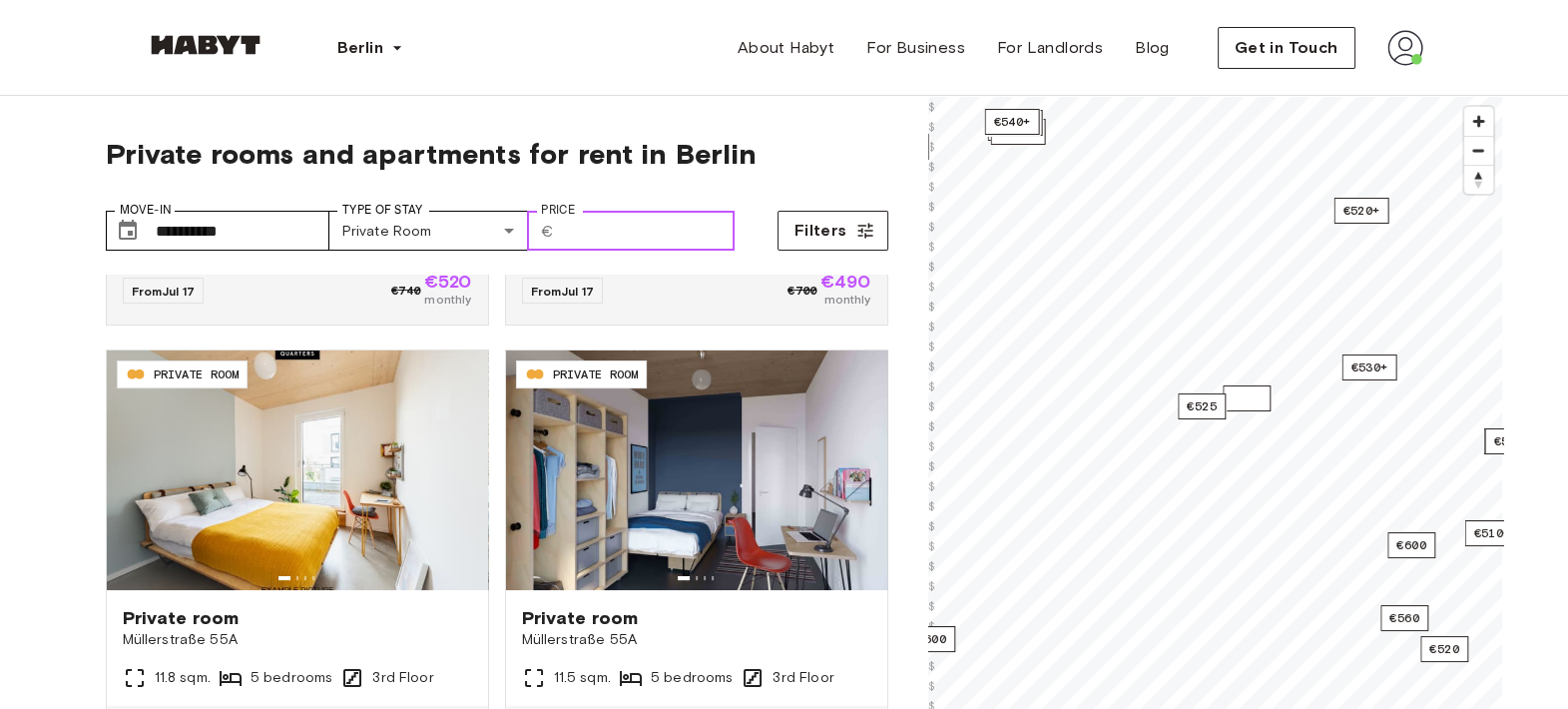 click on "€555" at bounding box center [1247, 398] 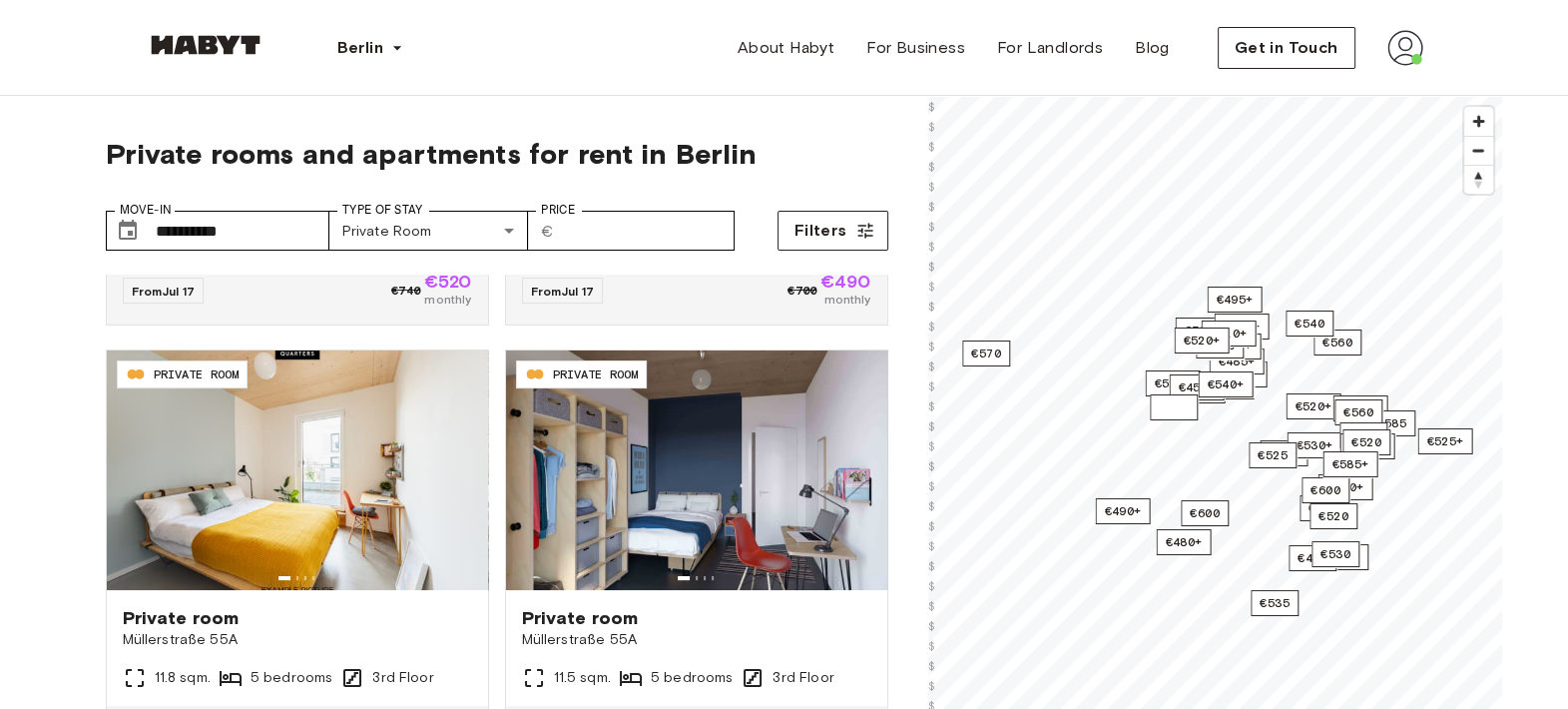 click on "€525" at bounding box center (1174, 407) 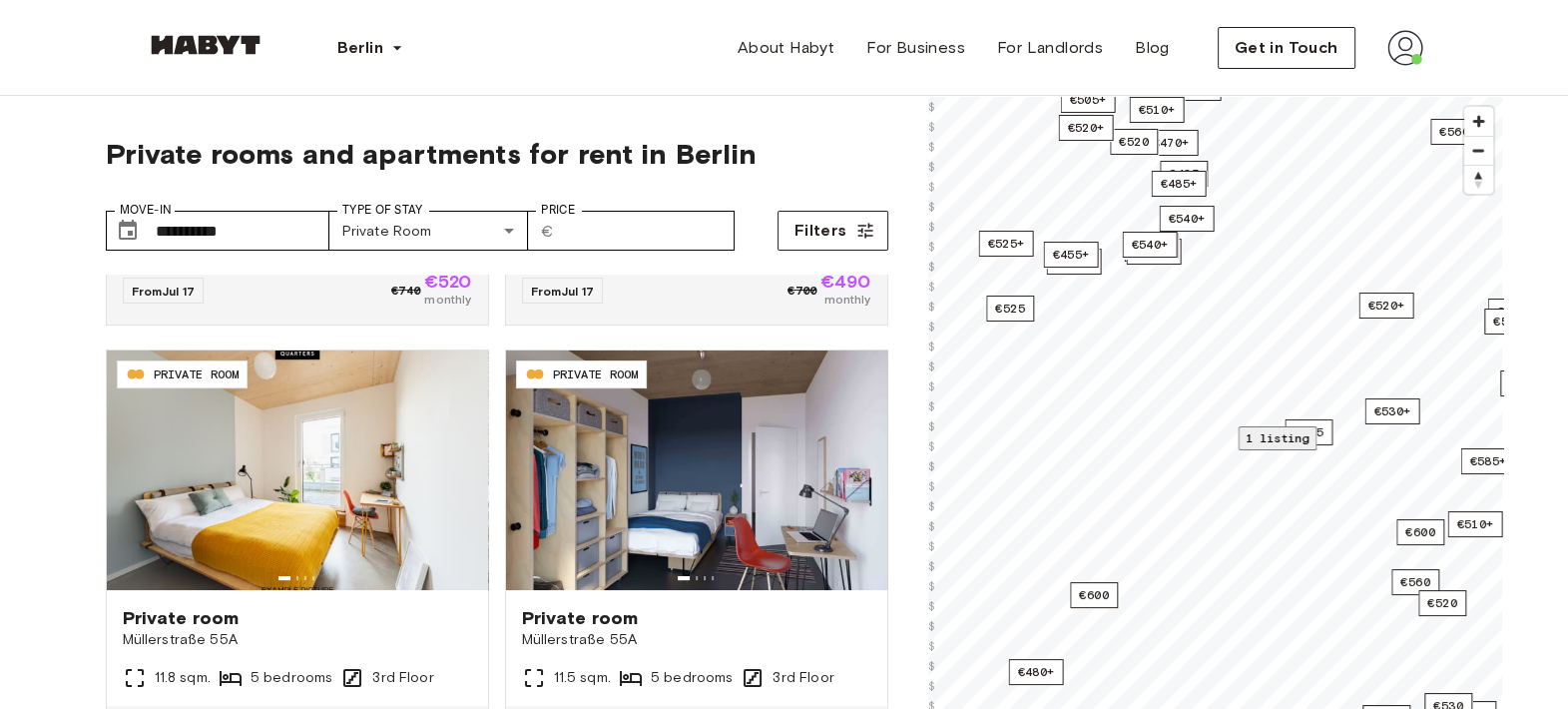 click on "1 listing" at bounding box center (1277, 437) 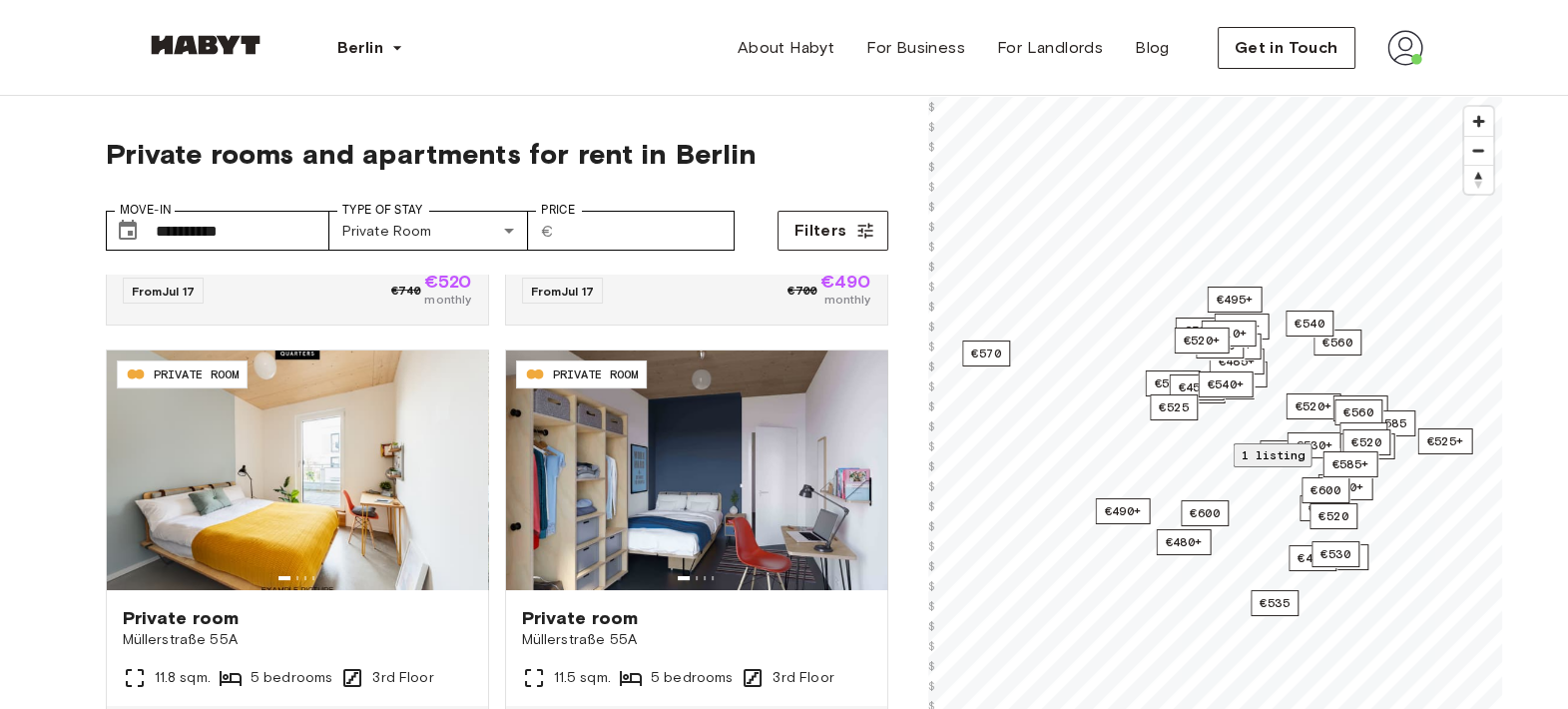 click on "4 bedrooms" at bounding box center [1464, 1636] 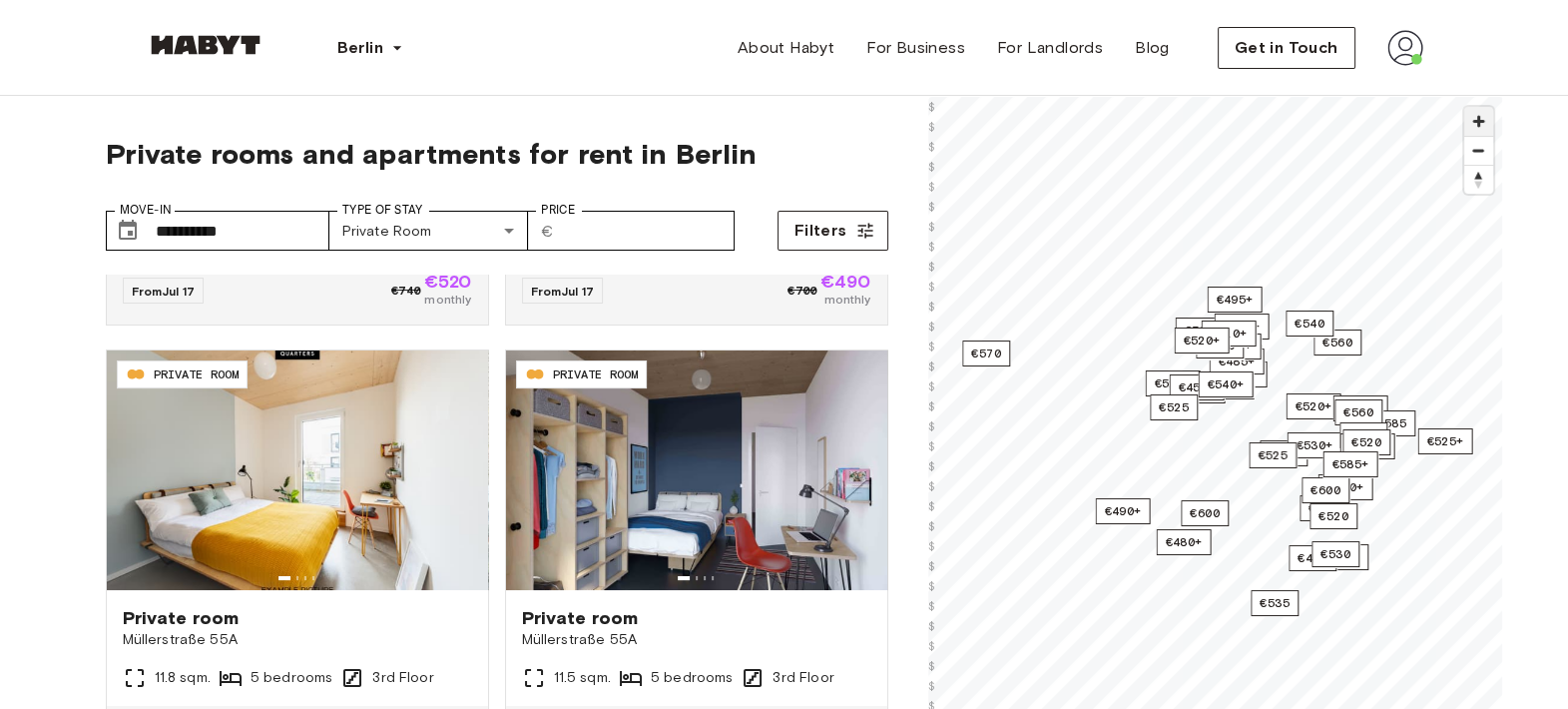 click at bounding box center (1478, 121) 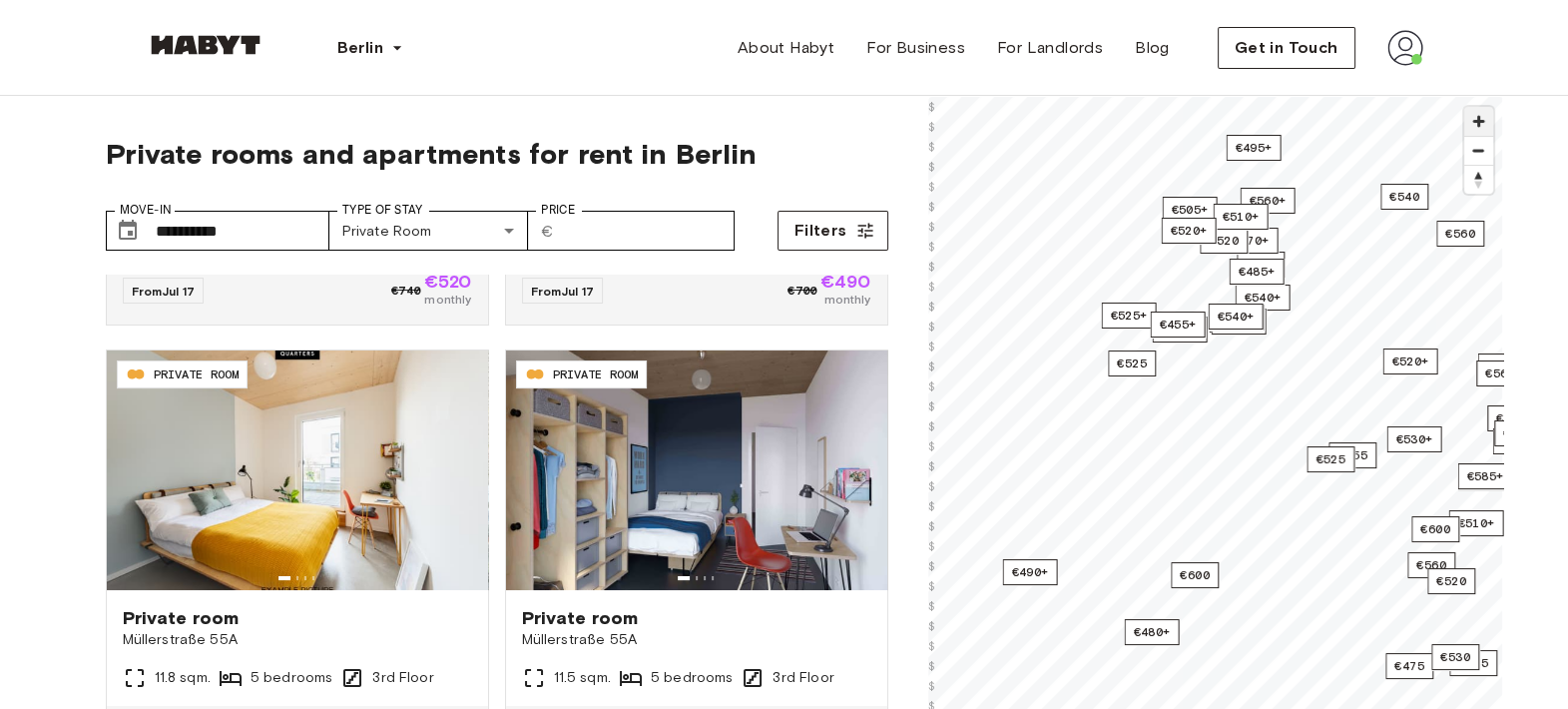 click at bounding box center [1478, 121] 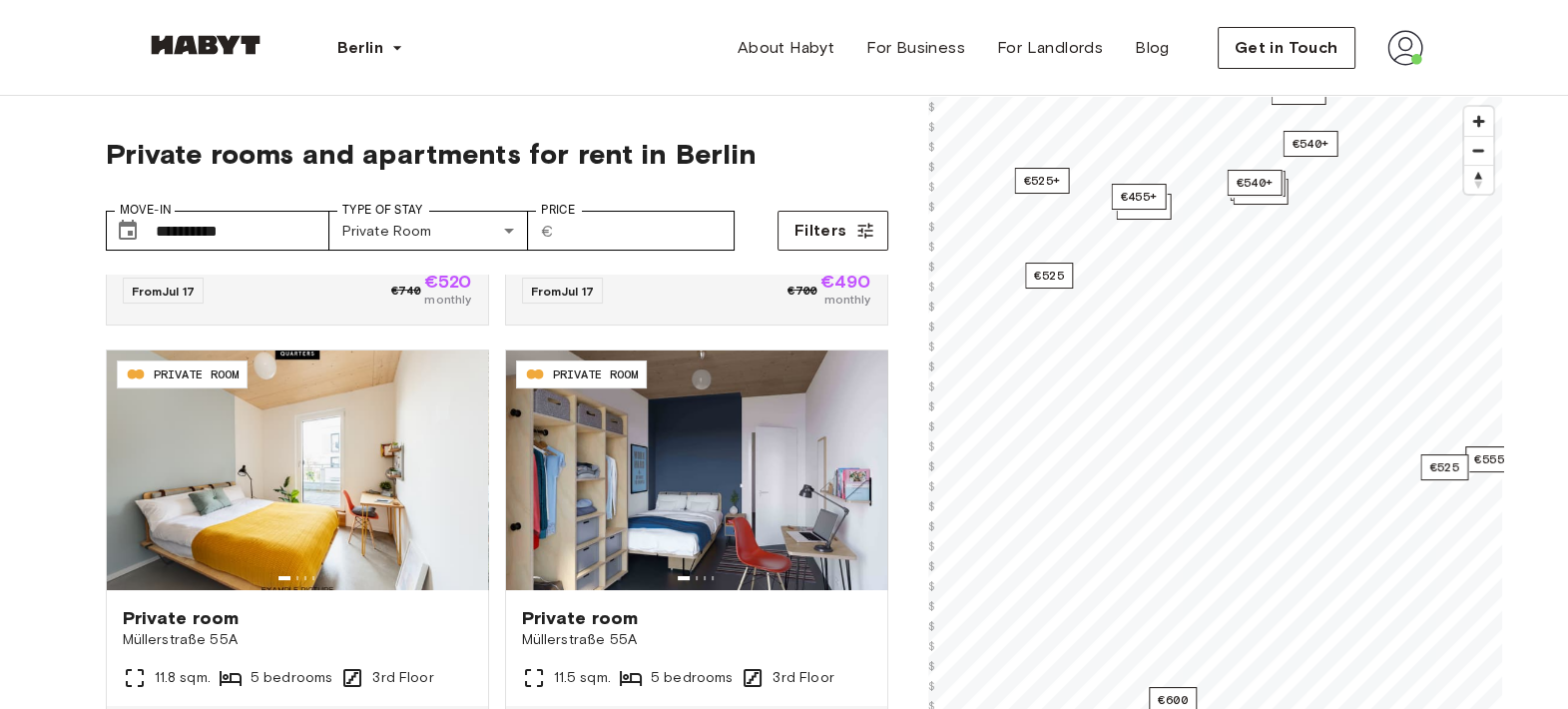 click on "**********" at bounding box center (784, 540) 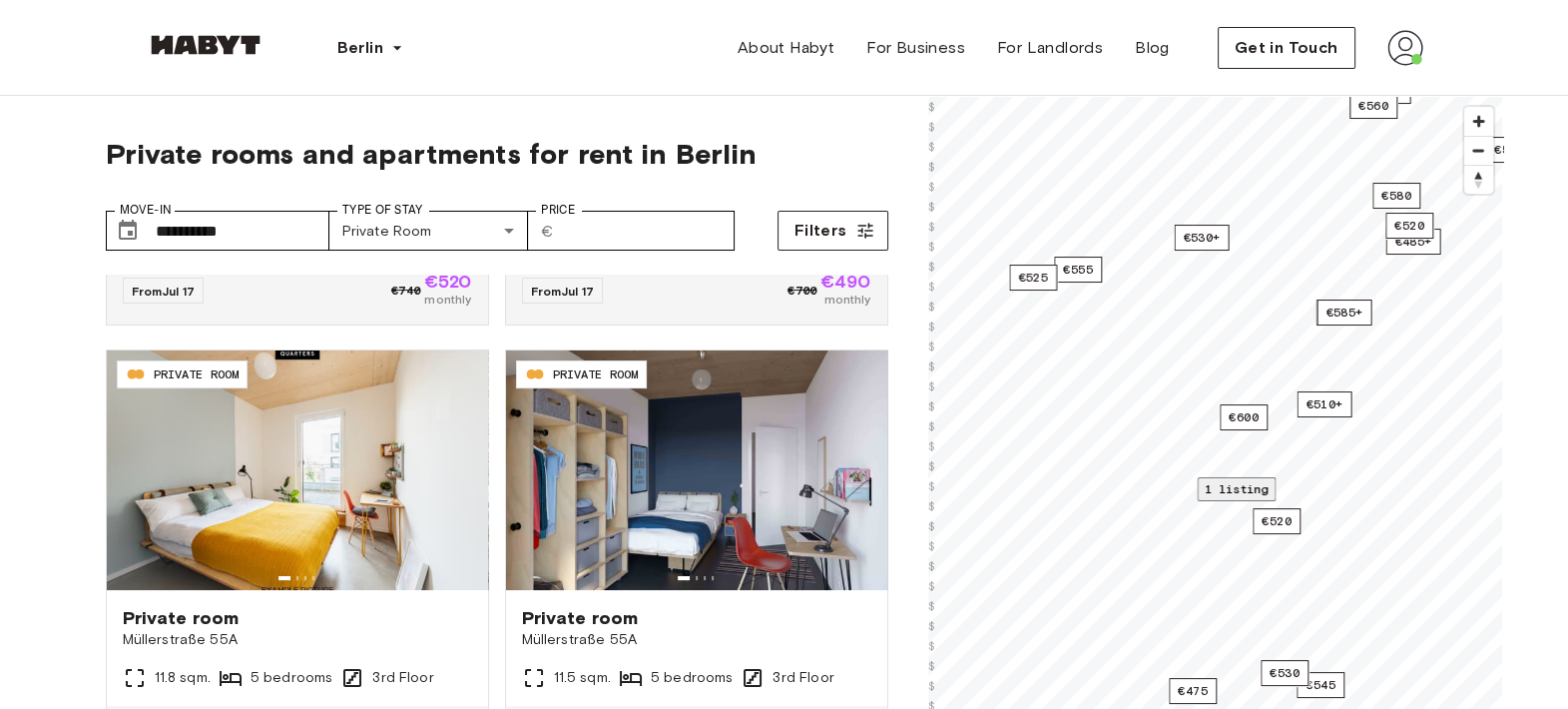 click on "1 listing" at bounding box center (1236, 488) 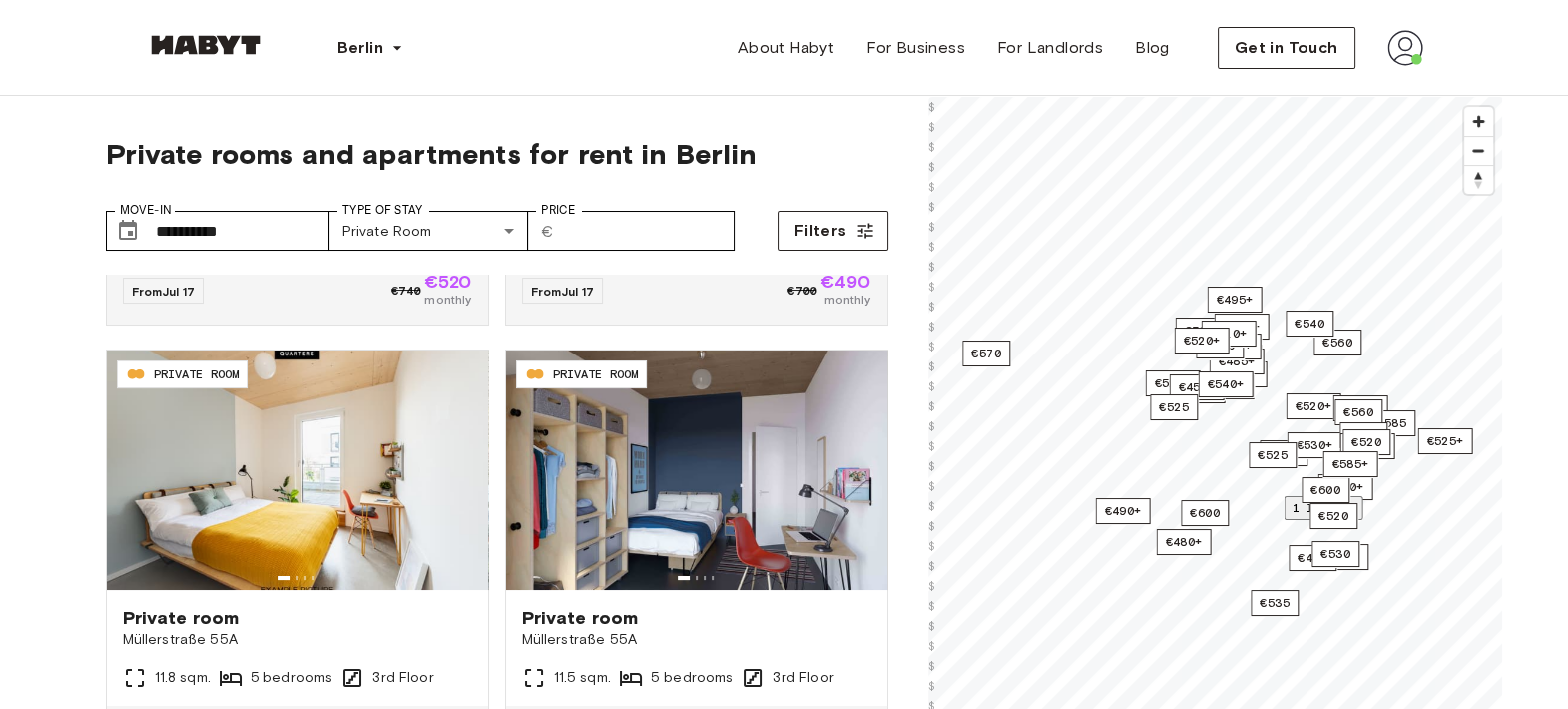 click on "Hermannstraße 14 10.67 sqm. 4 bedrooms 2nd Floor" at bounding box center (1216, 1614) 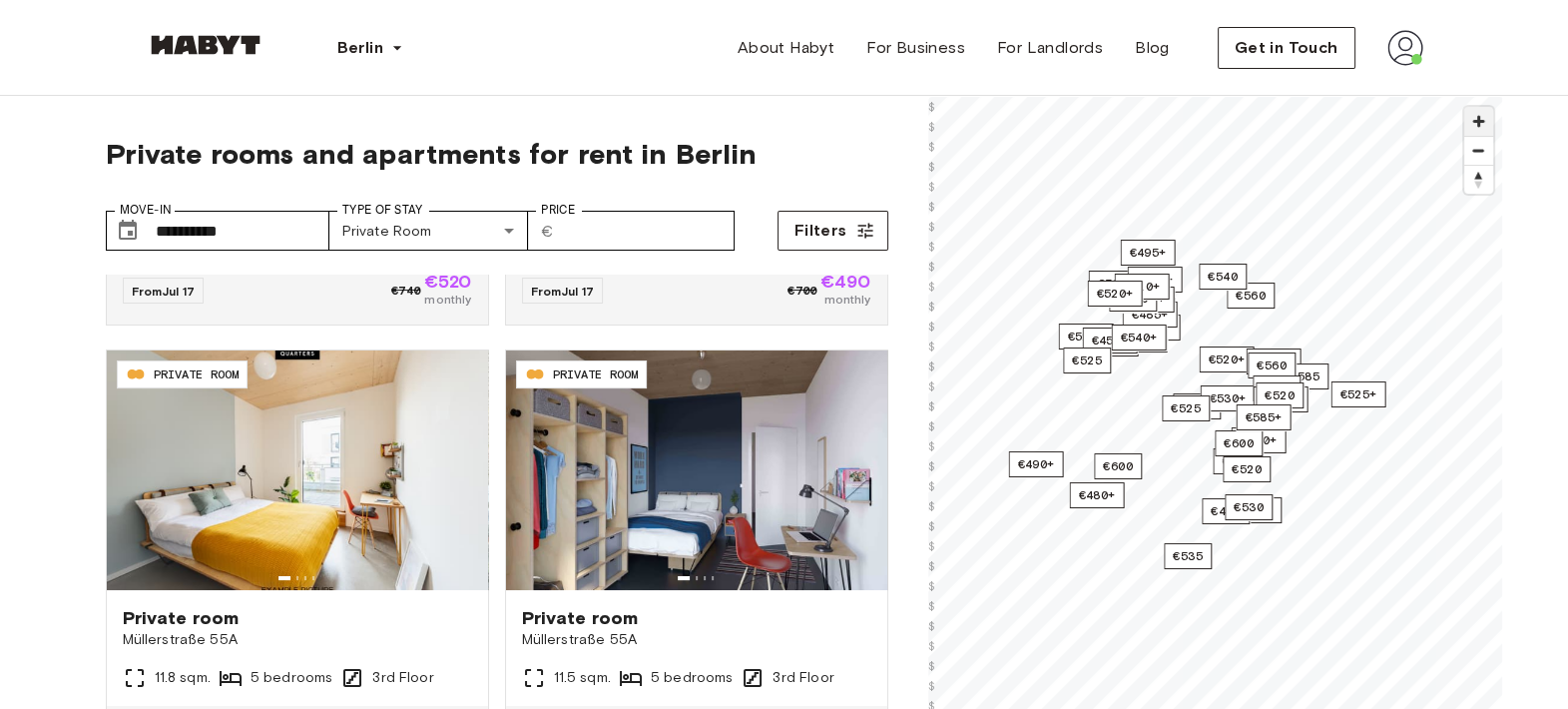 click at bounding box center (1478, 121) 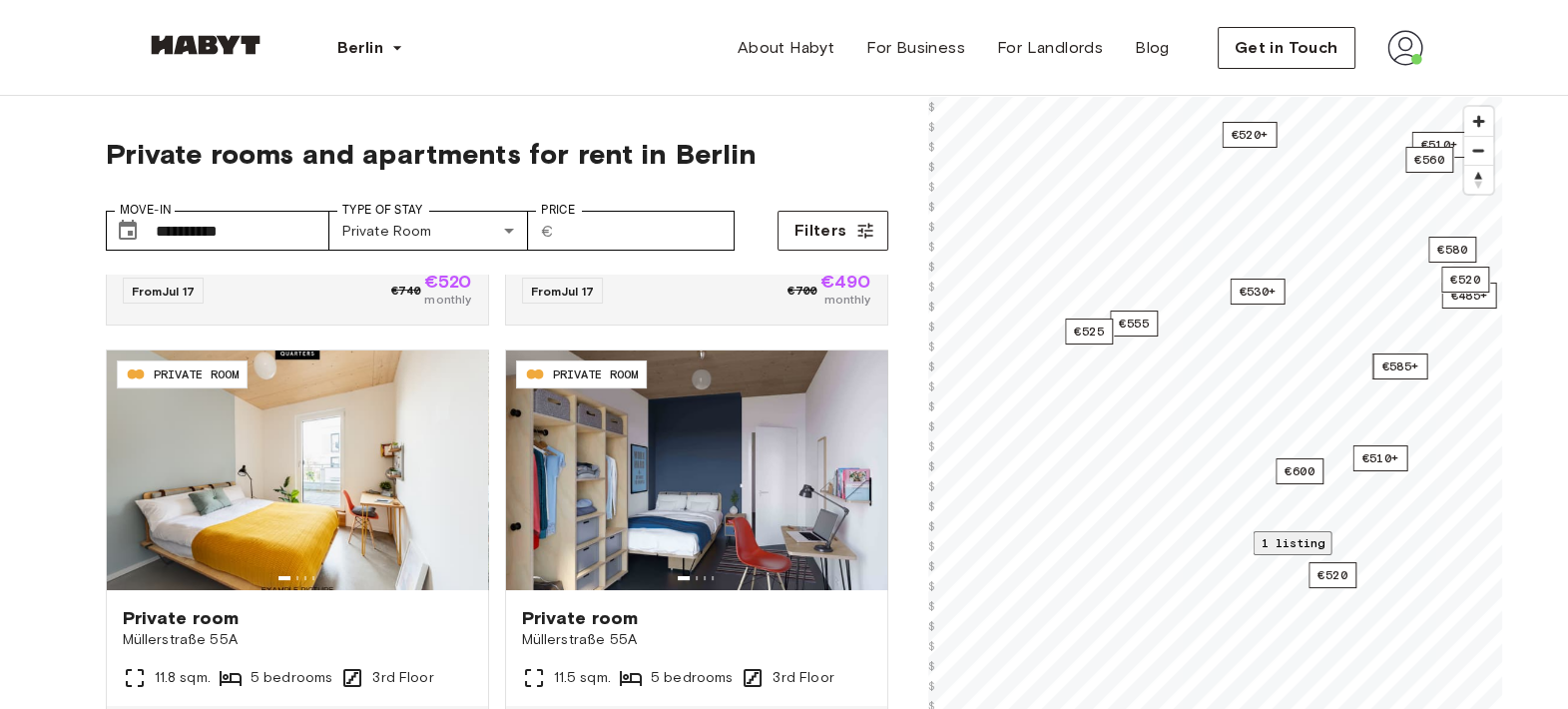 click on "1 listing" at bounding box center [1292, 542] 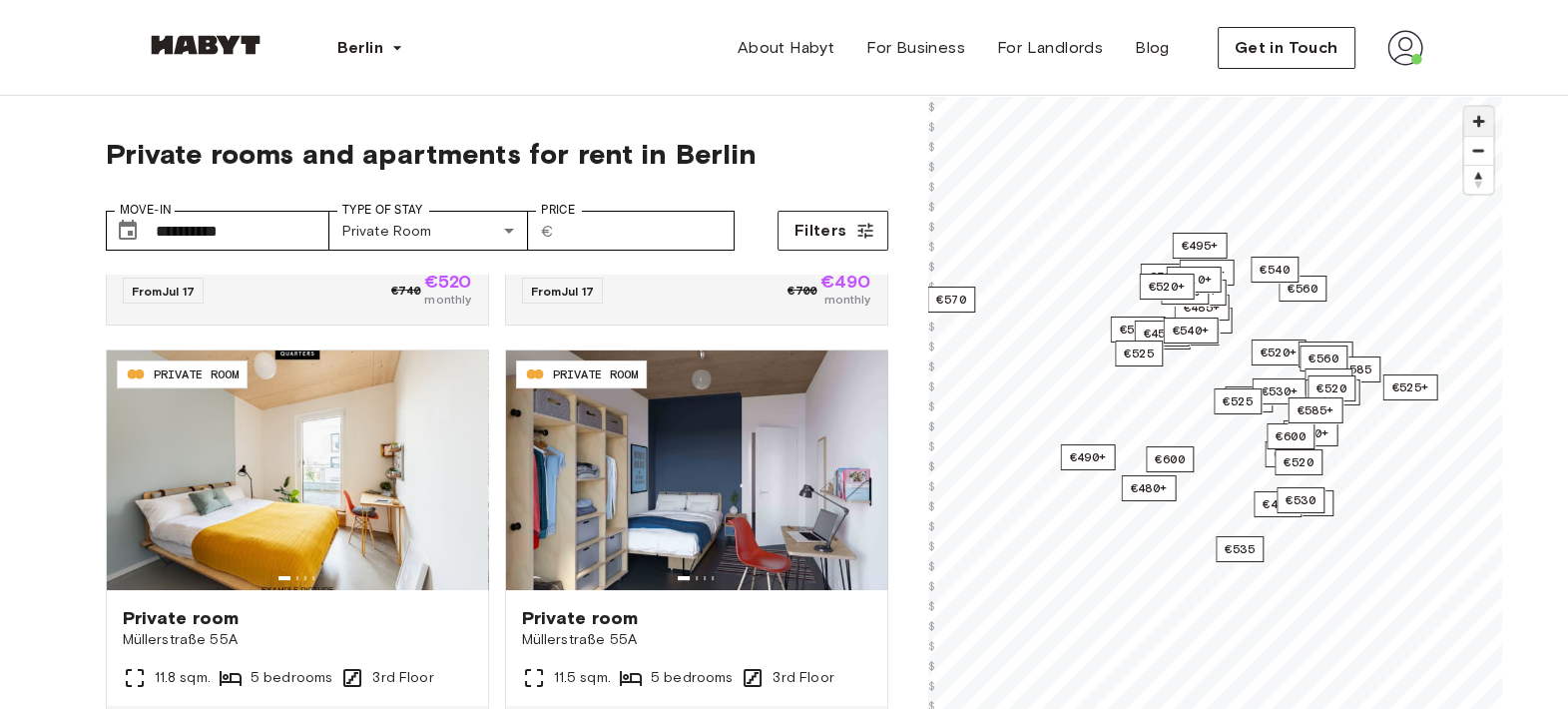 click at bounding box center (1478, 121) 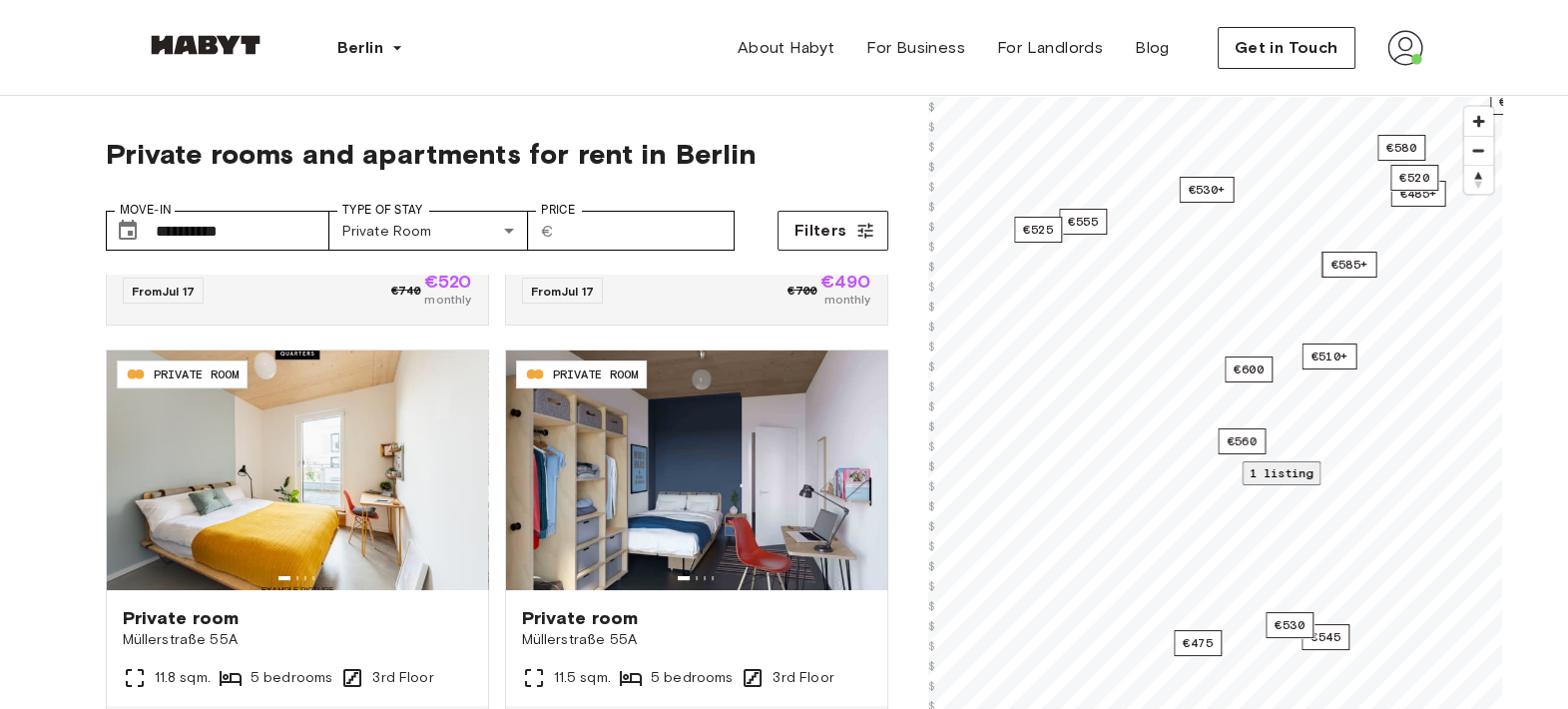 click on "1 listing" at bounding box center (1281, 472) 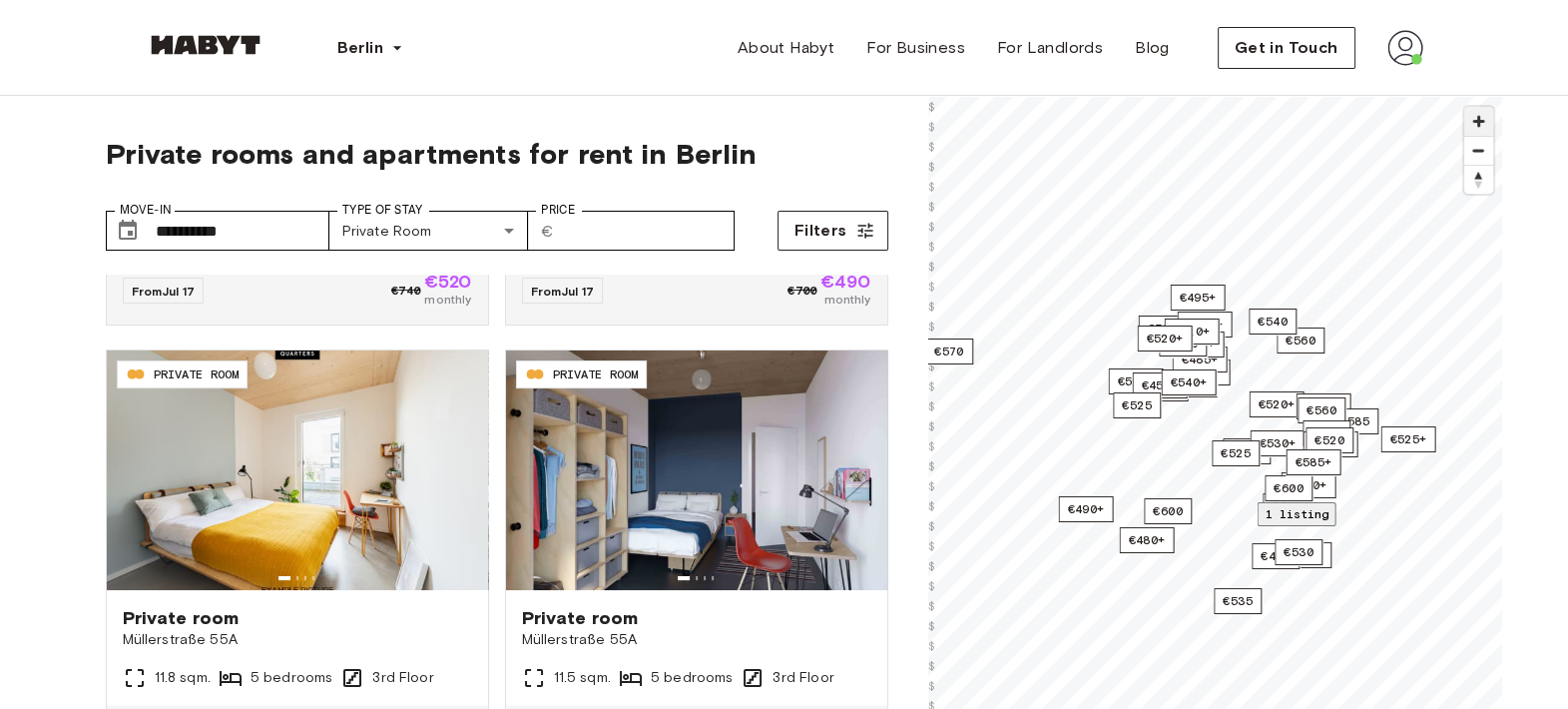 click at bounding box center [1478, 121] 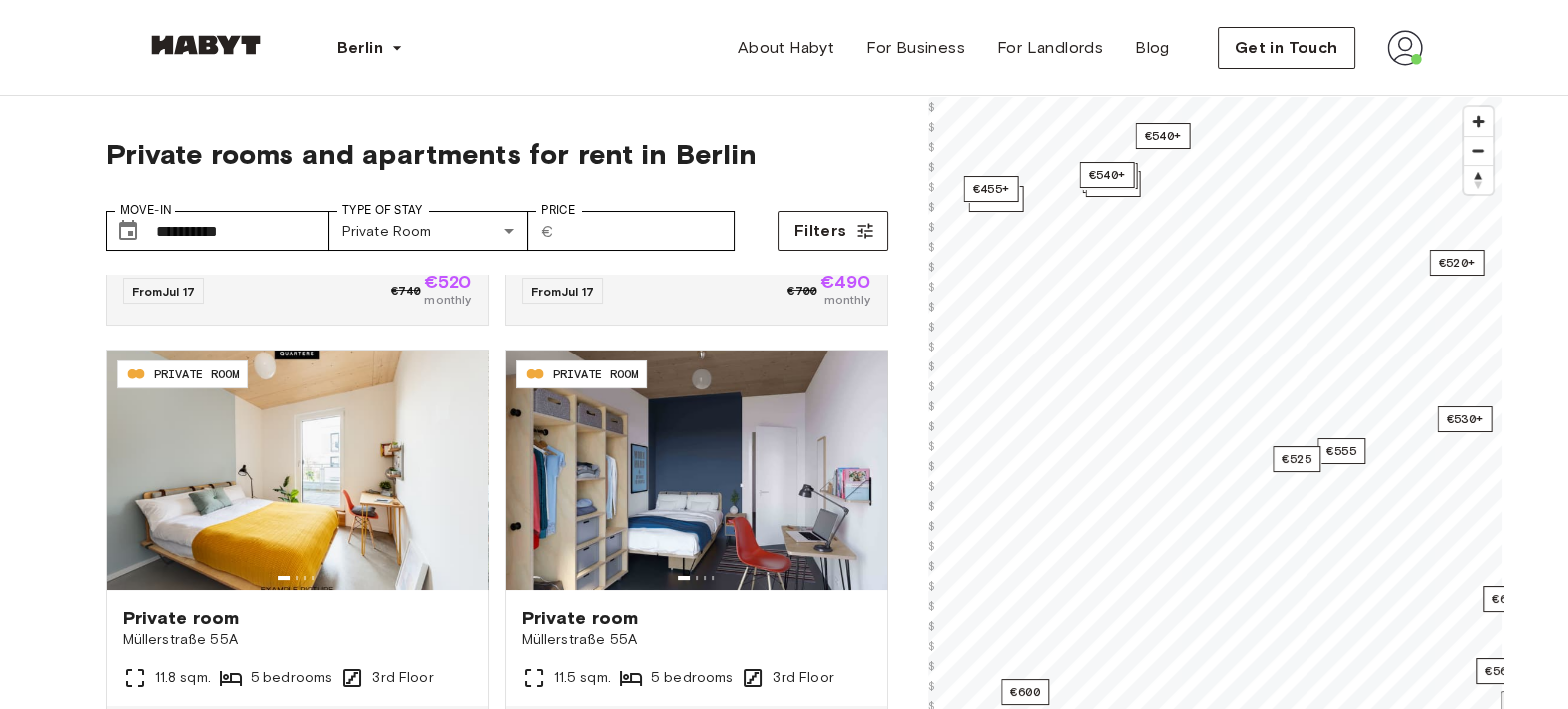 click on "€520+ €490+ €505+ €525+ €525+ €595 €485 €520+ €540+ €510+ €545 €530+ €555 €560+ €510+ €520+ €560 €480+ €455+ €525 €485+ €525+ €470+ €520 €475 €510+ €510+ €585 €540 €495+ €560 €530+ €560 €520+ €495+ €600 €540+ €580 1 listing €525 €505+ €530 €485+ €520 €600 €535 €585+ €570 © Mapbox   © OpenStreetMap   Improve this map $ $ $ $ $ $ $ $ $ $ $ $ $ $ $ $ $ $ $ $ $ $ $ $ $ $ $ $ $ $ $ $ $ $ $ $ $ $ $ $ $ $ $ $ $ $ $ $ $ $ $ $ $ $ $ $ $ $ $ $ $ $ $ $ $ $ $ $ $ $ $ $ $ $ $ $ $ $ $ $ $ $ $ $ $ $ $ $ $ $ $ $ $ $ $ $ $ $ $ $ $ $ $ $ $ $ $ Flughafenstraße 21 1 stays Flughafenstraße 21 25 sqm. 5 bedrooms 3rd Floor From  Aug 03 €520 monthly" at bounding box center (1216, 451) 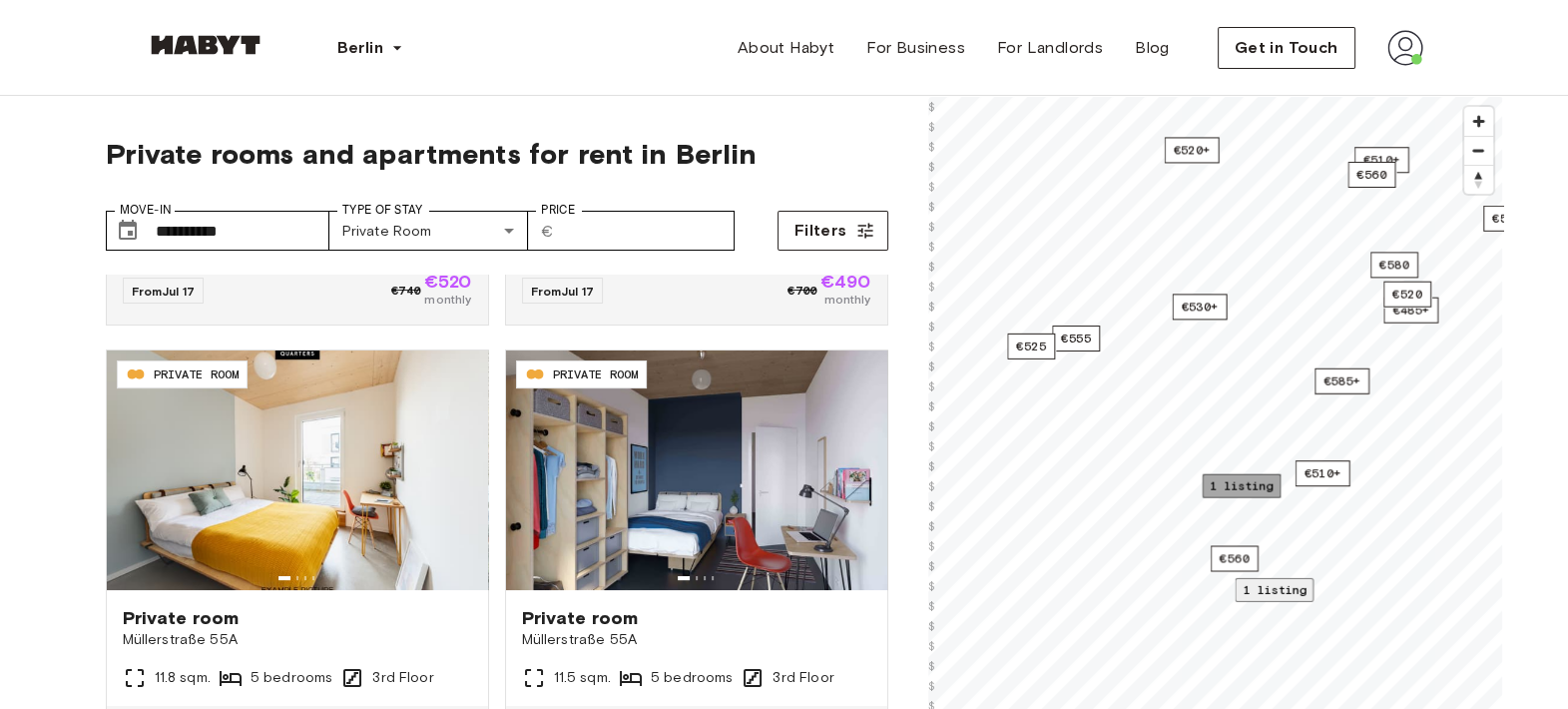 drag, startPoint x: 1245, startPoint y: 499, endPoint x: 1217, endPoint y: 493, distance: 28.635642 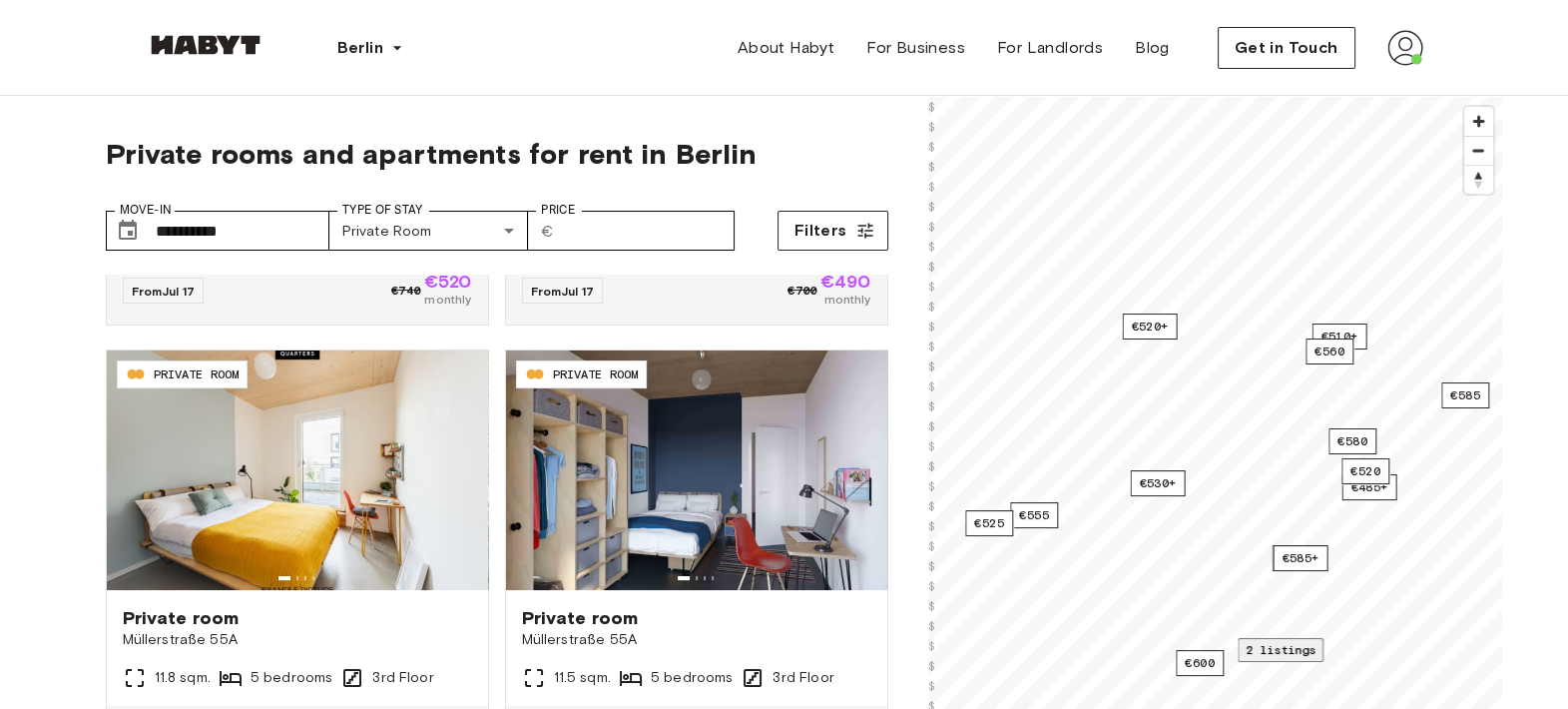 drag, startPoint x: 1298, startPoint y: 581, endPoint x: 1310, endPoint y: 651, distance: 71.02112 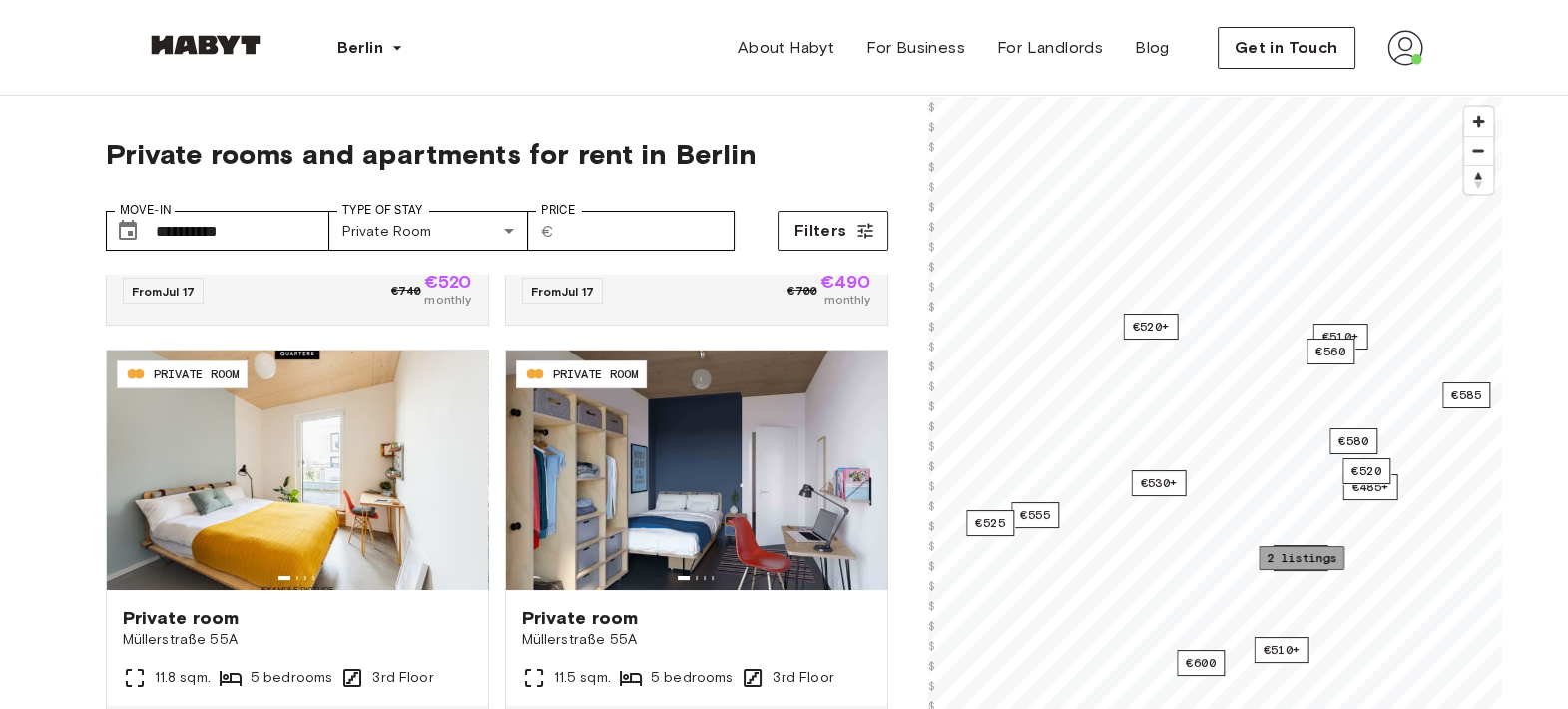 click on "2 listings" at bounding box center (1302, 558) 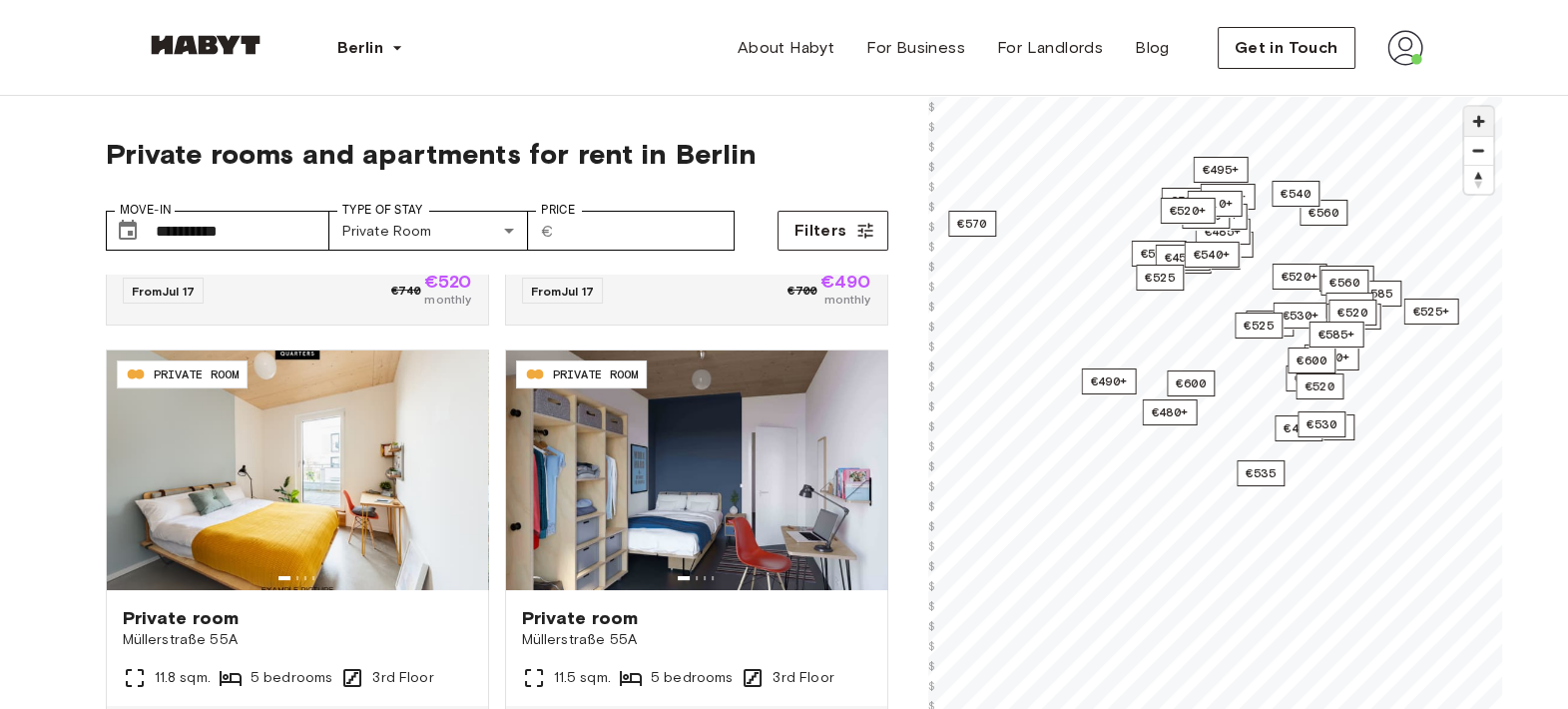 click at bounding box center (1478, 121) 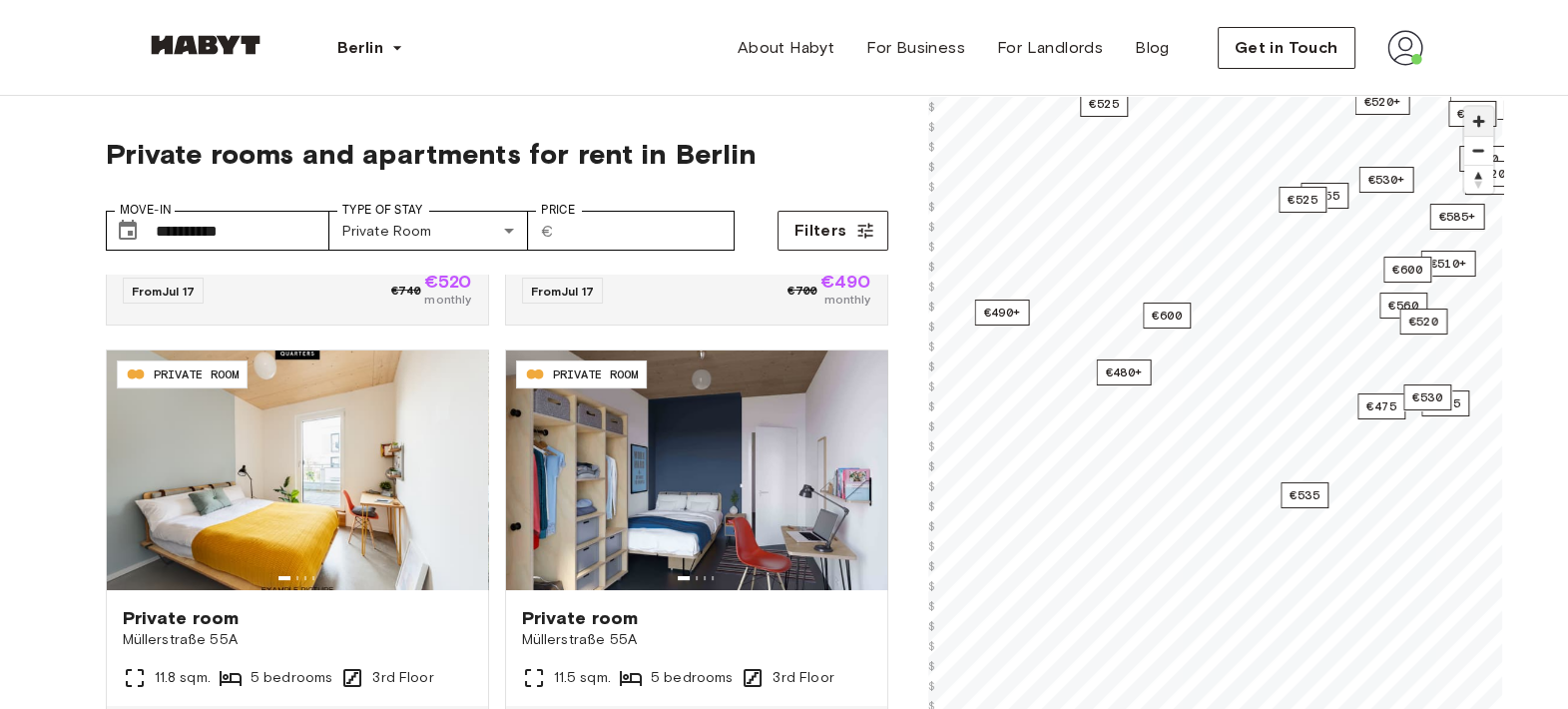 click at bounding box center [1478, 121] 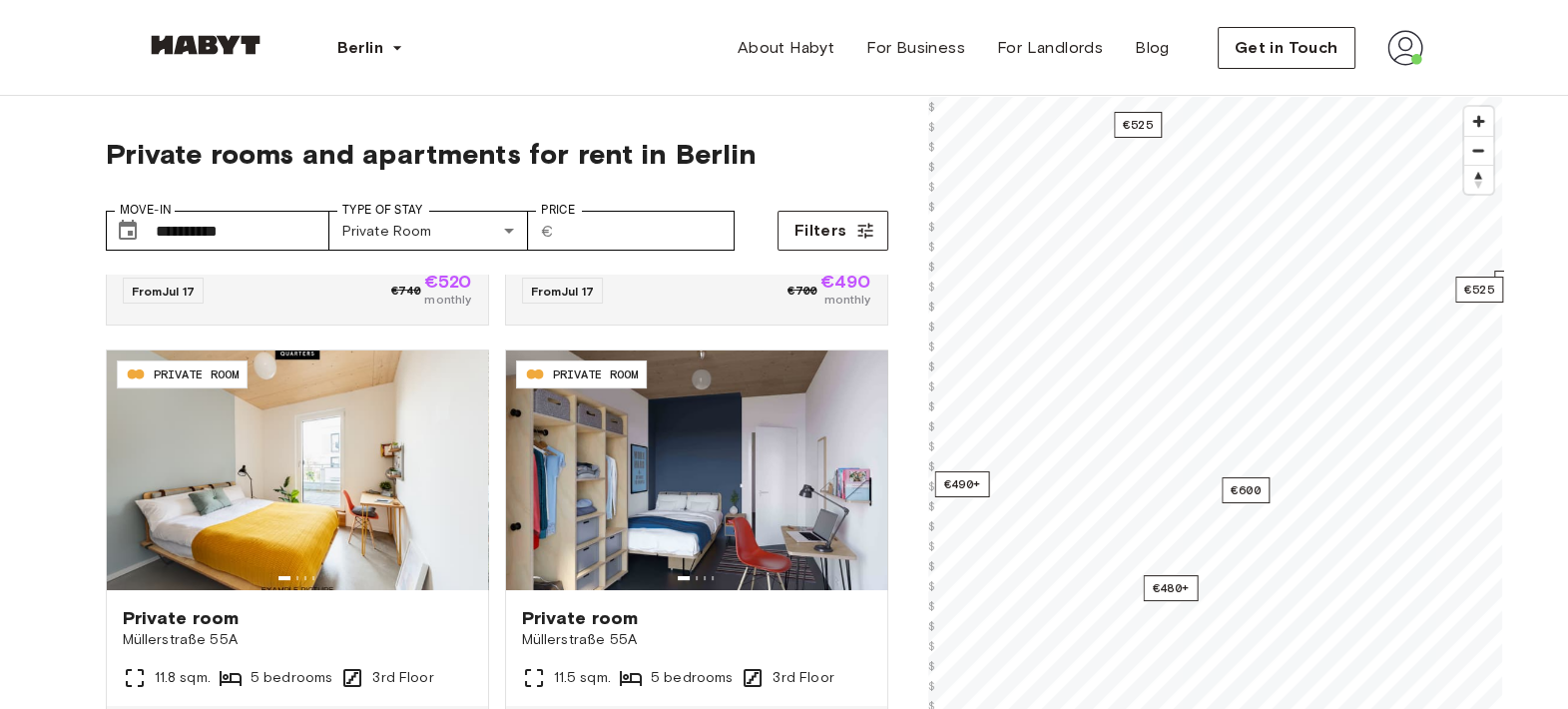 click on "**********" at bounding box center (784, 2359) 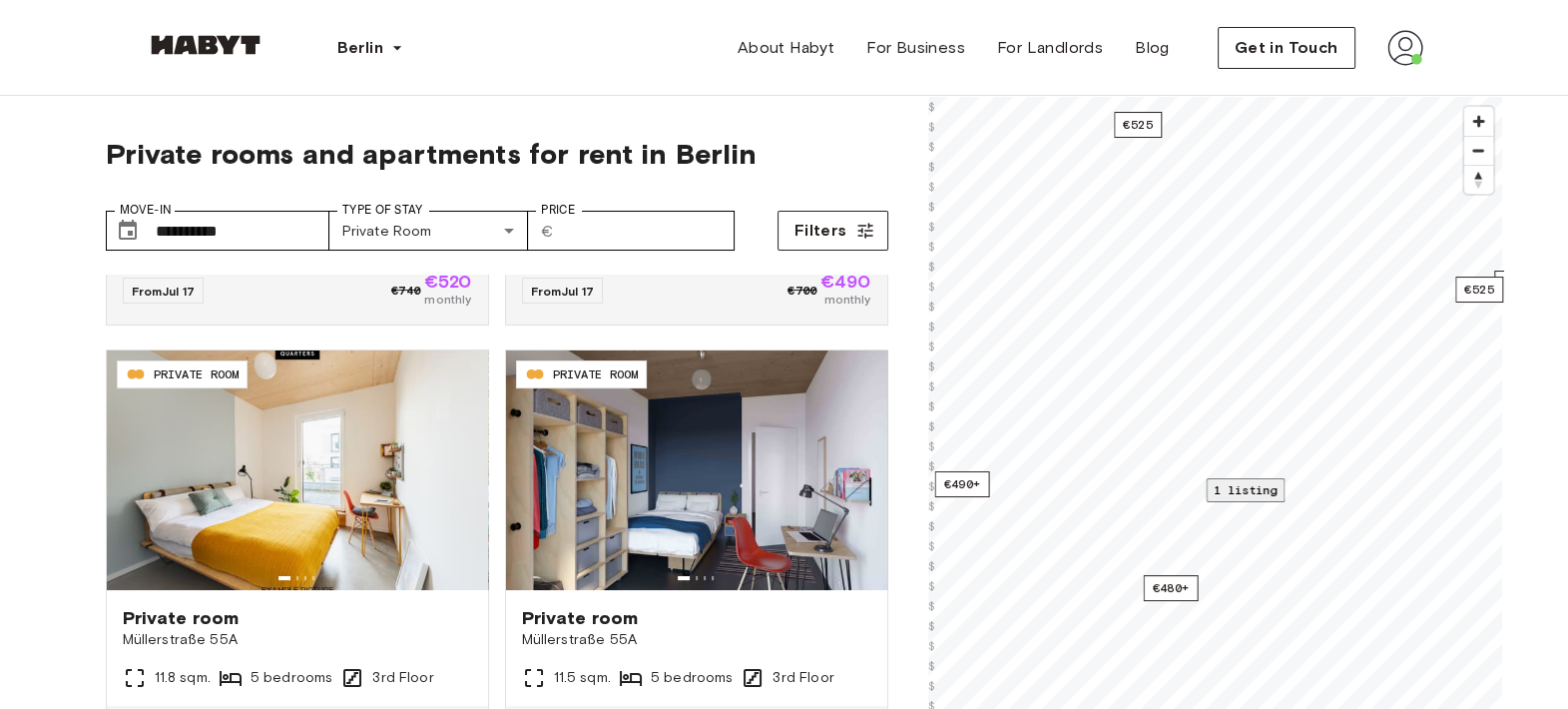click on "1 listing" at bounding box center (1245, 489) 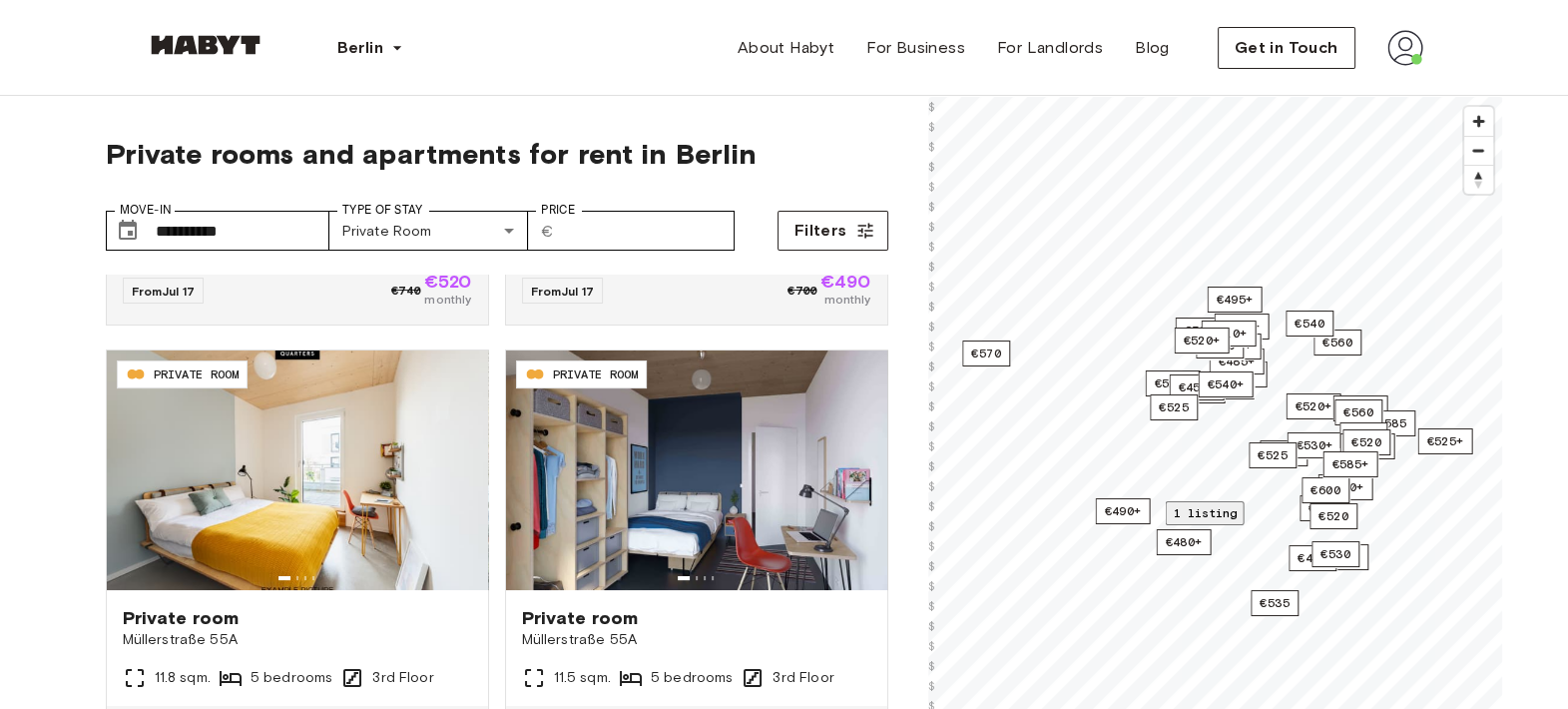 click on "6 bedrooms" at bounding box center (1216, 1643) 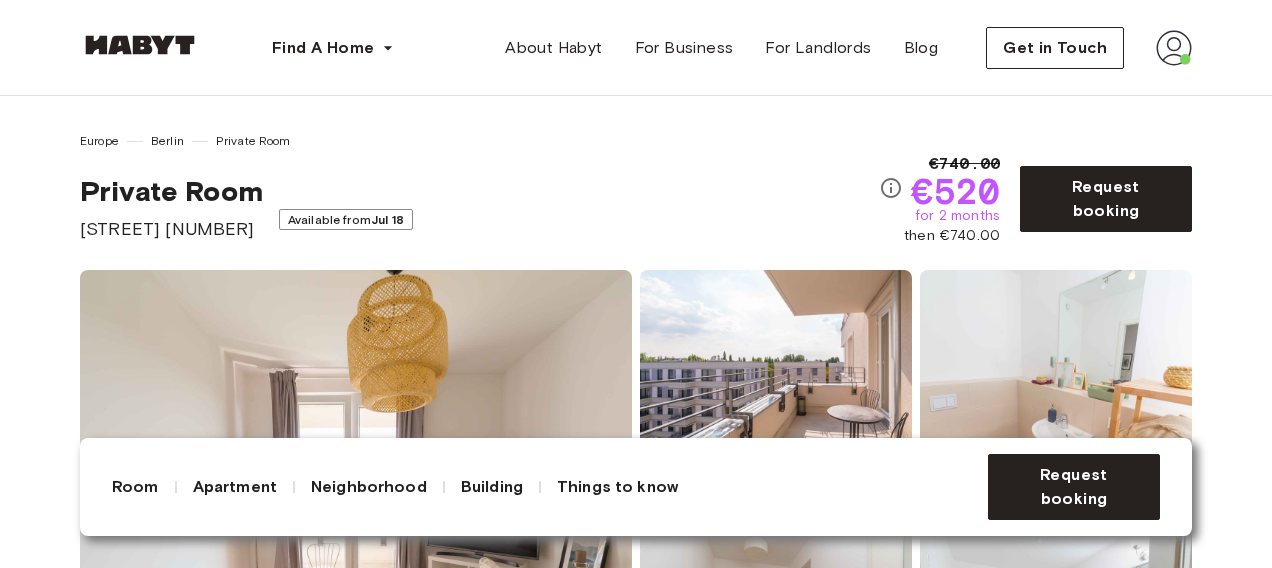 scroll, scrollTop: 0, scrollLeft: 0, axis: both 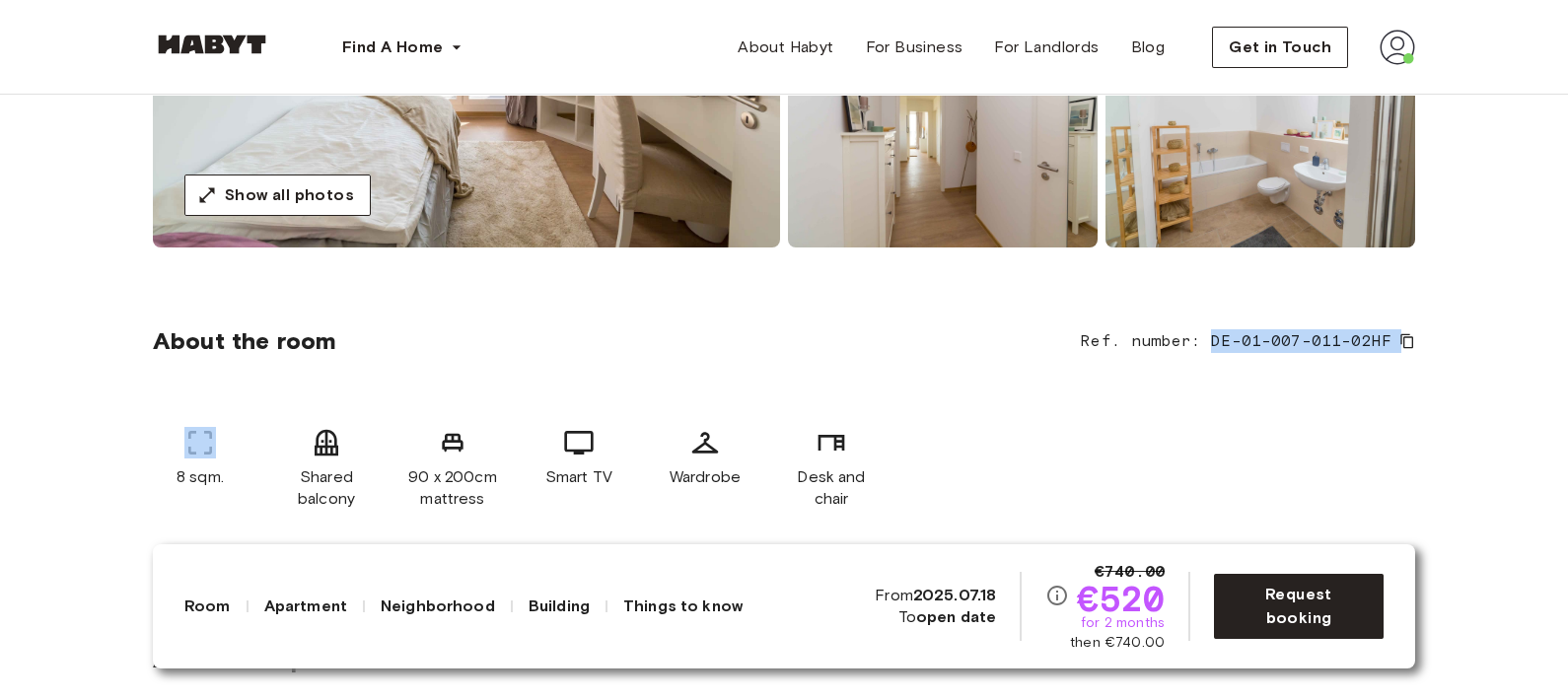 drag, startPoint x: 1216, startPoint y: 340, endPoint x: 1387, endPoint y: 353, distance: 171.49344 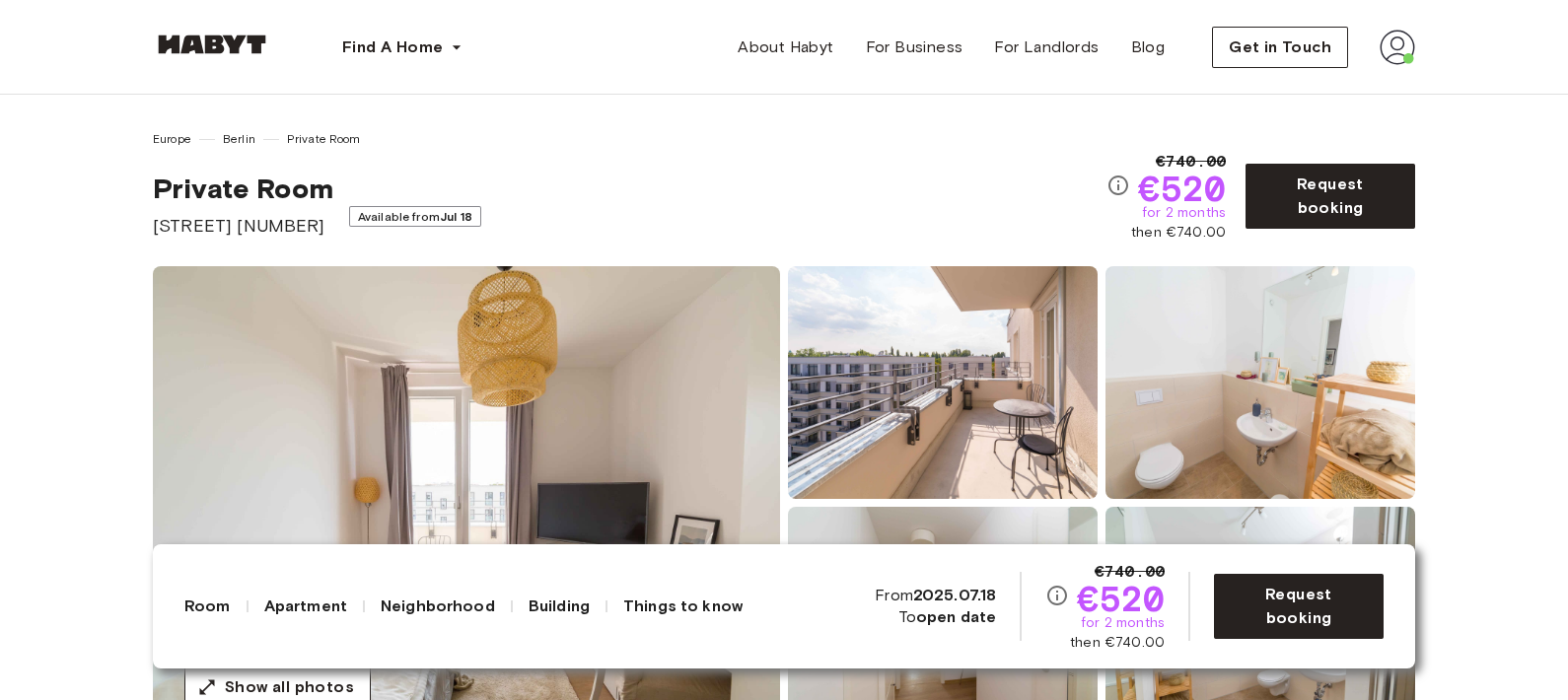 click on "Klara Franke Straße 12" at bounding box center (243, 226) 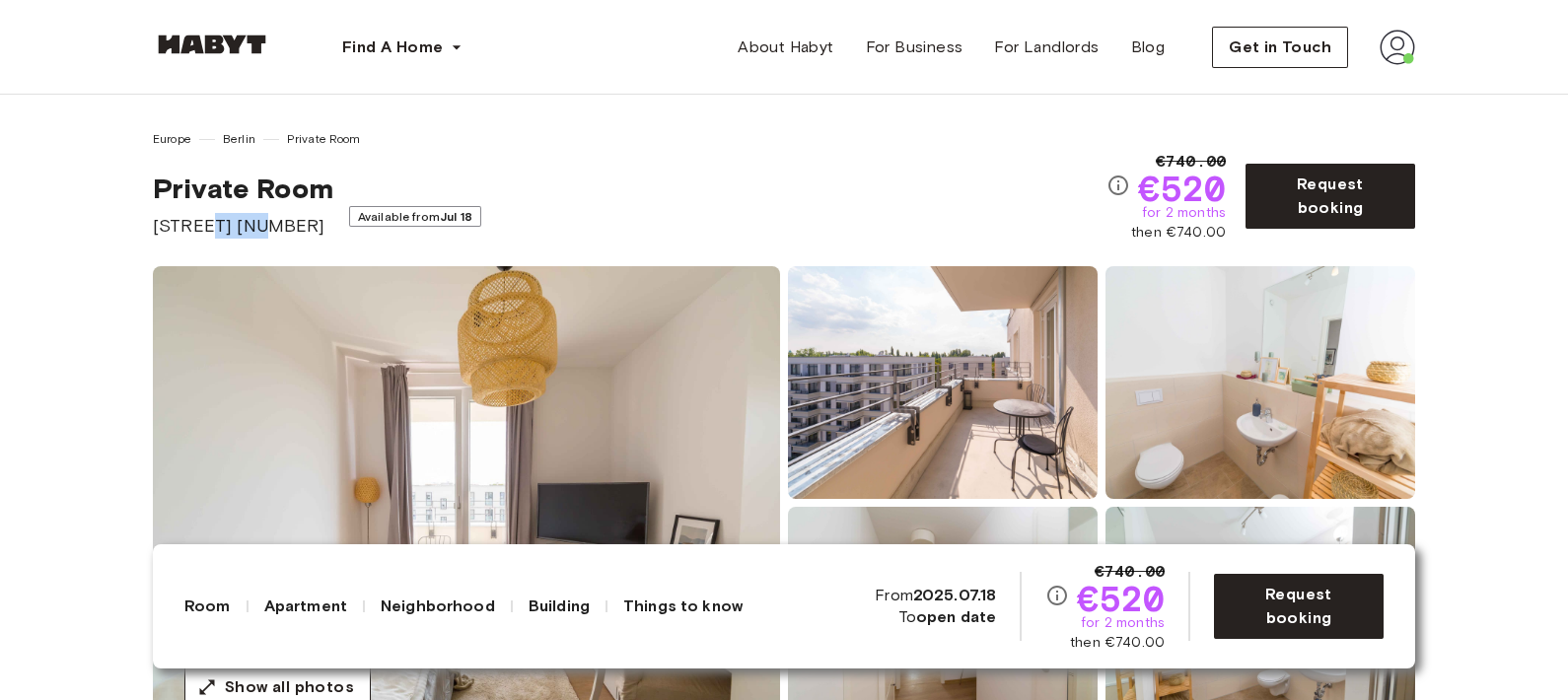 click on "Klara Franke Straße 12" at bounding box center (243, 226) 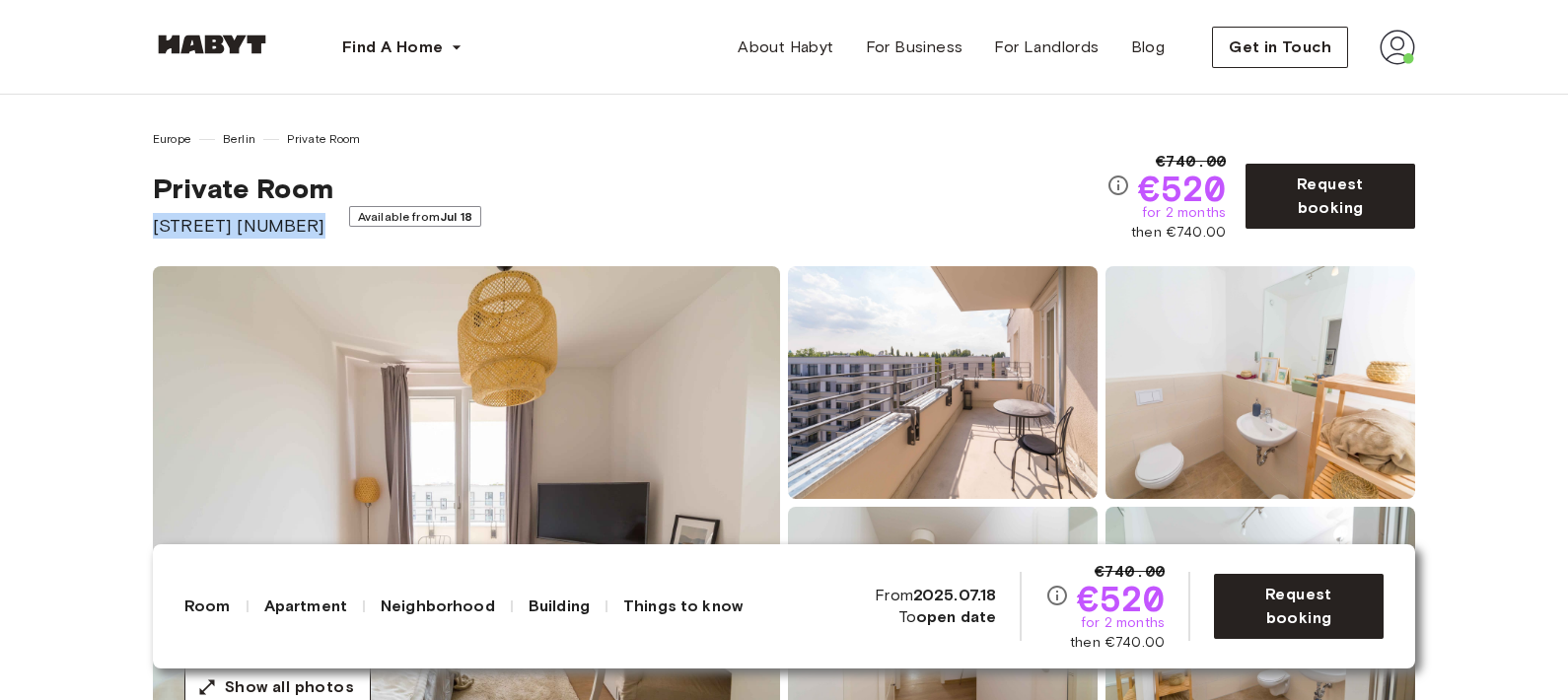 click on "Klara Franke Straße 12" at bounding box center [243, 226] 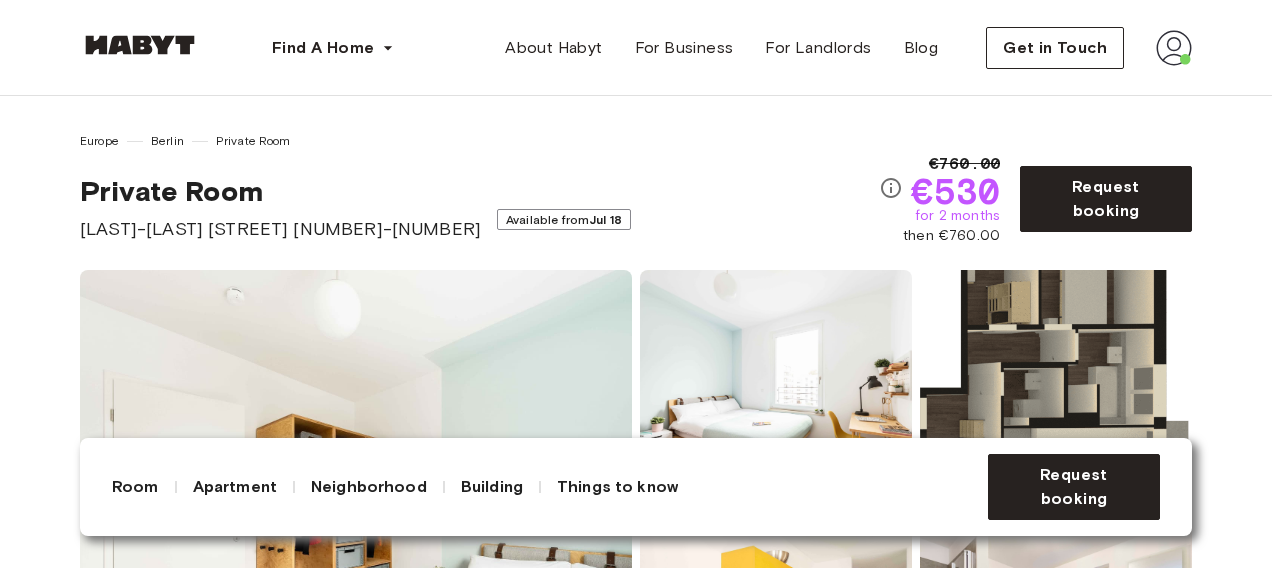 scroll, scrollTop: 700, scrollLeft: 0, axis: vertical 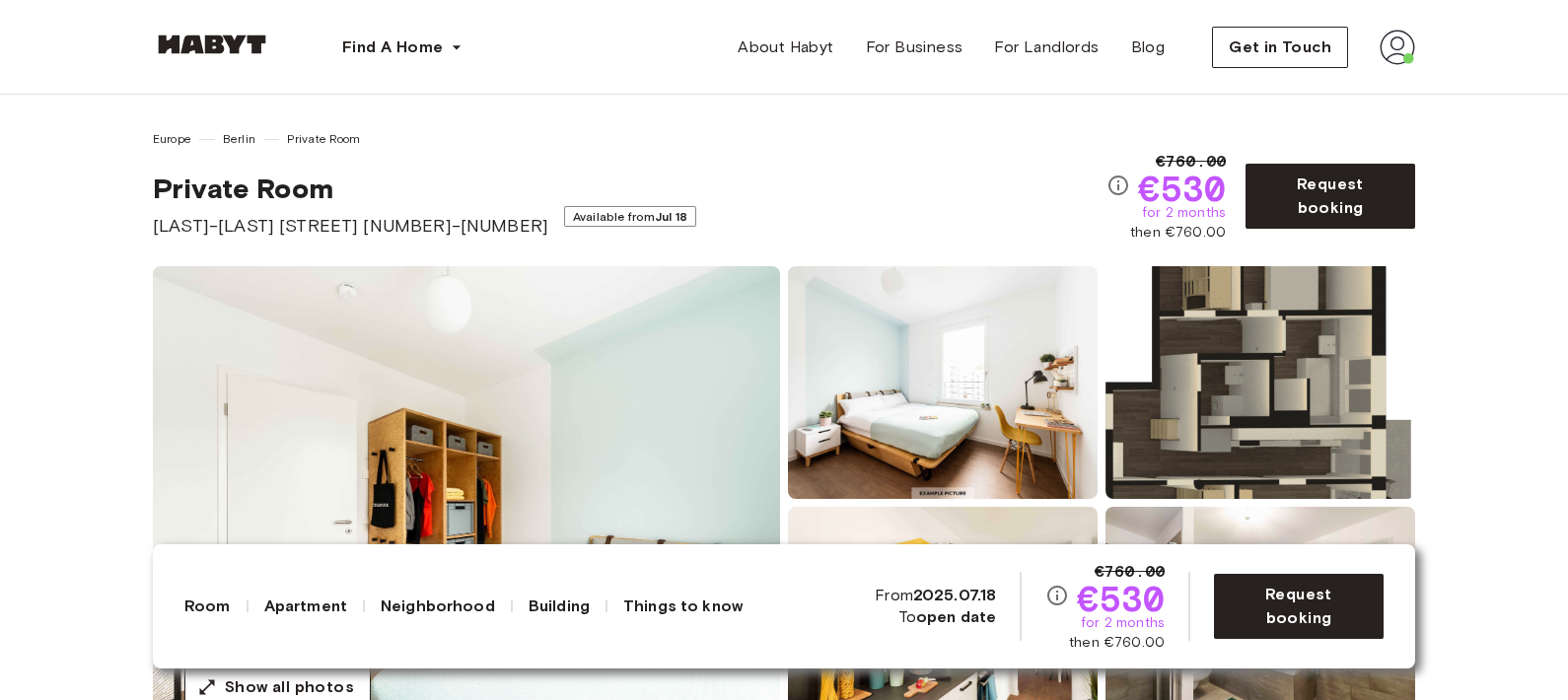 click on "Private Room [LAST]-[LAST] [STREET] [NUMBER]-[NUMBER] Available from Jul 18" at bounding box center (629, 205) 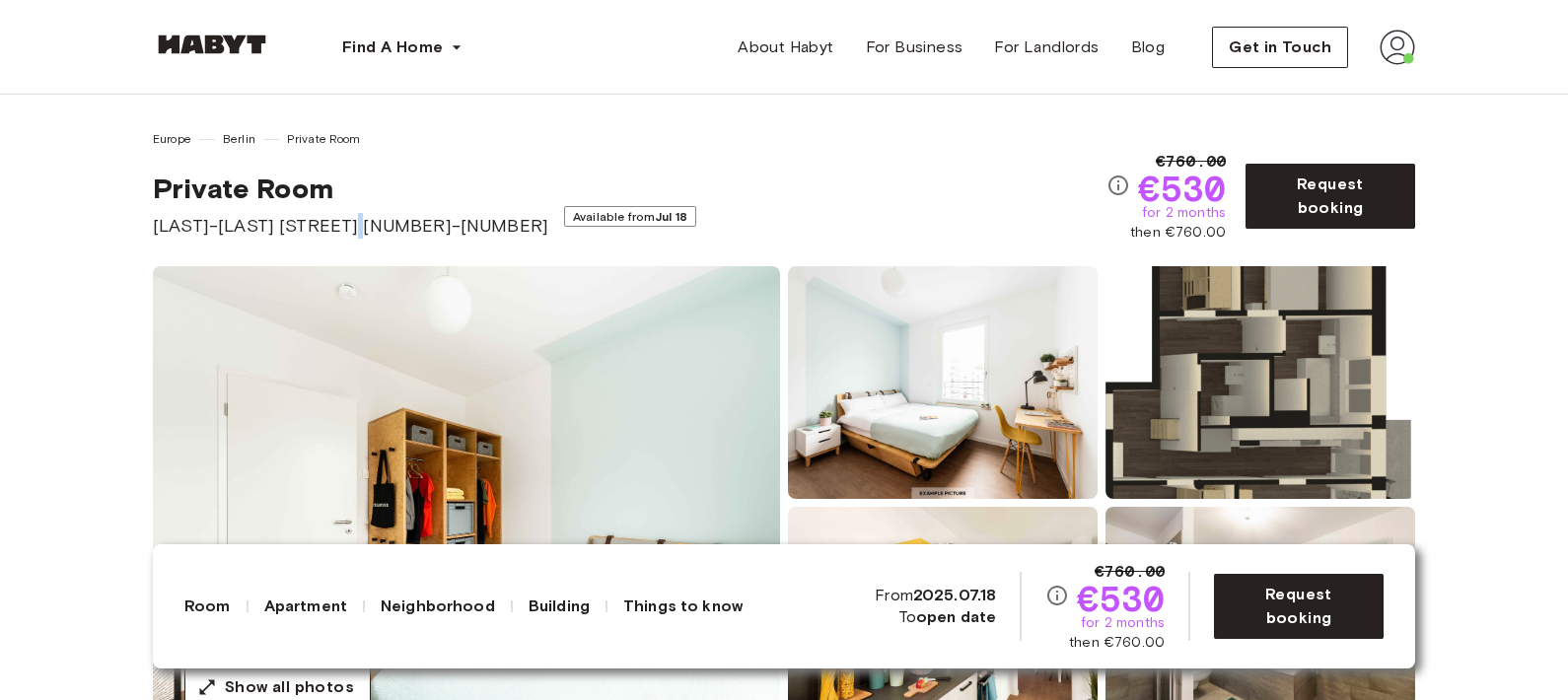 click on "Klara-Franke-Straße 24-28" at bounding box center [350, 226] 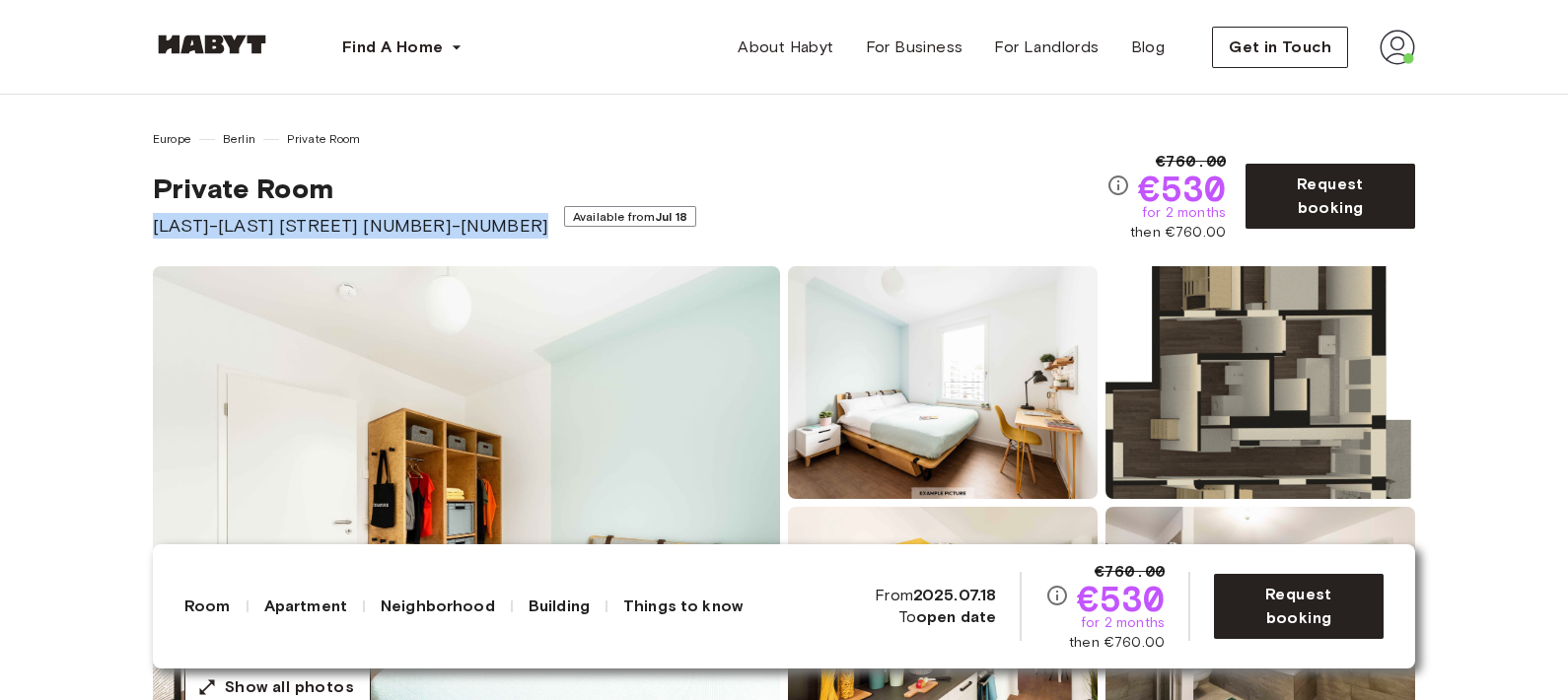 copy on "Klara-Franke-Straße 24-28" 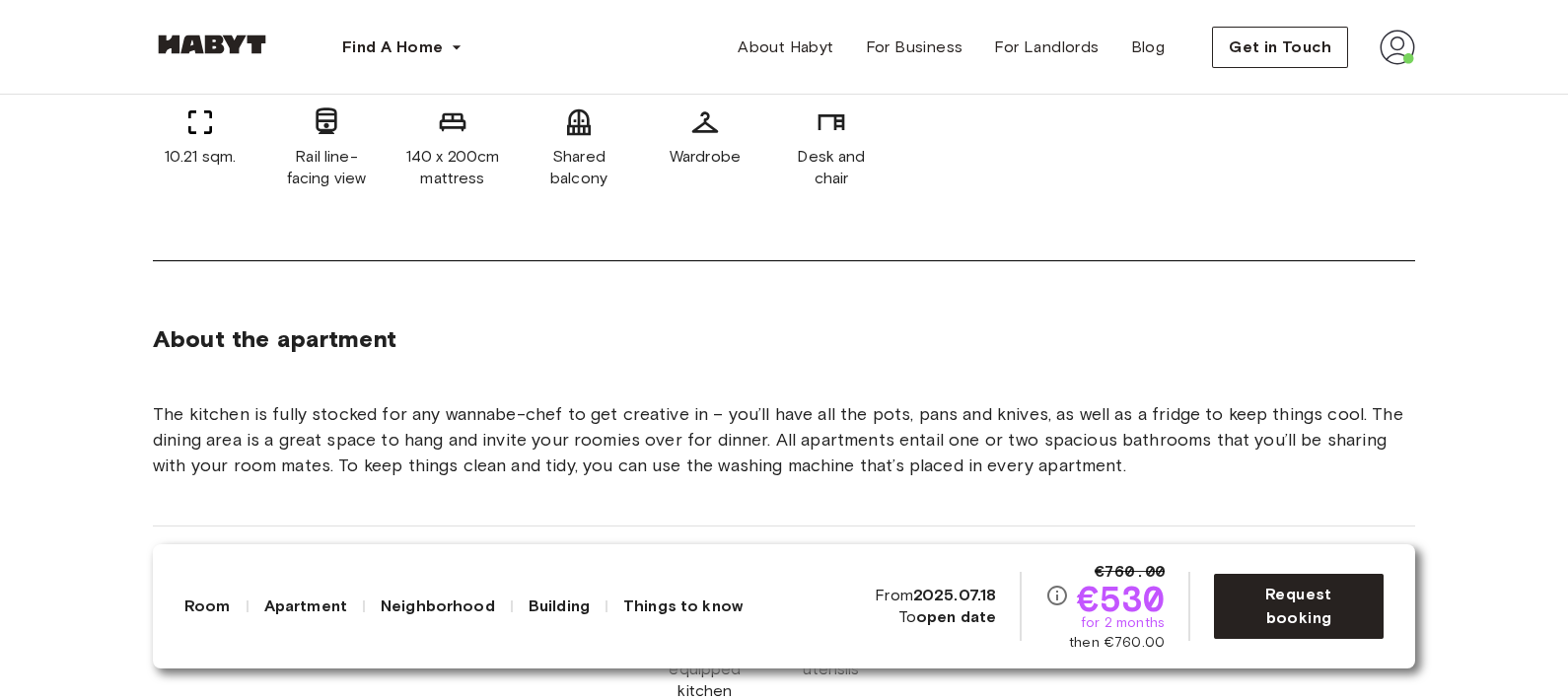 scroll, scrollTop: 492, scrollLeft: 0, axis: vertical 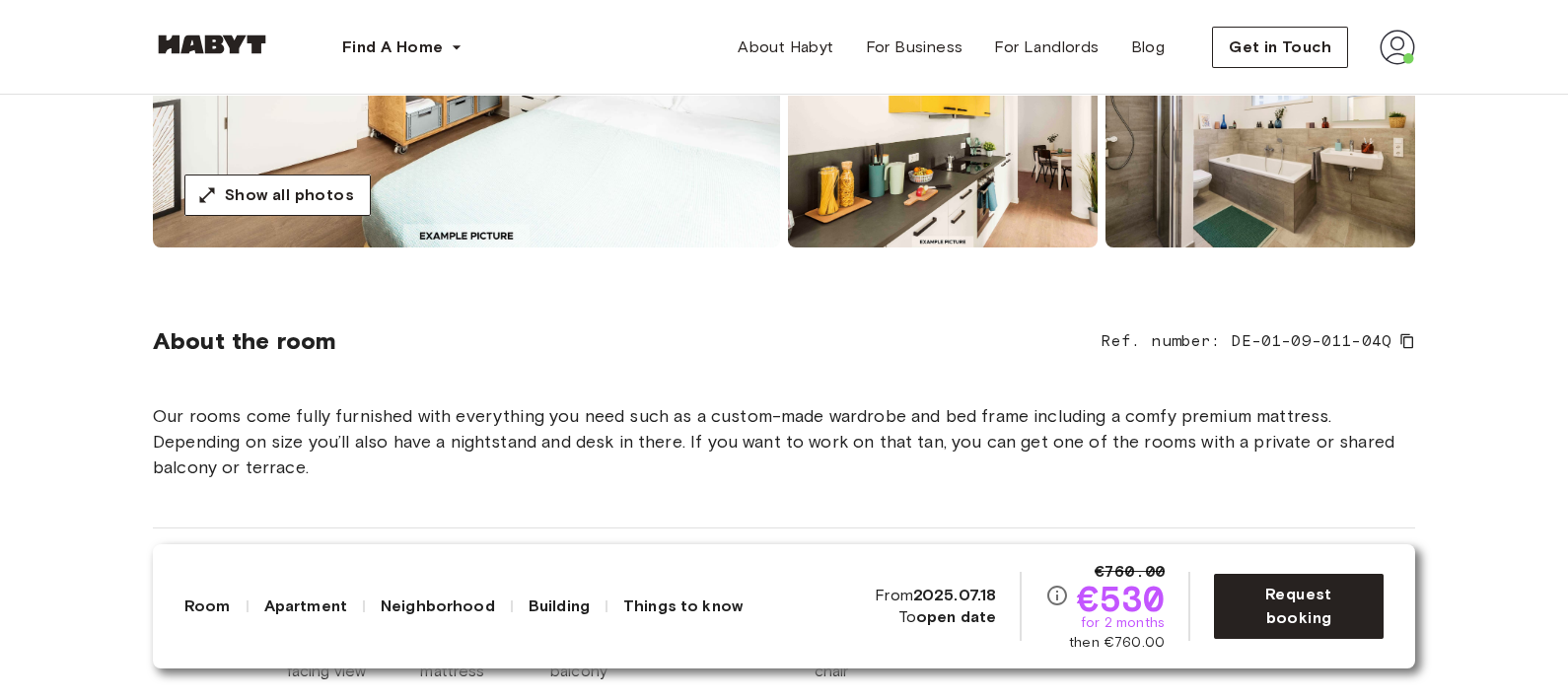 click on "Ref. number:   DE-01-09-011-04Q" at bounding box center [1258, 341] 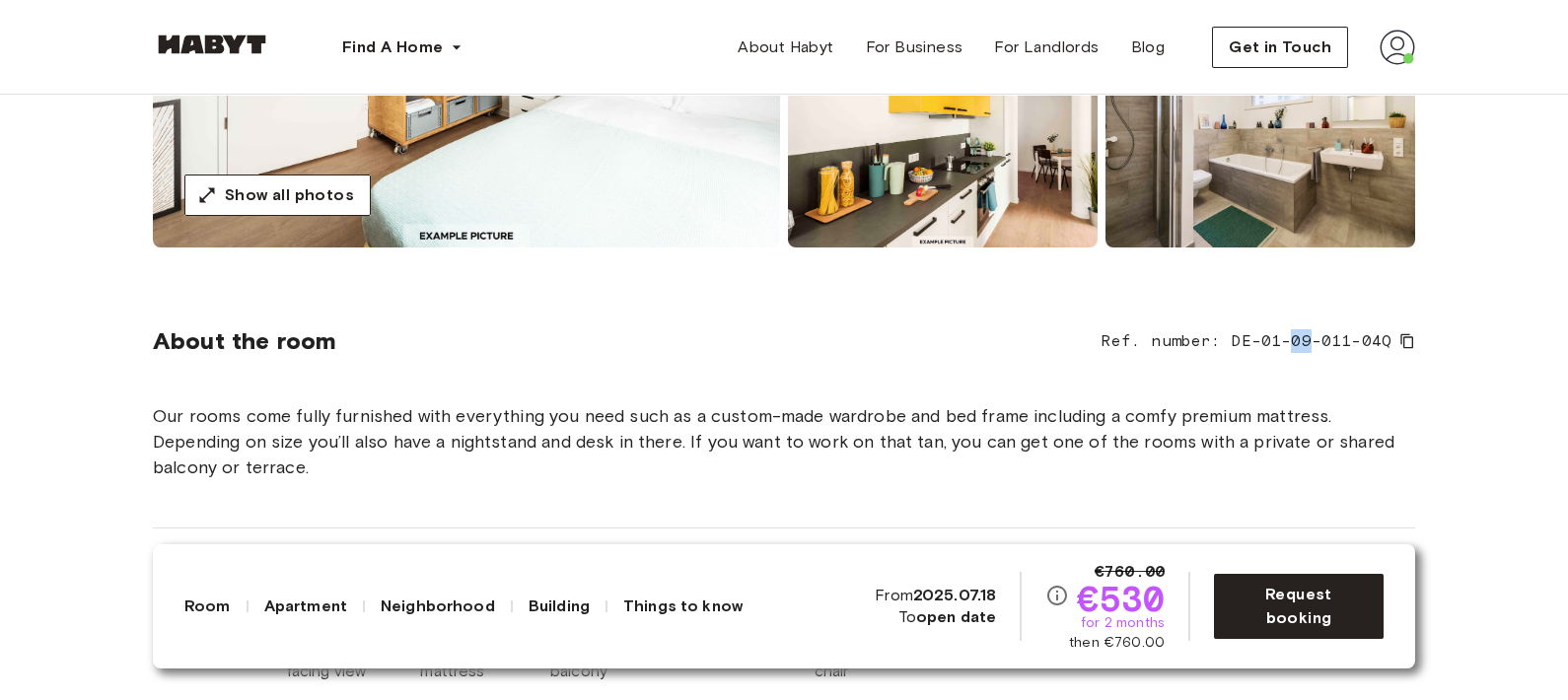 click on "Ref. number:   DE-01-09-011-04Q" at bounding box center (1258, 341) 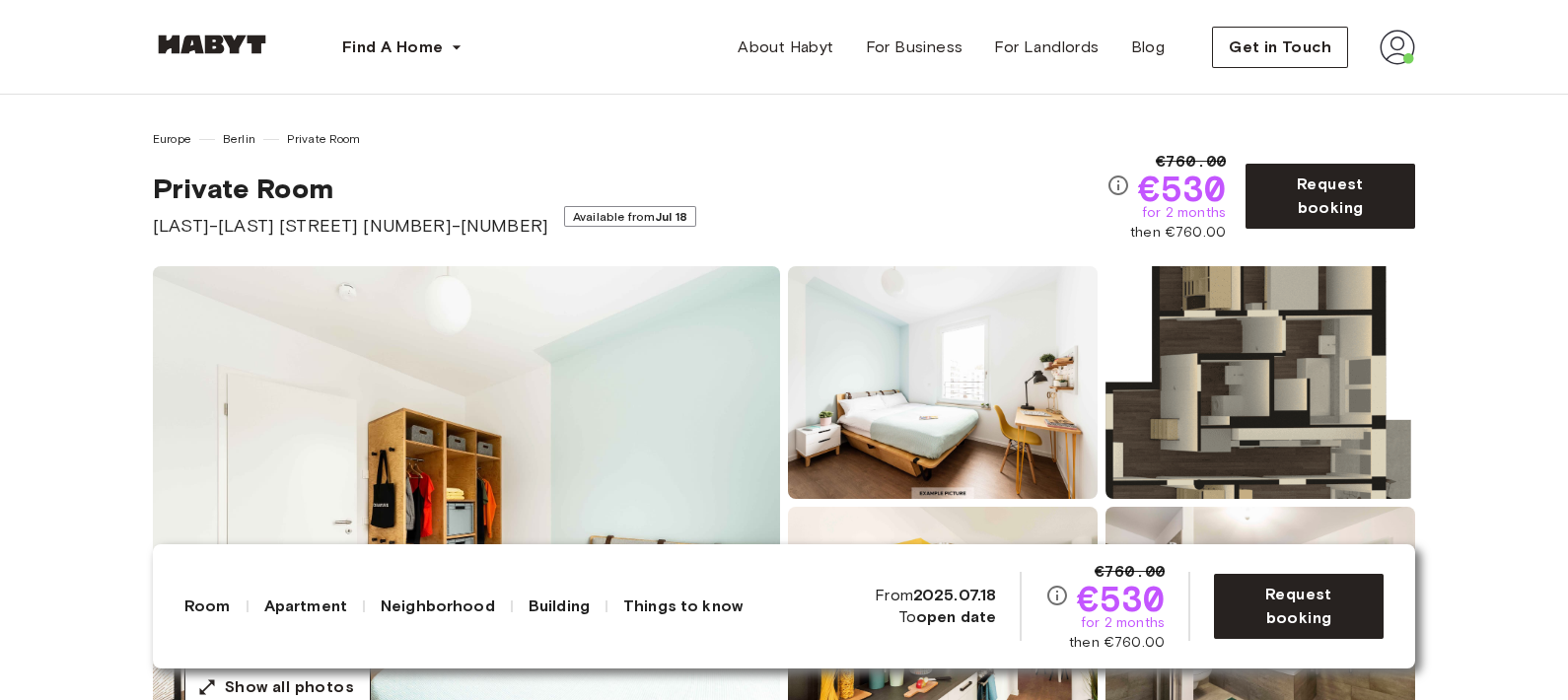 scroll, scrollTop: 616, scrollLeft: 0, axis: vertical 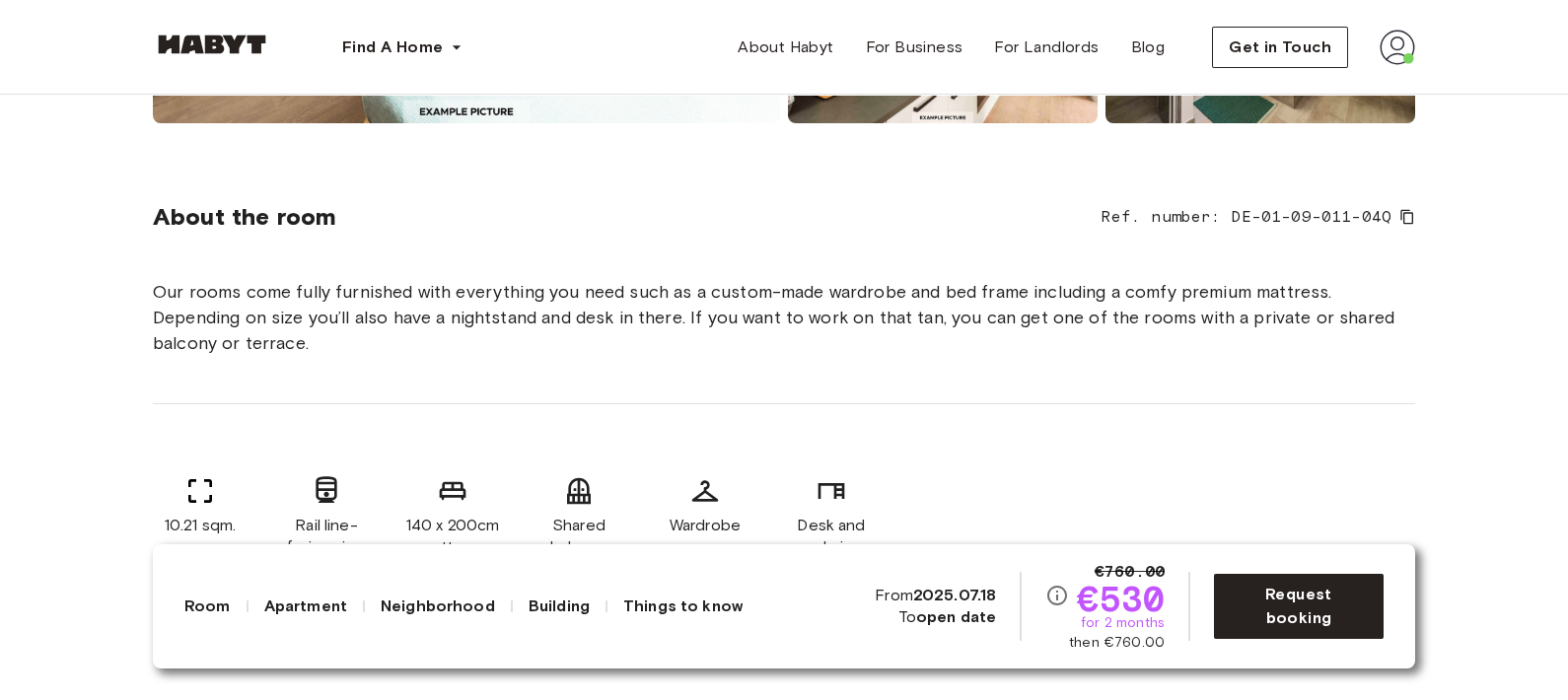 click on "Ref. number:   DE-01-09-011-04Q" at bounding box center (1258, 217) 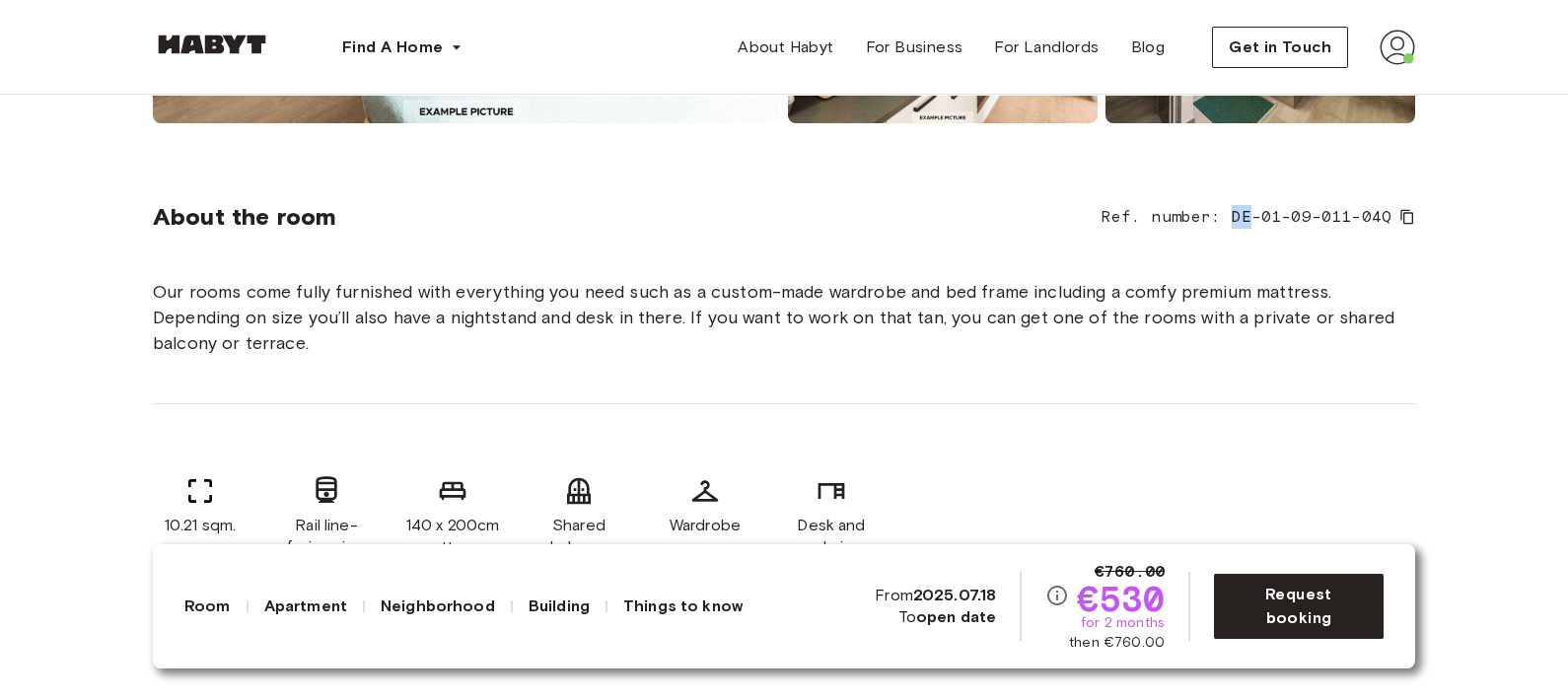 click on "Ref. number:   DE-01-09-011-04Q" at bounding box center [1258, 217] 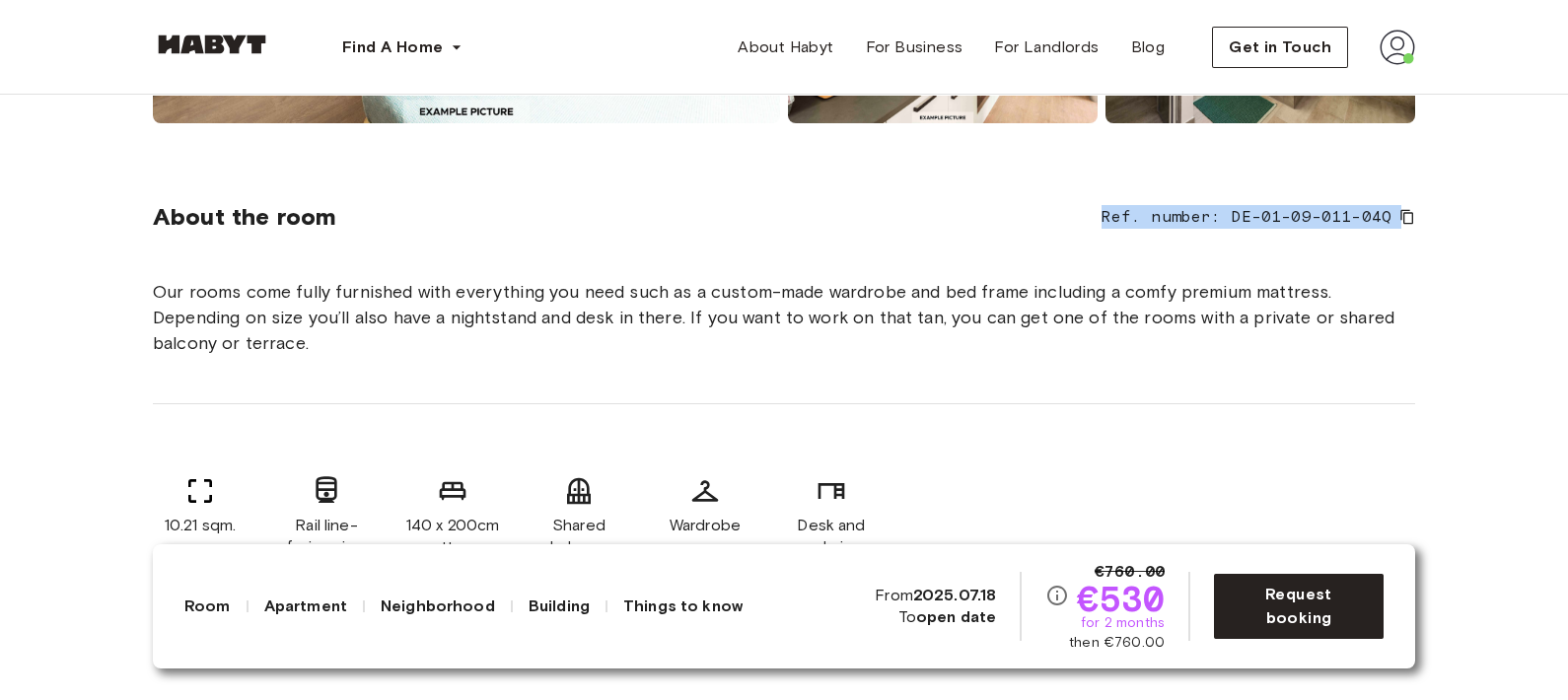 copy on "Ref. number:   DE-01-09-011-04Q" 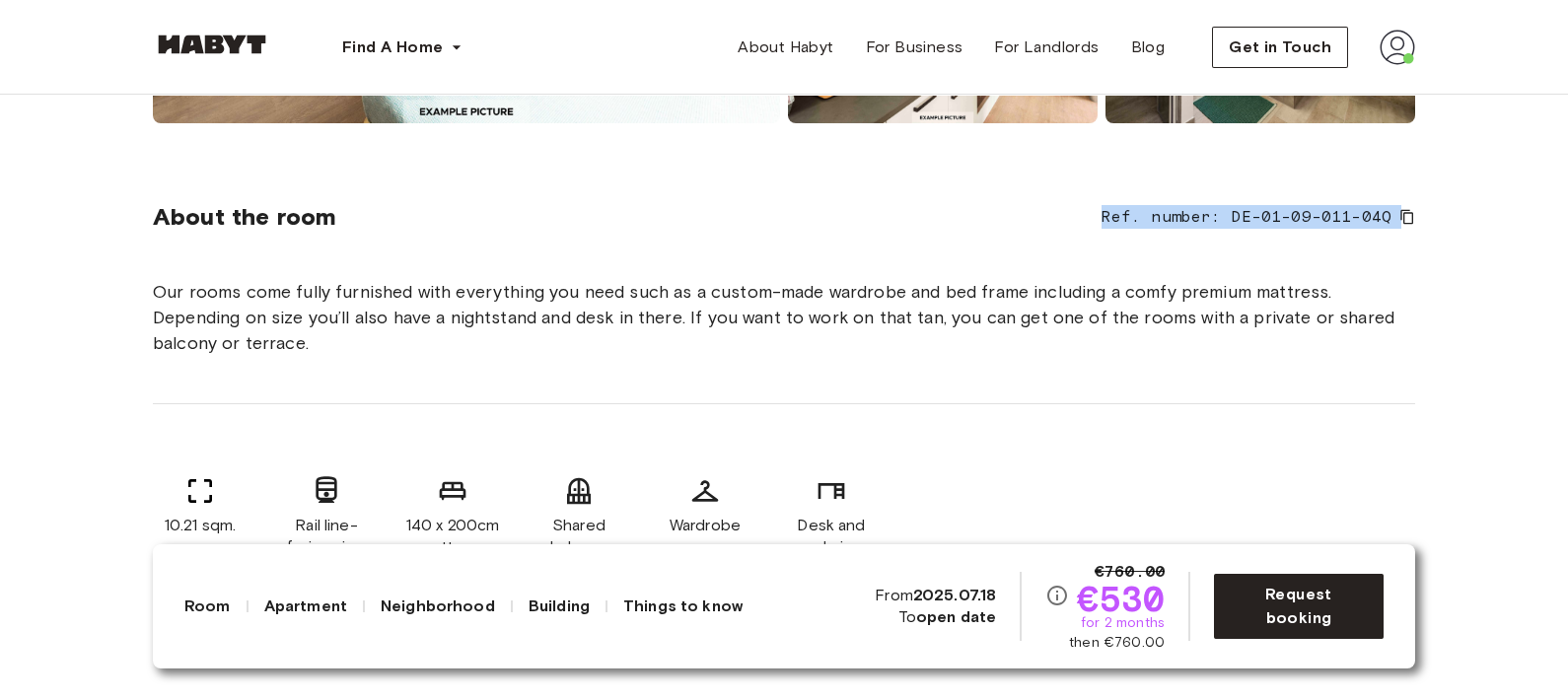 scroll, scrollTop: 122, scrollLeft: 0, axis: vertical 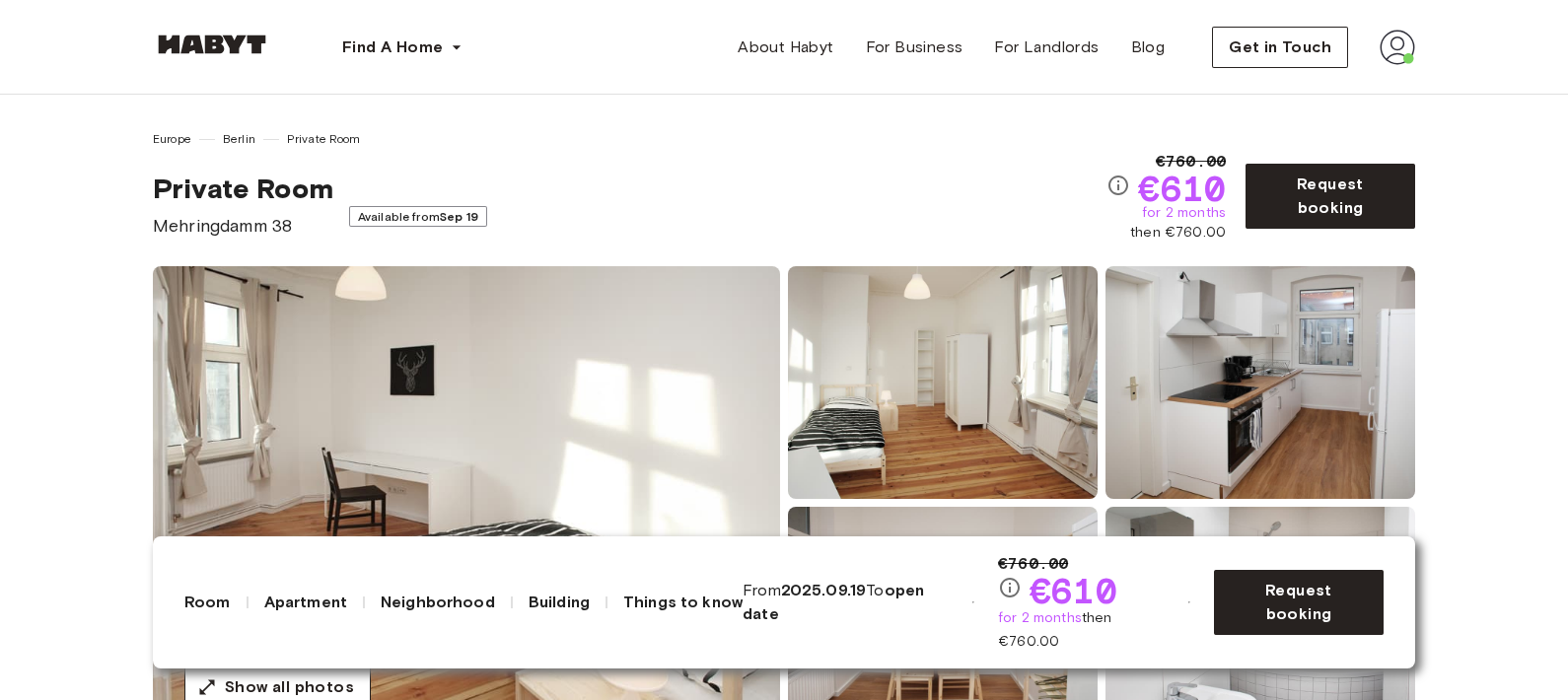 click on "Mehringdamm 38" at bounding box center (243, 226) 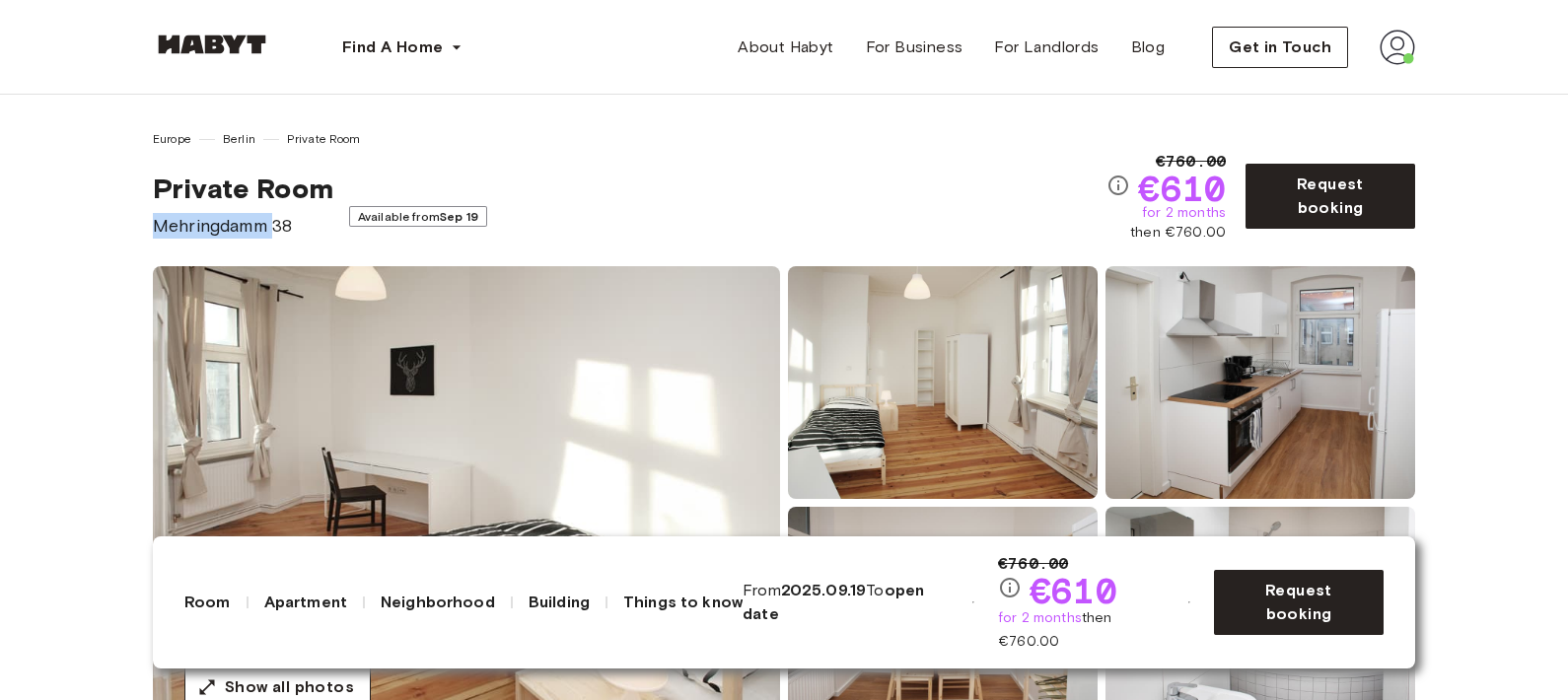 click on "Mehringdamm 38" at bounding box center (243, 226) 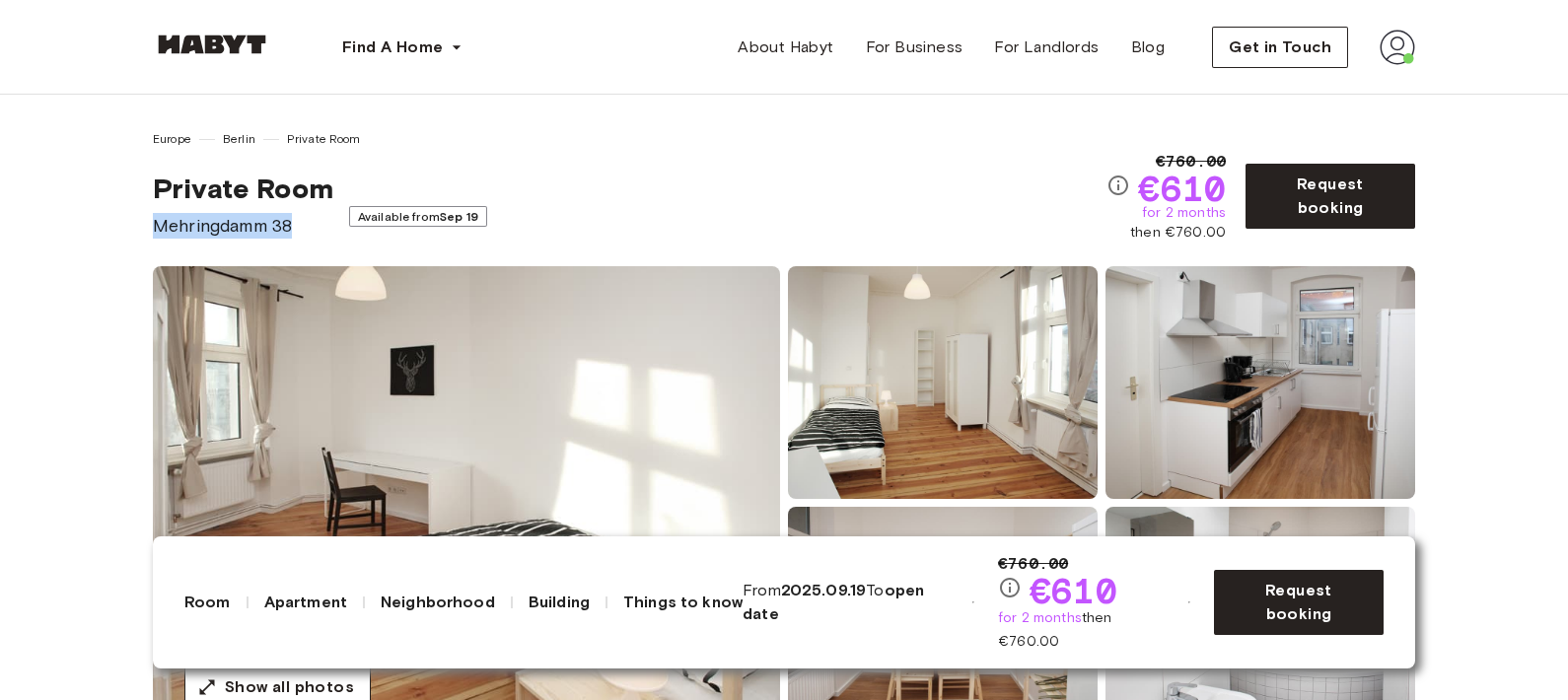 drag, startPoint x: 319, startPoint y: 222, endPoint x: 124, endPoint y: 225, distance: 195.02308 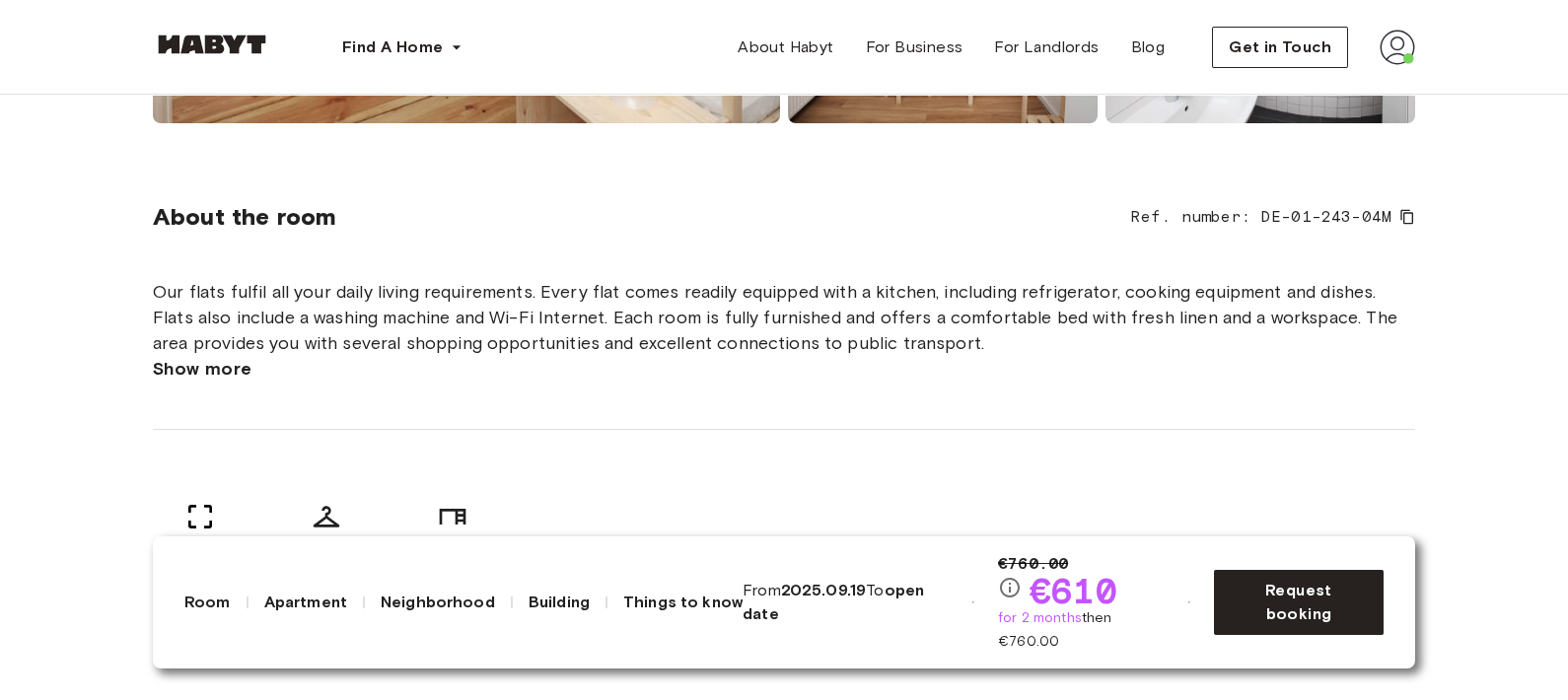 scroll, scrollTop: 0, scrollLeft: 0, axis: both 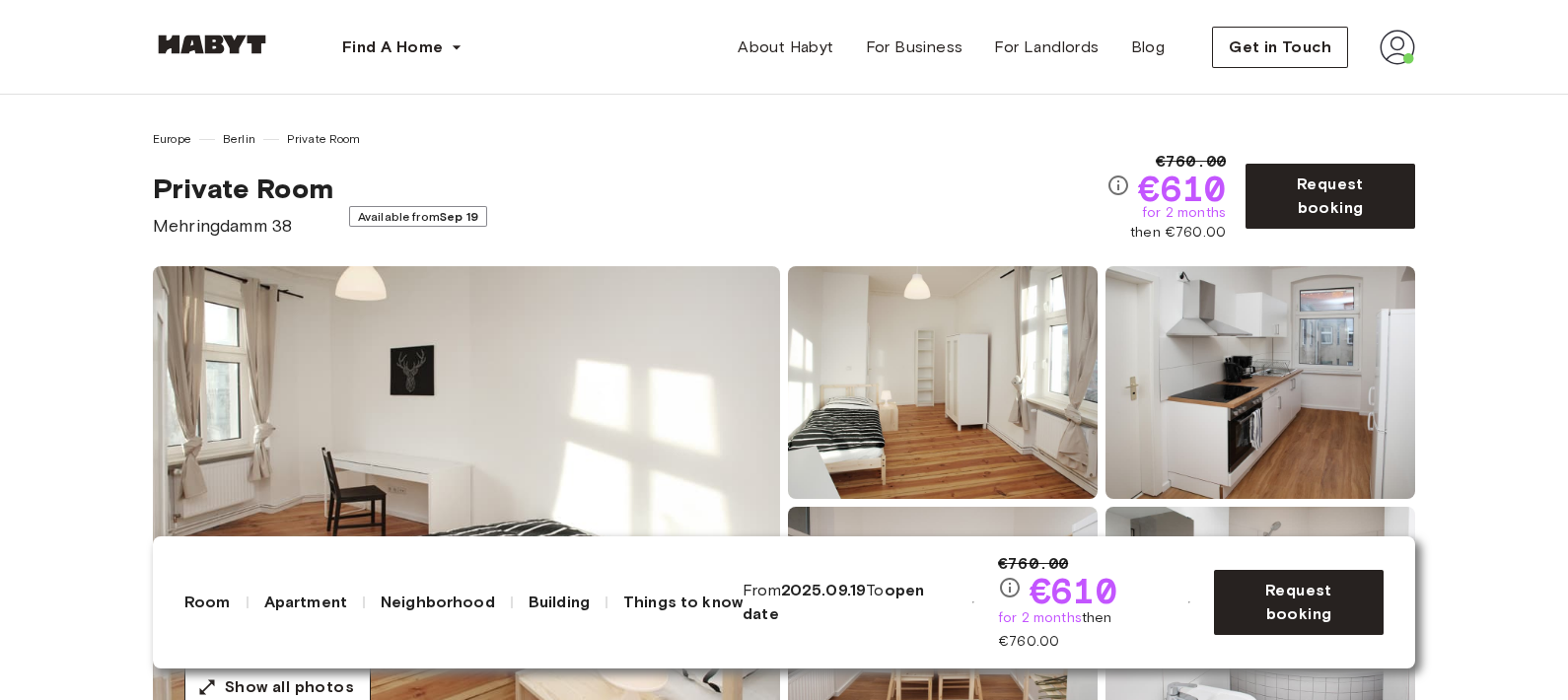 click on "Private Room [STREET] Available from [DATE]" at bounding box center (629, 205) 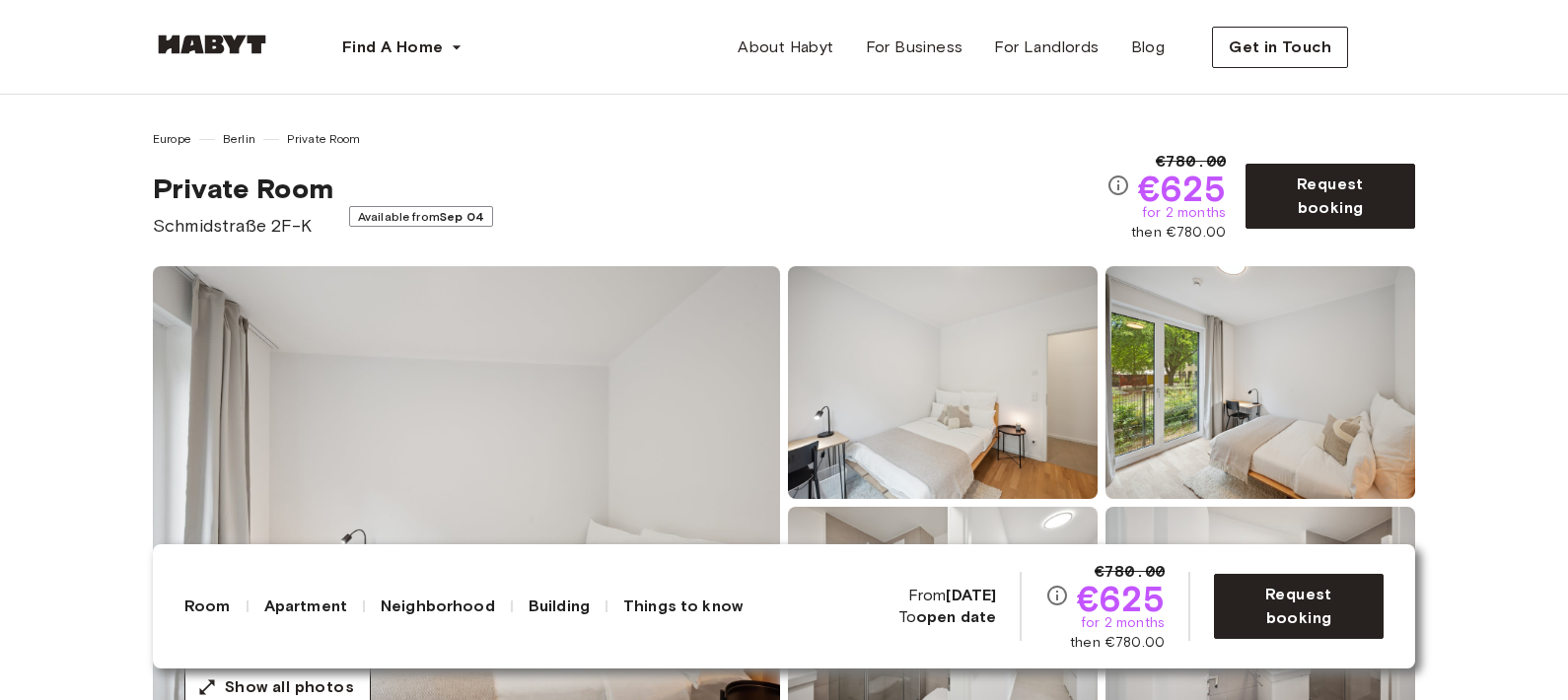 scroll, scrollTop: 0, scrollLeft: 0, axis: both 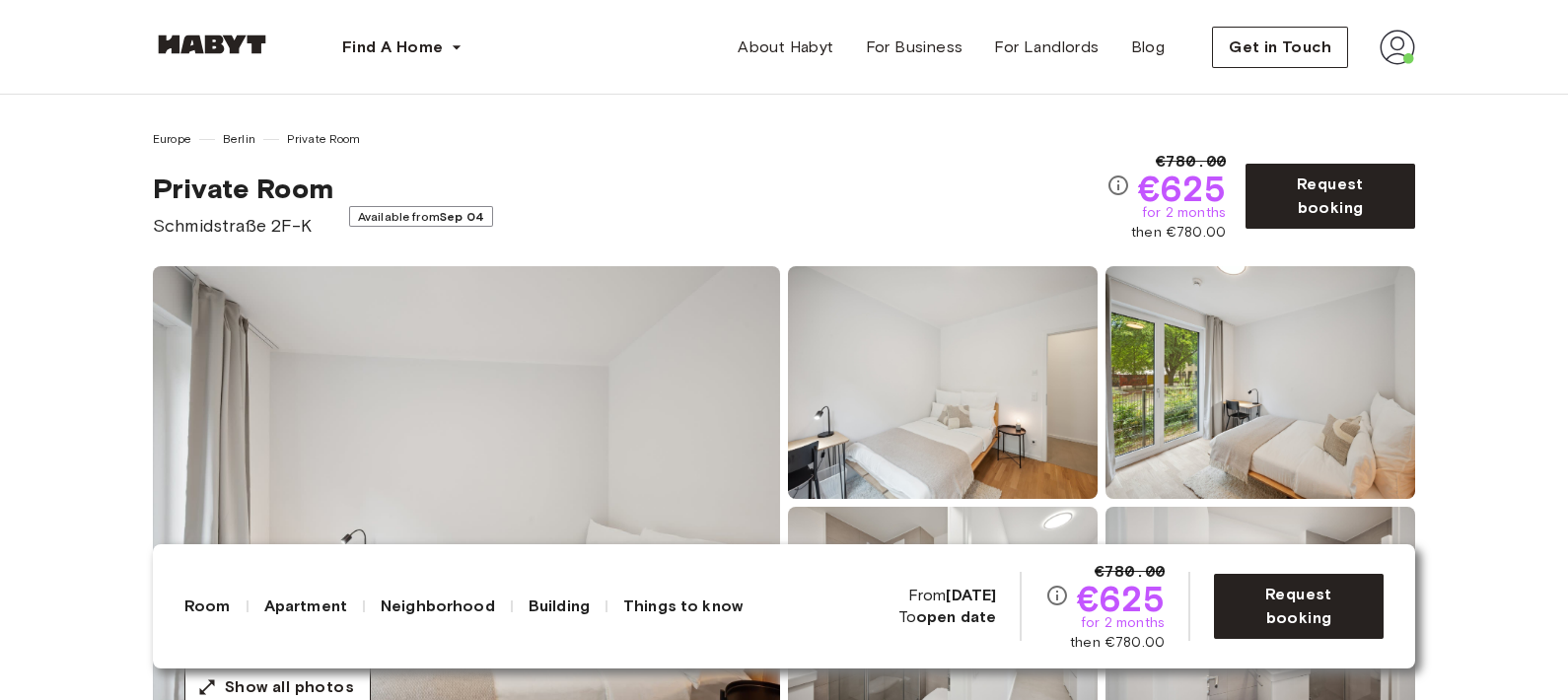 drag, startPoint x: 1181, startPoint y: 197, endPoint x: 523, endPoint y: 200, distance: 658.0068 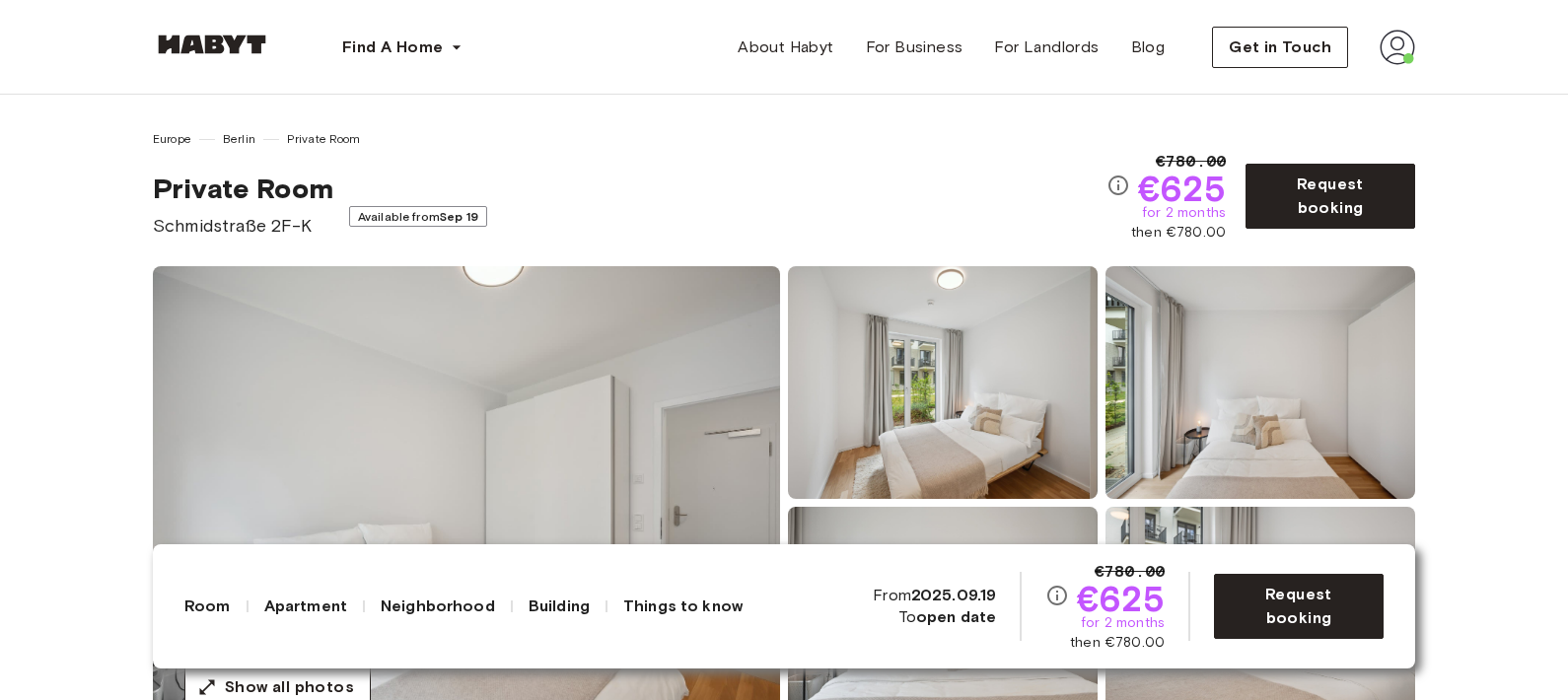 scroll, scrollTop: 0, scrollLeft: 0, axis: both 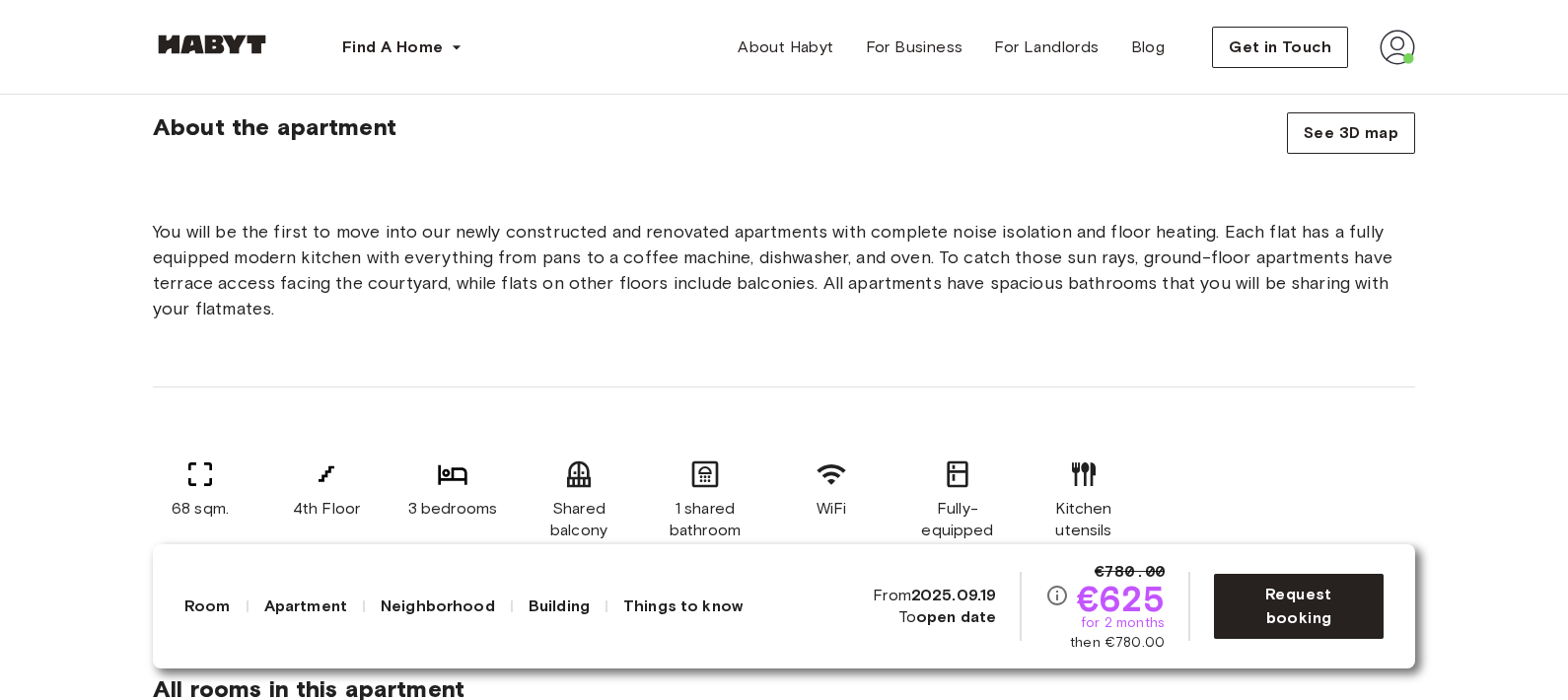 drag, startPoint x: 991, startPoint y: 301, endPoint x: 895, endPoint y: 310, distance: 96.42095 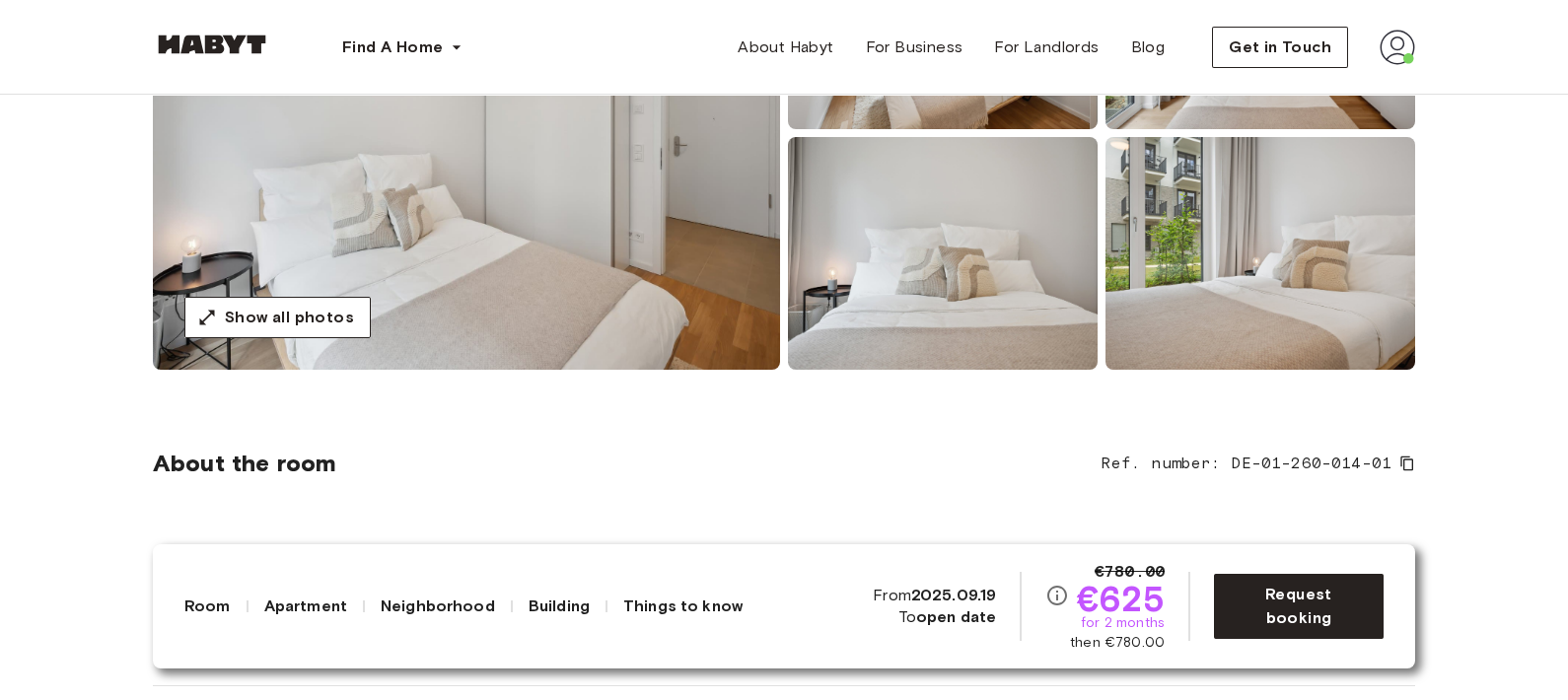 scroll, scrollTop: 0, scrollLeft: 0, axis: both 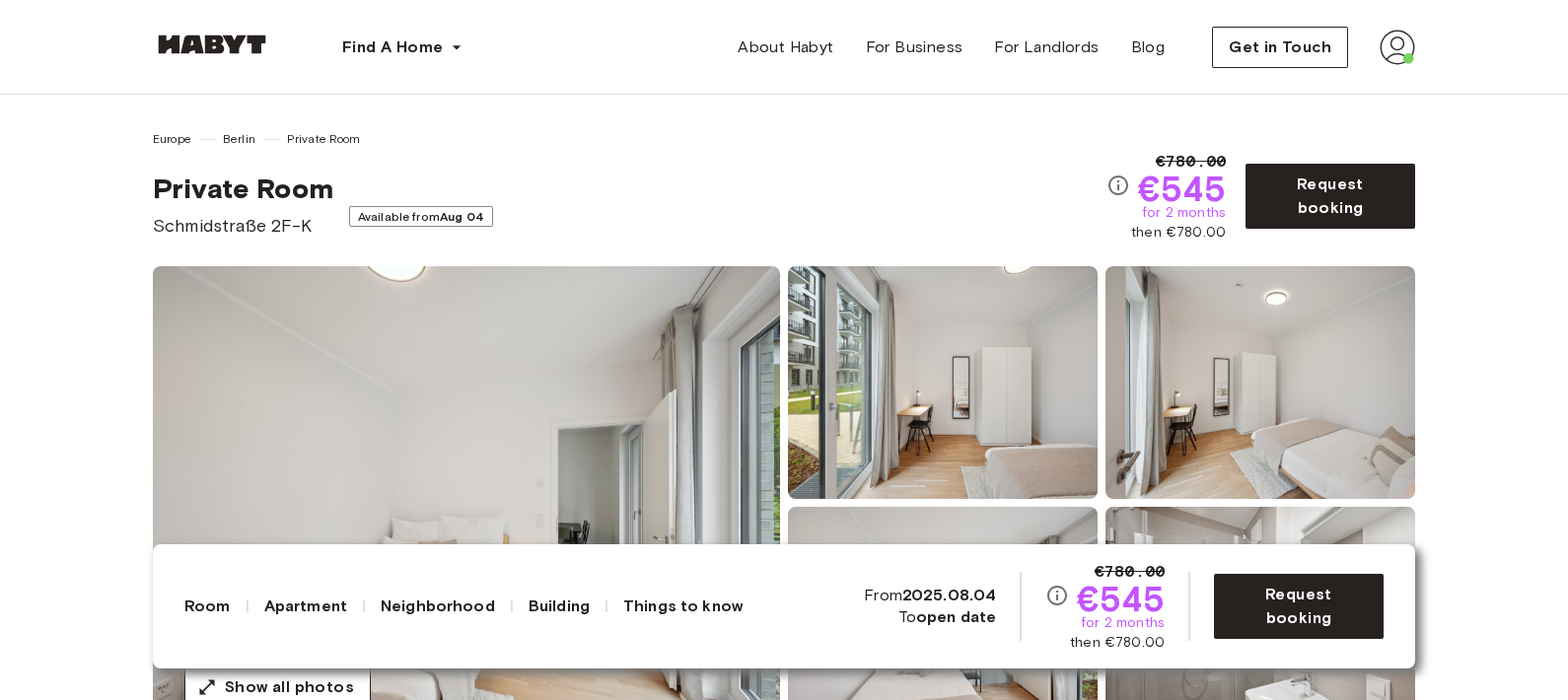 click on "Schmidstraße 2F-K" at bounding box center [243, 226] 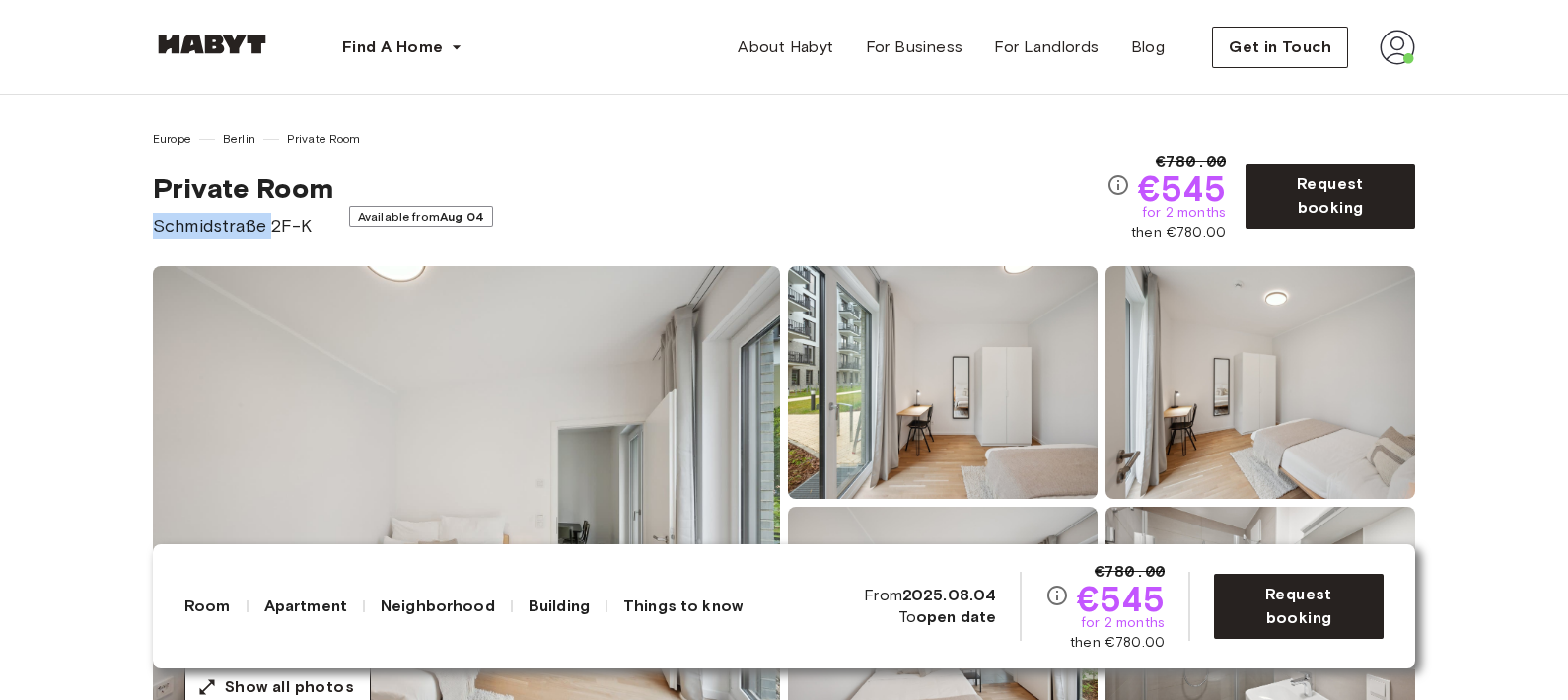 click on "Schmidstraße 2F-K" at bounding box center (243, 226) 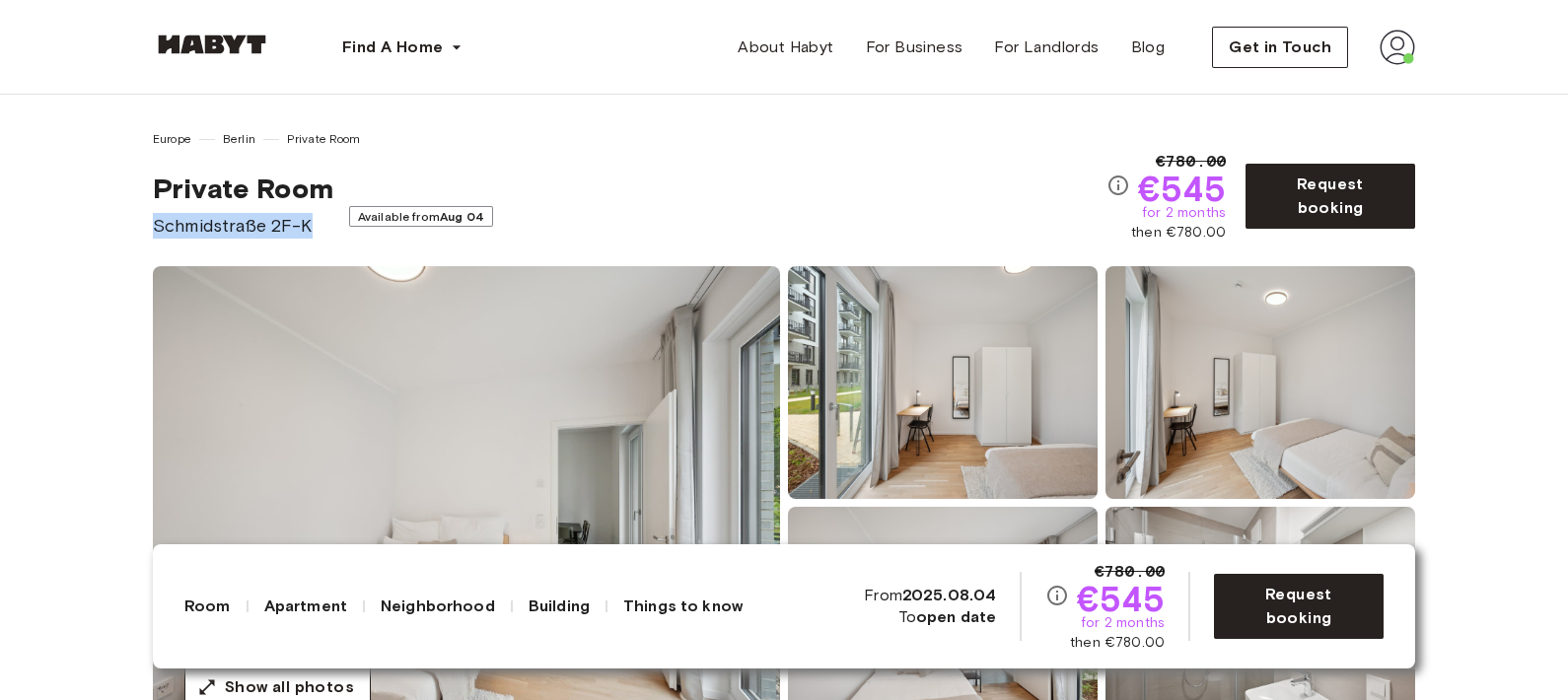 click on "Schmidstraße 2F-K" at bounding box center (243, 226) 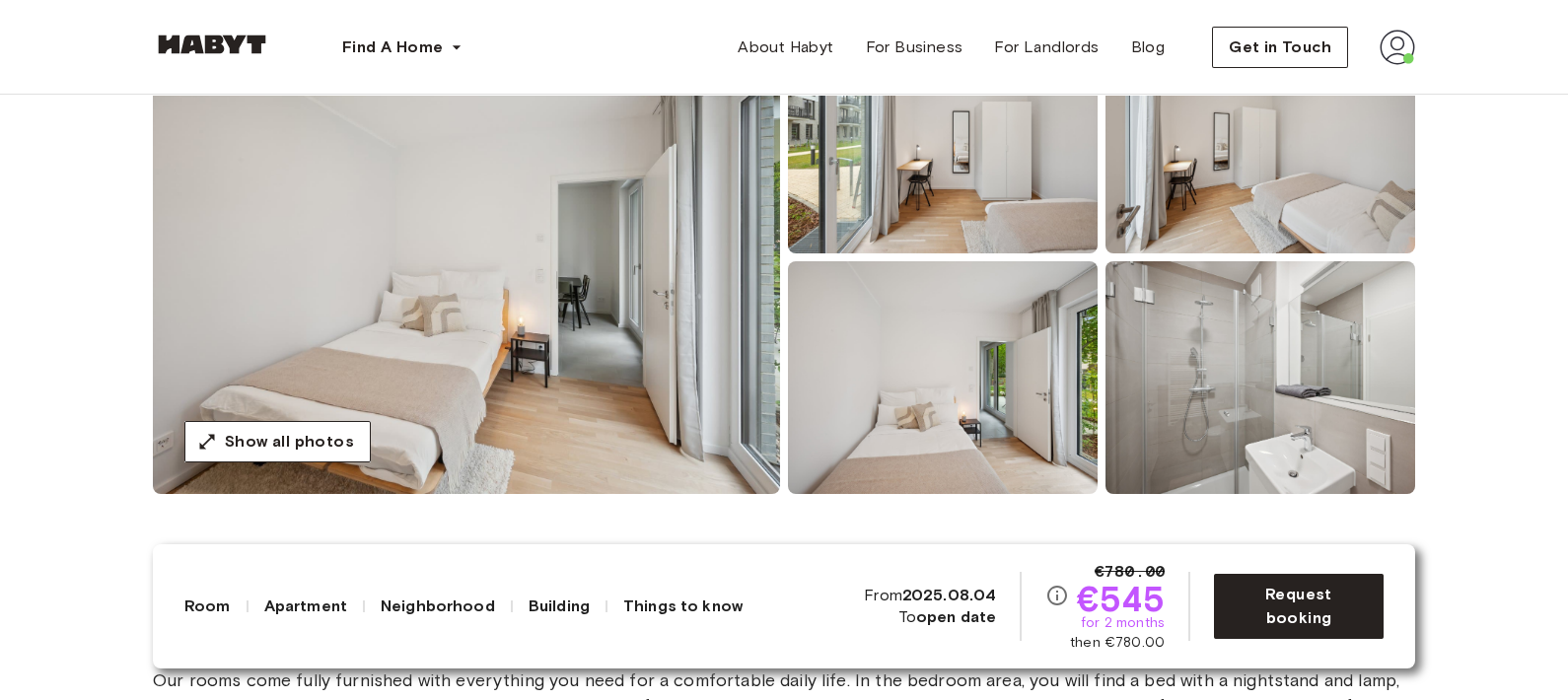 scroll, scrollTop: 0, scrollLeft: 0, axis: both 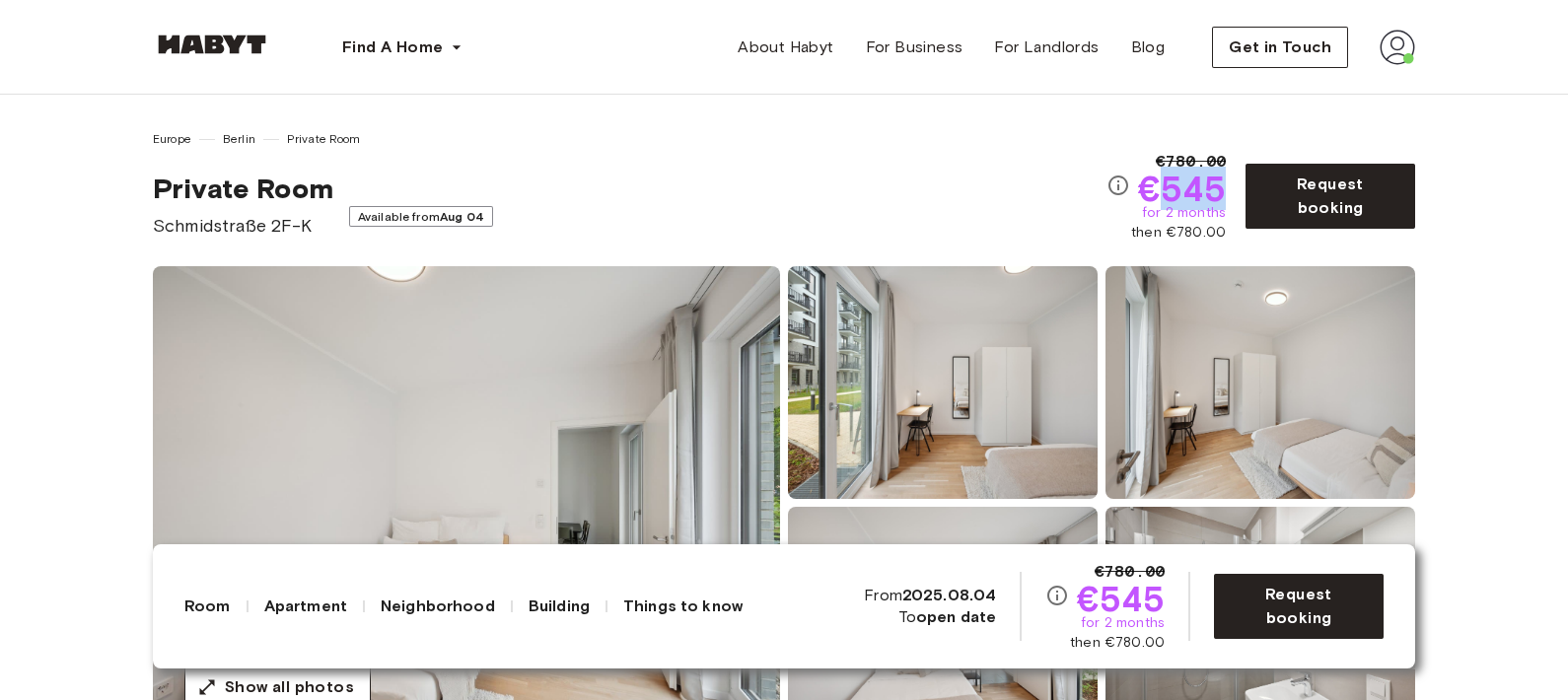 drag, startPoint x: 1162, startPoint y: 177, endPoint x: 1226, endPoint y: 191, distance: 65.5134 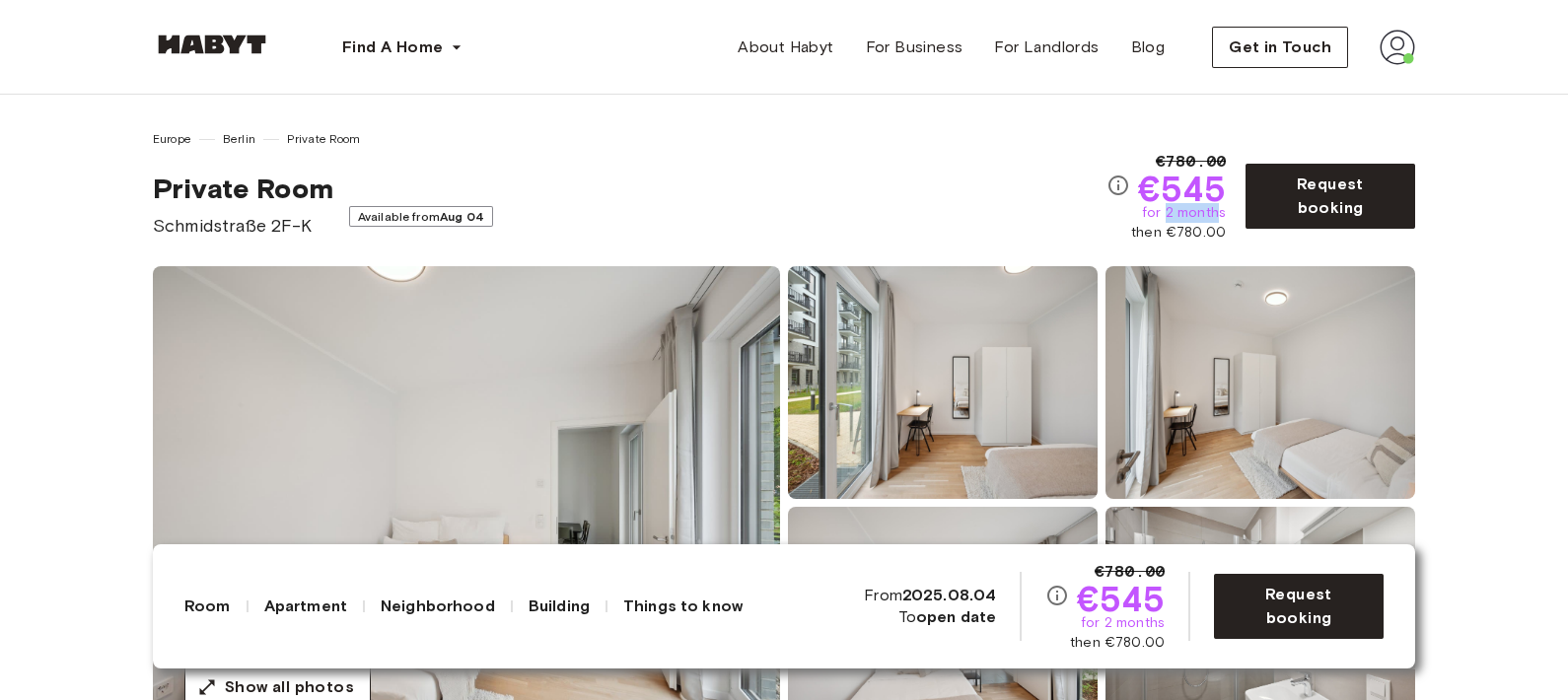 drag, startPoint x: 1198, startPoint y: 222, endPoint x: 1215, endPoint y: 212, distance: 19.723083 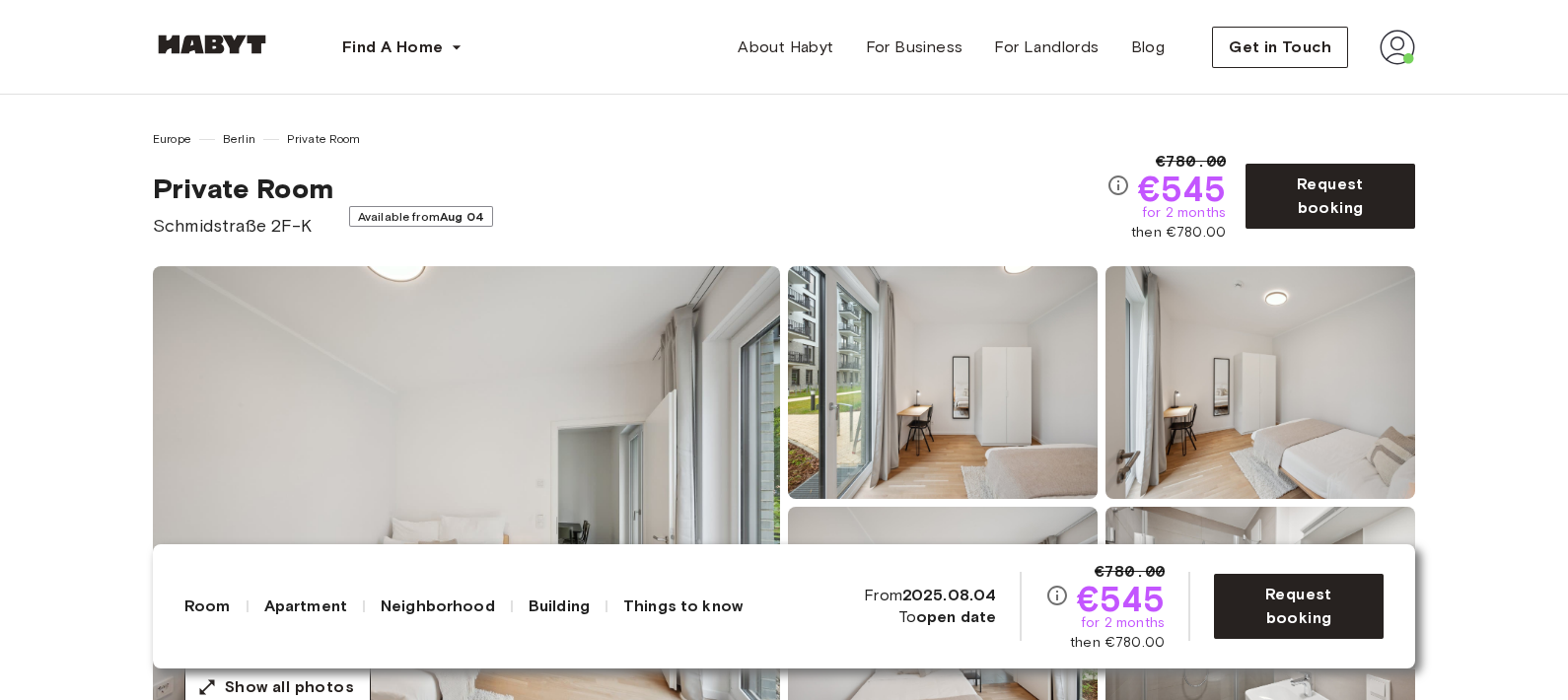 drag, startPoint x: 1196, startPoint y: 227, endPoint x: 1184, endPoint y: 227, distance: 12 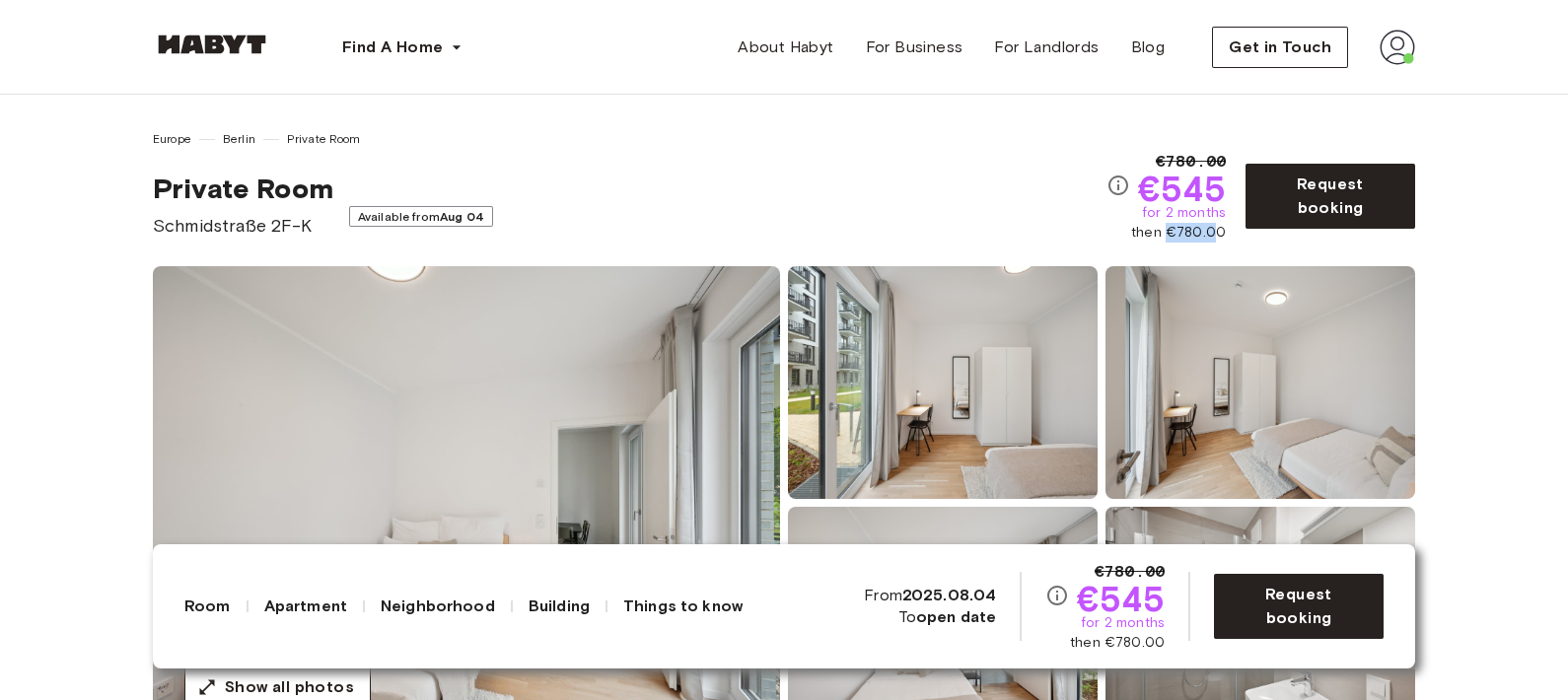 drag, startPoint x: 1169, startPoint y: 229, endPoint x: 1218, endPoint y: 231, distance: 49.040799 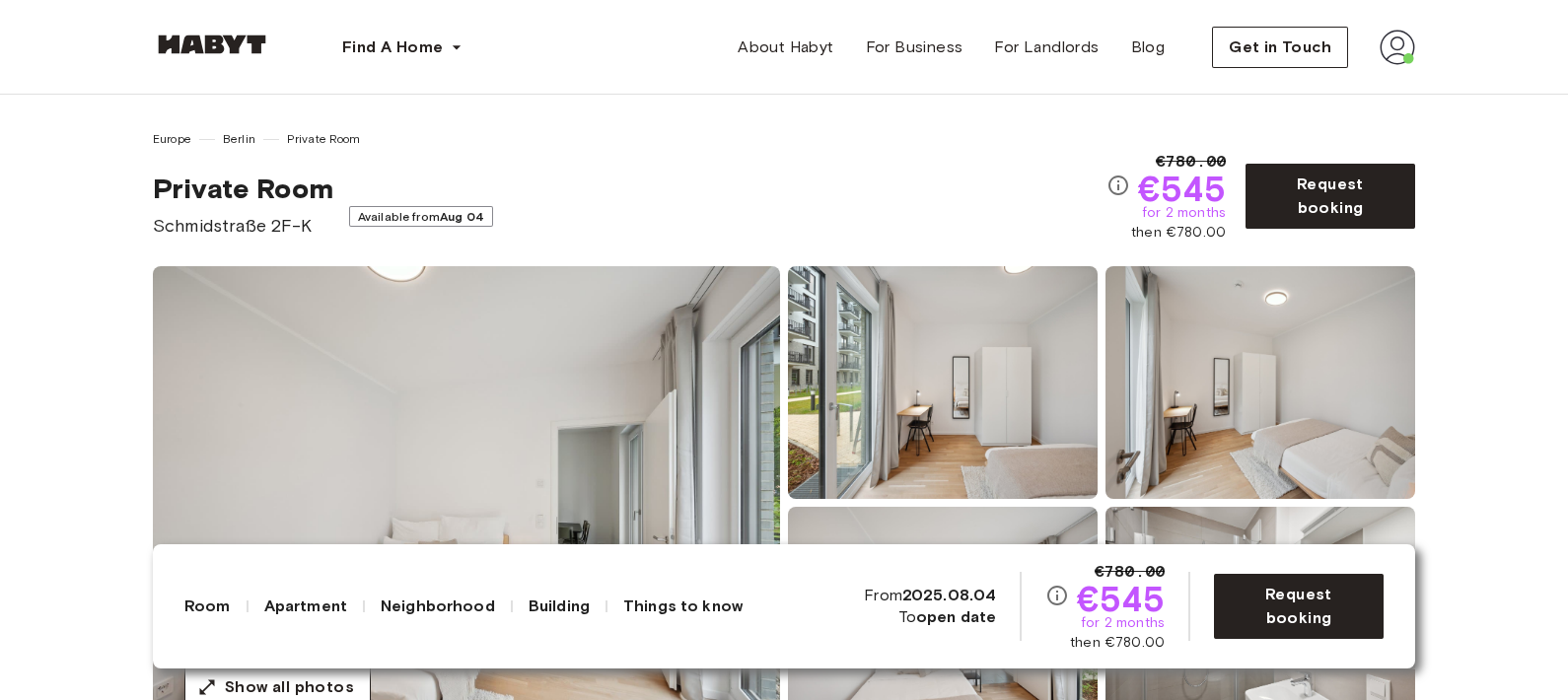 click on "then €780.00" at bounding box center (1178, 233) 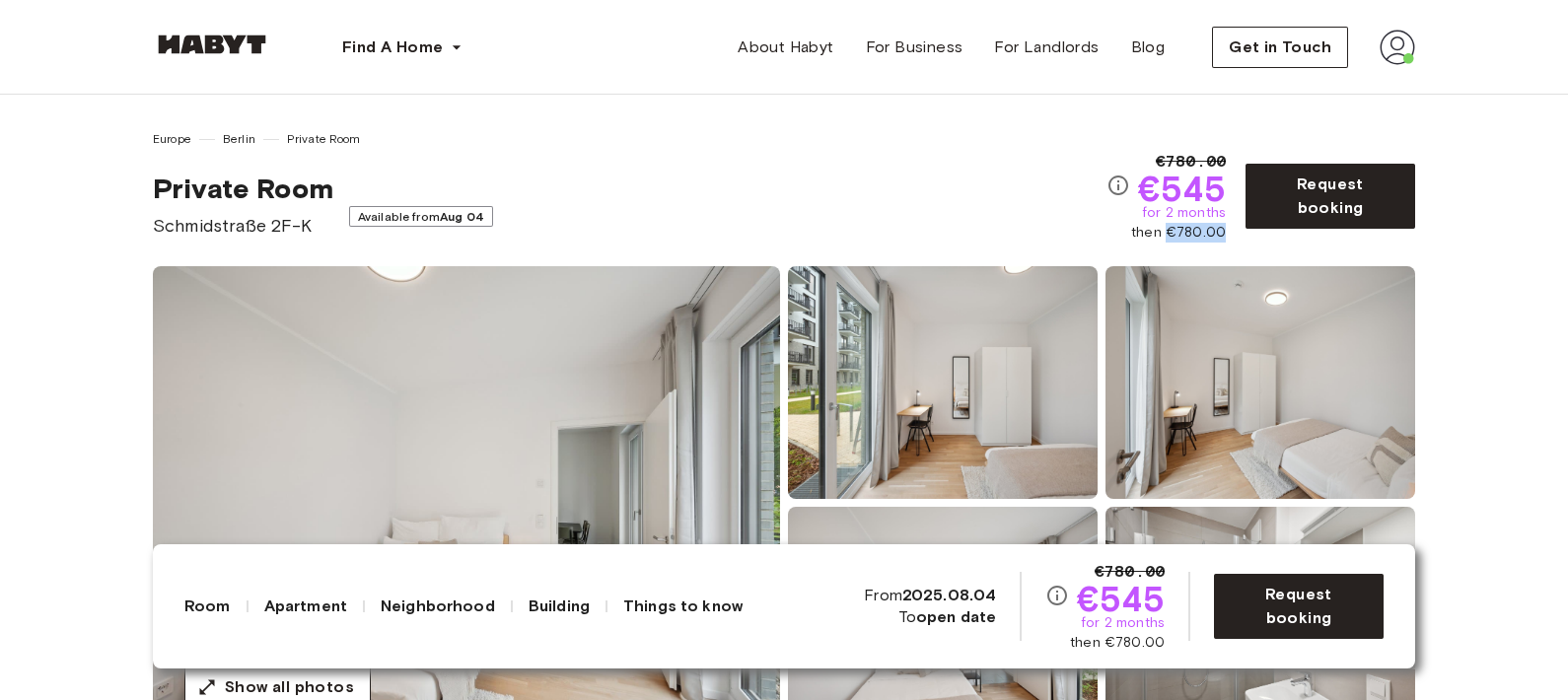 drag, startPoint x: 1223, startPoint y: 231, endPoint x: 1166, endPoint y: 233, distance: 57.035077 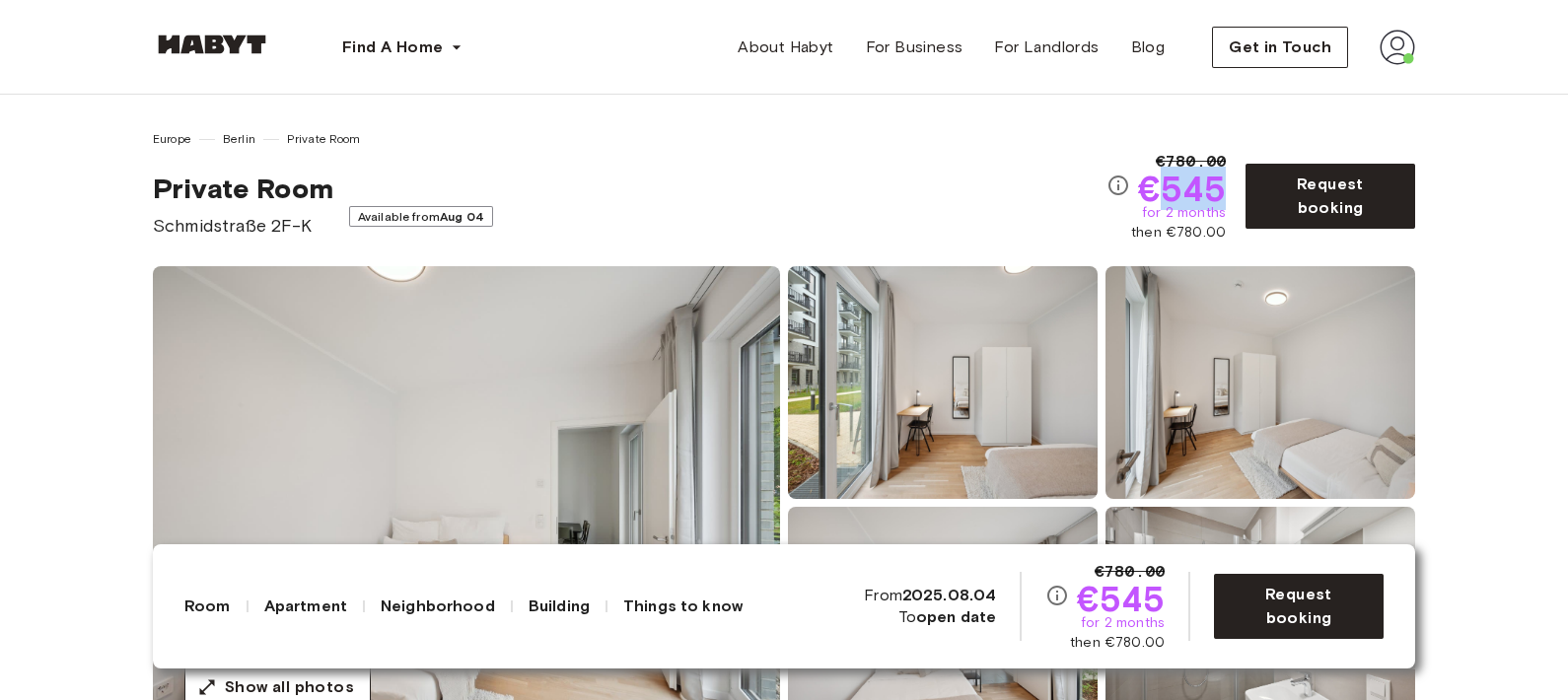 drag, startPoint x: 1160, startPoint y: 189, endPoint x: 1225, endPoint y: 192, distance: 65.069194 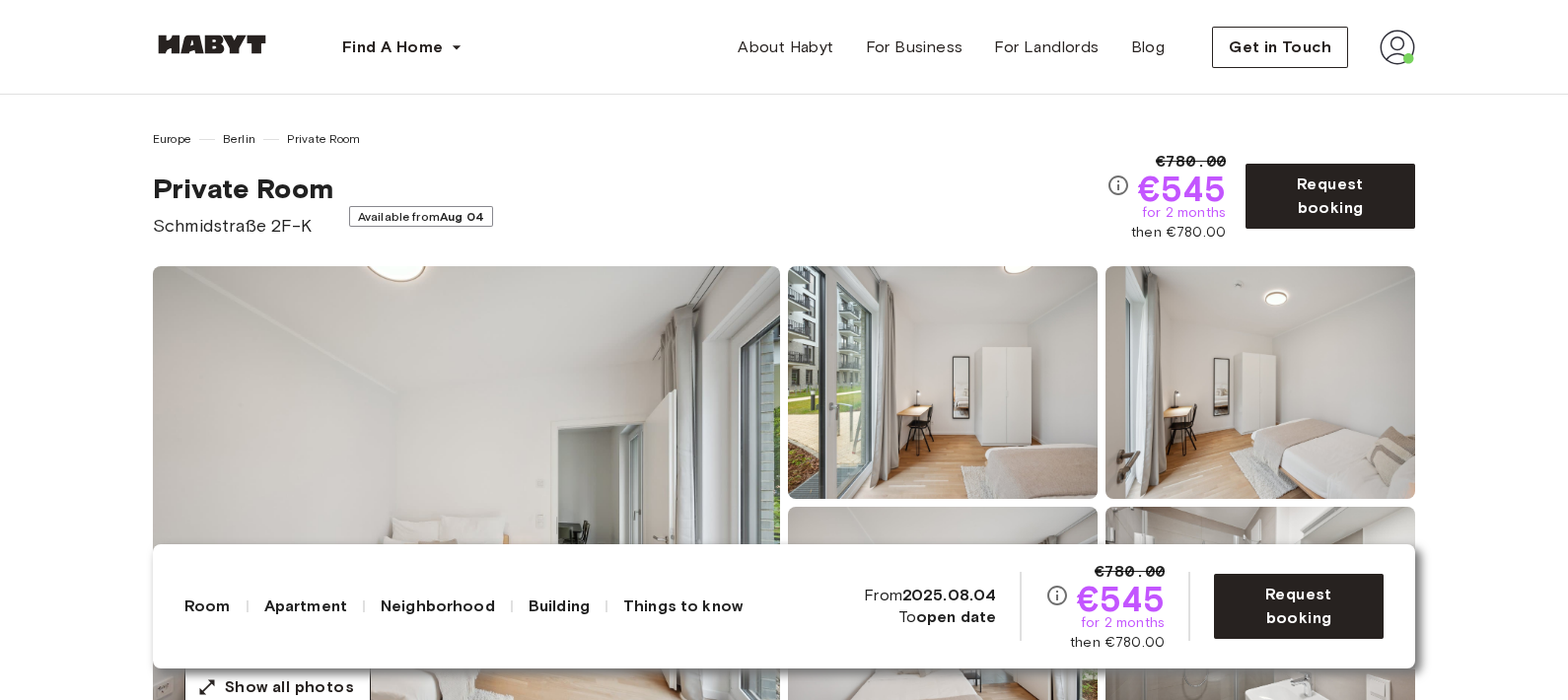 drag, startPoint x: 1225, startPoint y: 192, endPoint x: 1169, endPoint y: 236, distance: 71.21798 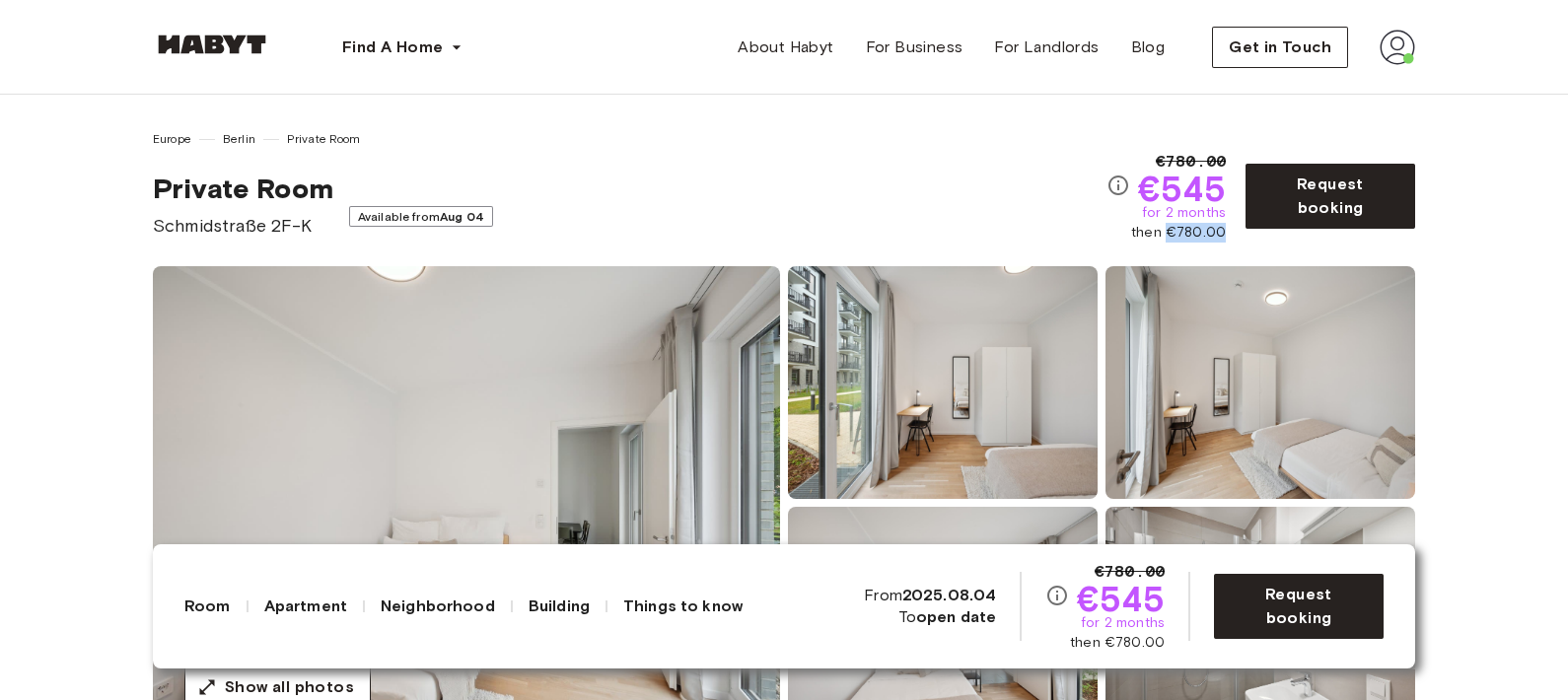 drag, startPoint x: 1169, startPoint y: 233, endPoint x: 1226, endPoint y: 234, distance: 57.00877 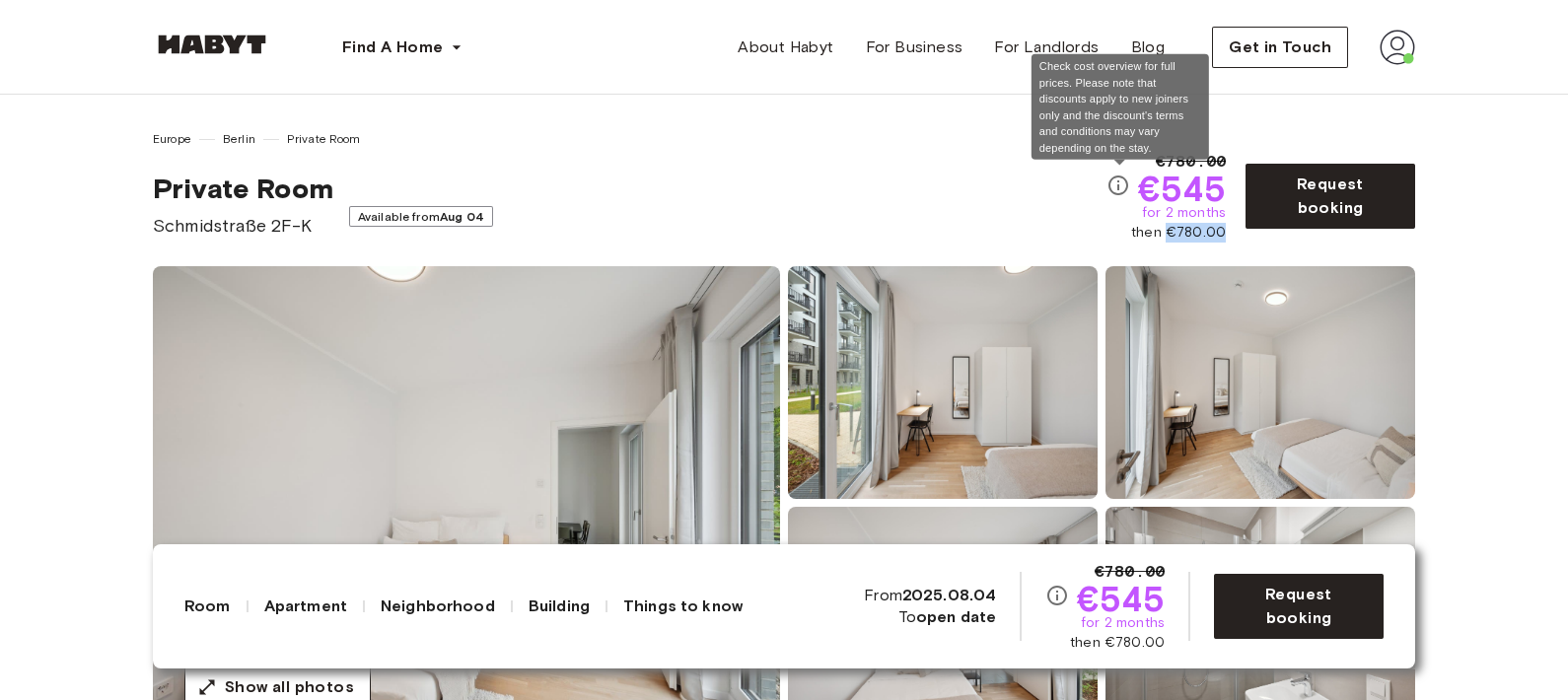 click 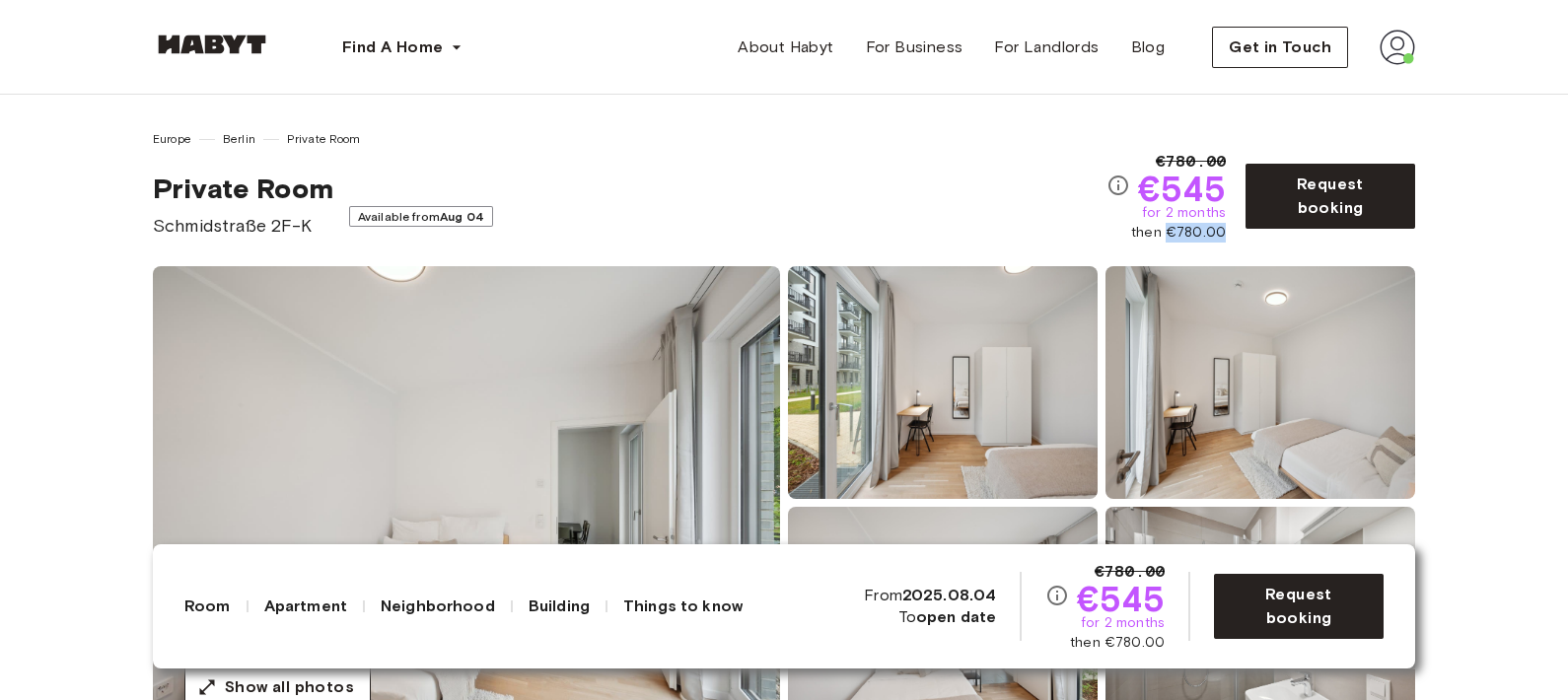 click on "Private Room Schmidstraße 2F-K Available from  Aug 04" at bounding box center (629, 205) 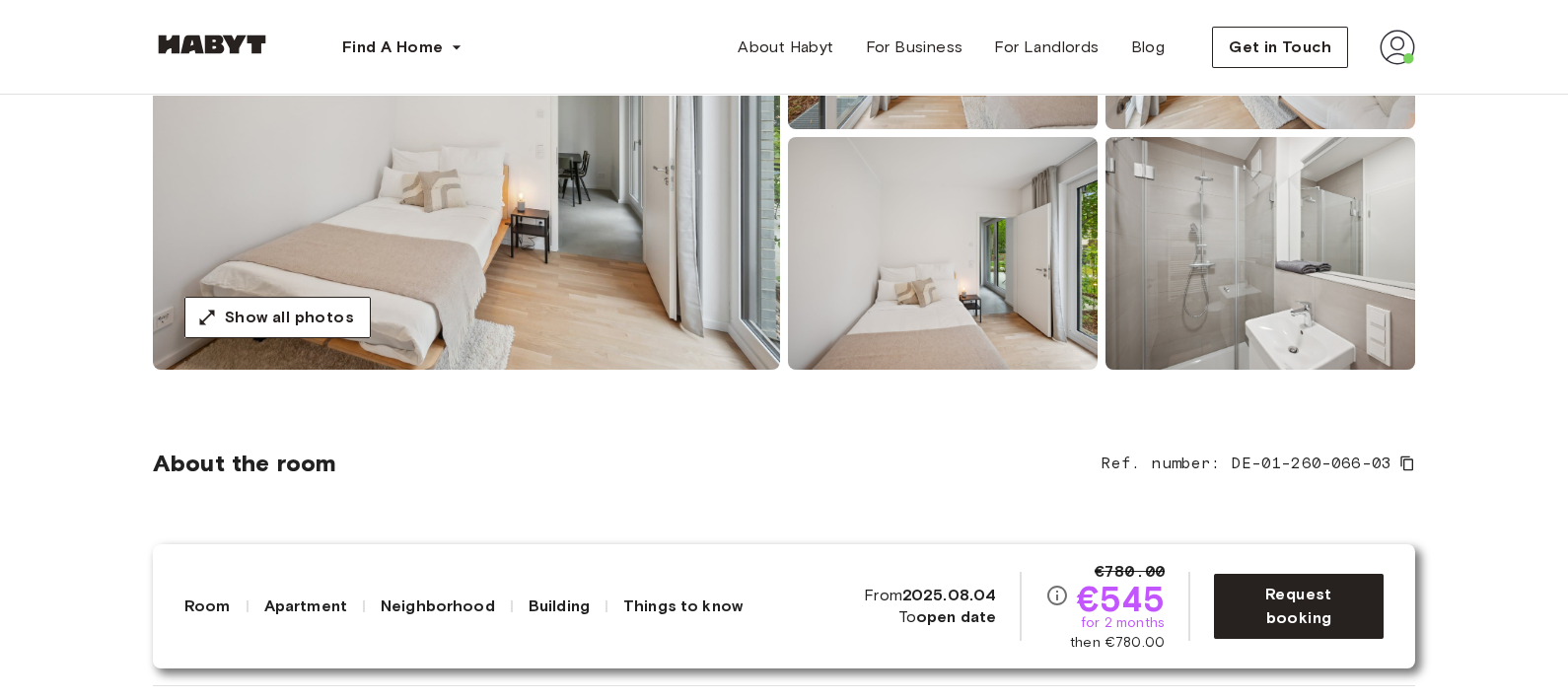 scroll, scrollTop: 0, scrollLeft: 0, axis: both 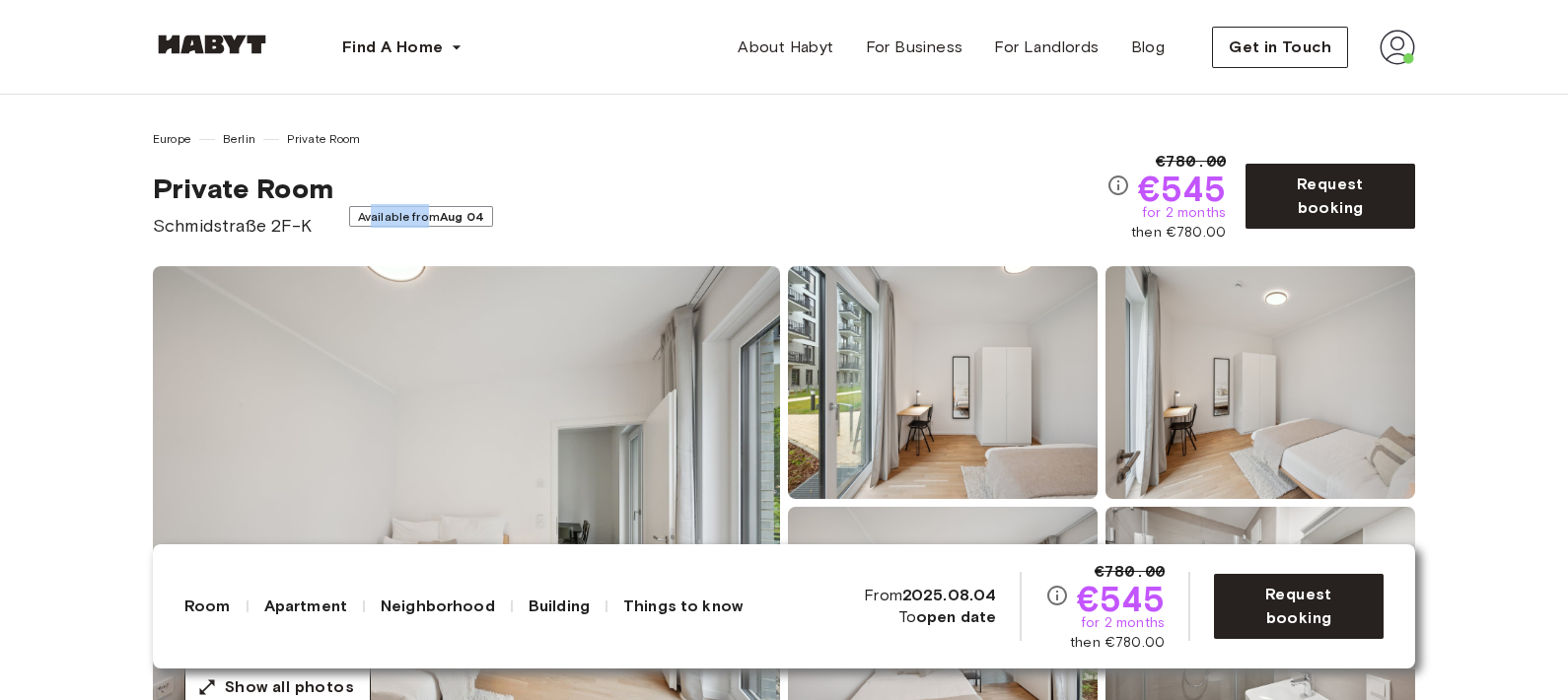 click on "Available from  Aug 04" at bounding box center [421, 216] 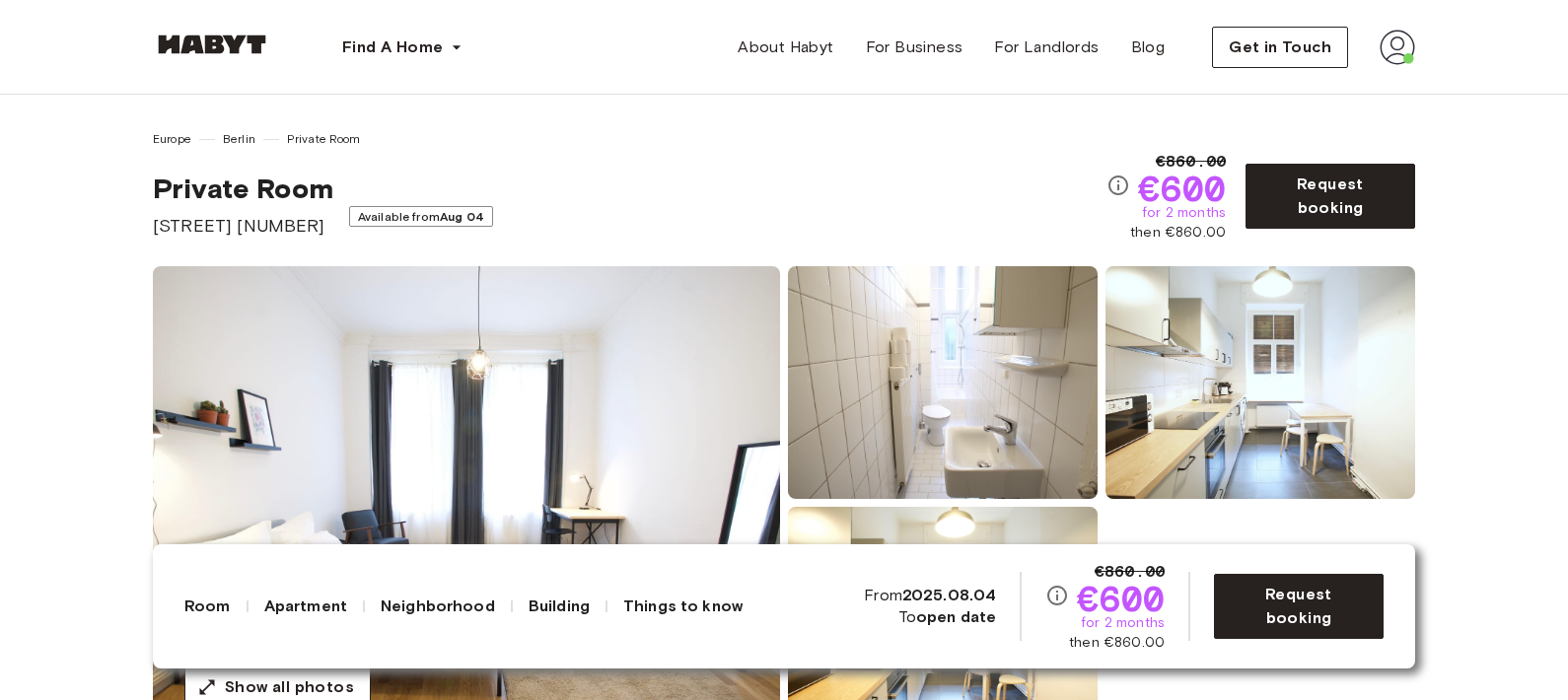 scroll, scrollTop: 0, scrollLeft: 0, axis: both 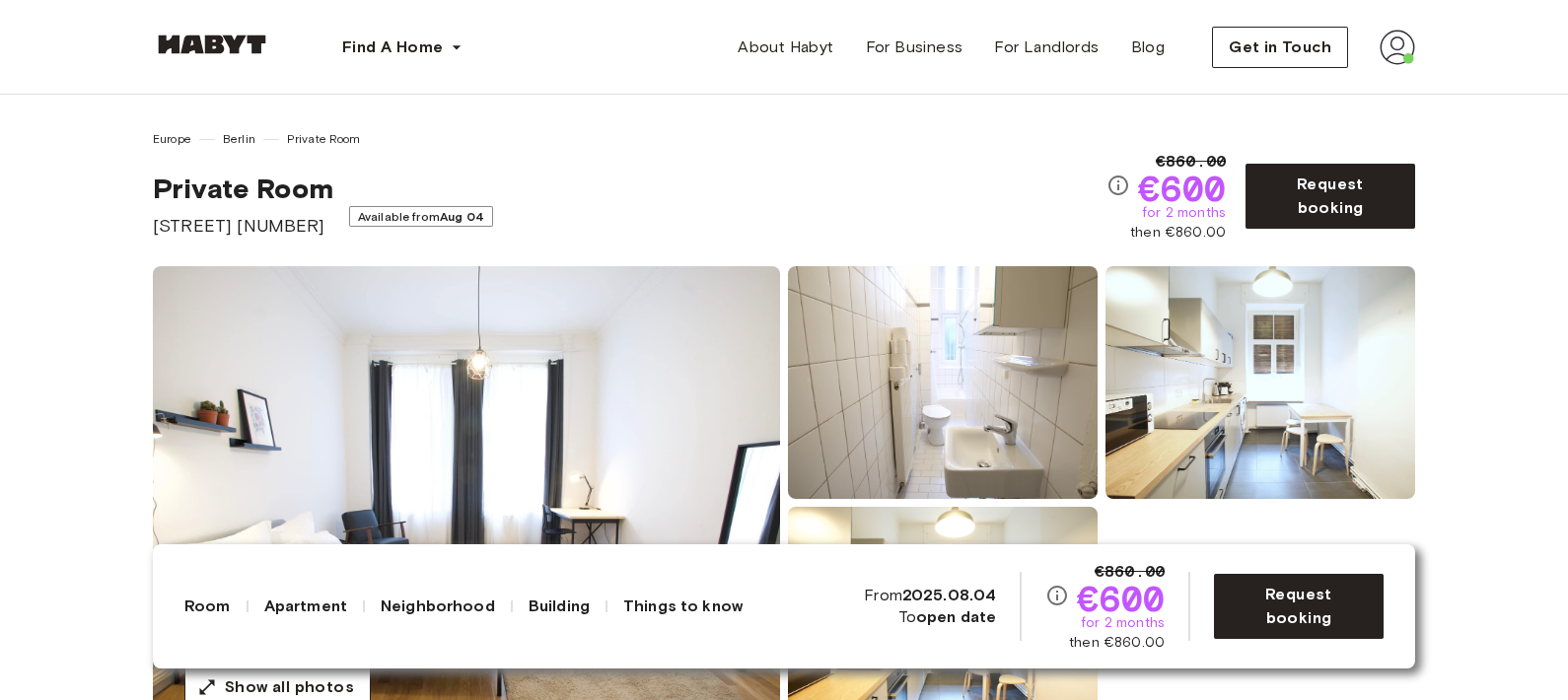 click on "Europe [CITY] Private Room Private Room [STREET] [NUMBER] Available from Aug 04 €860.00 €600 for 2 months then €860.00 Request booking" at bounding box center (784, 184) 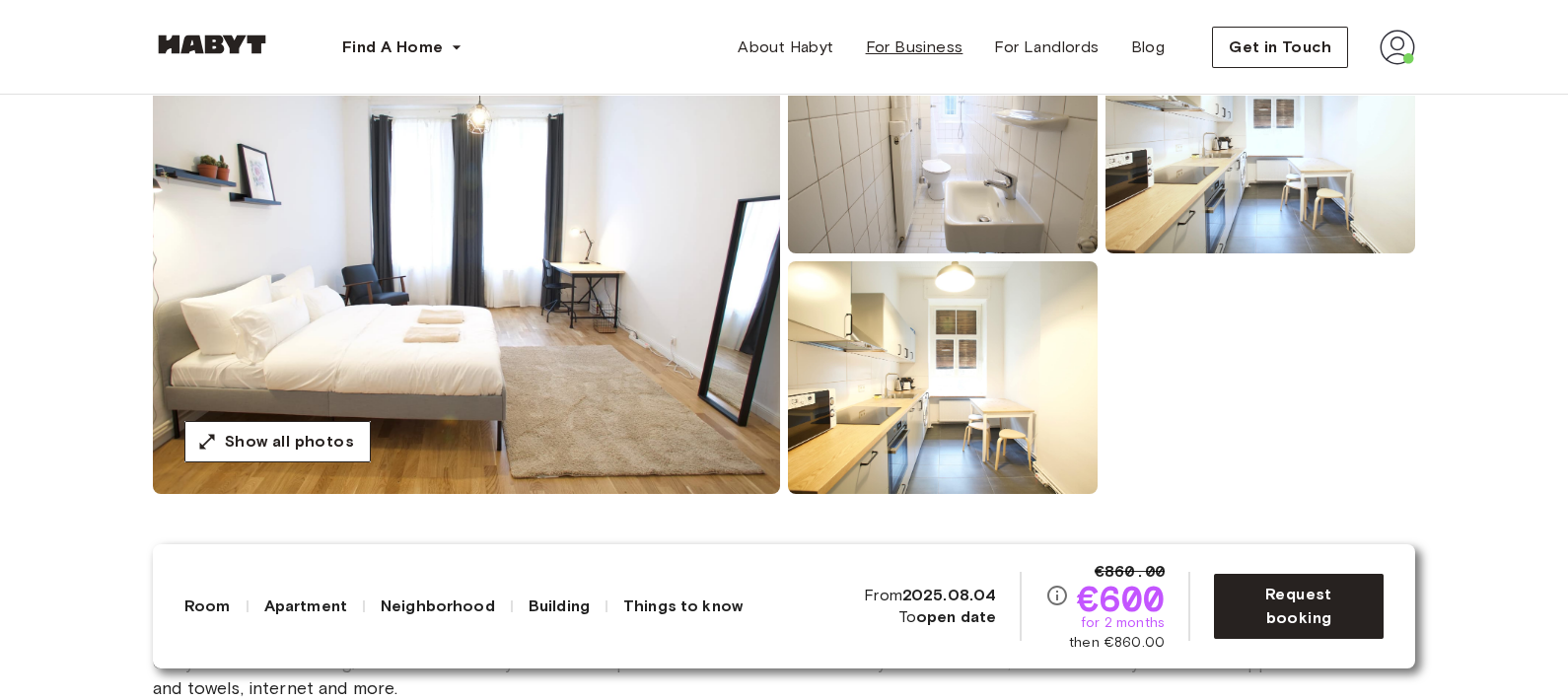 scroll, scrollTop: 122, scrollLeft: 0, axis: vertical 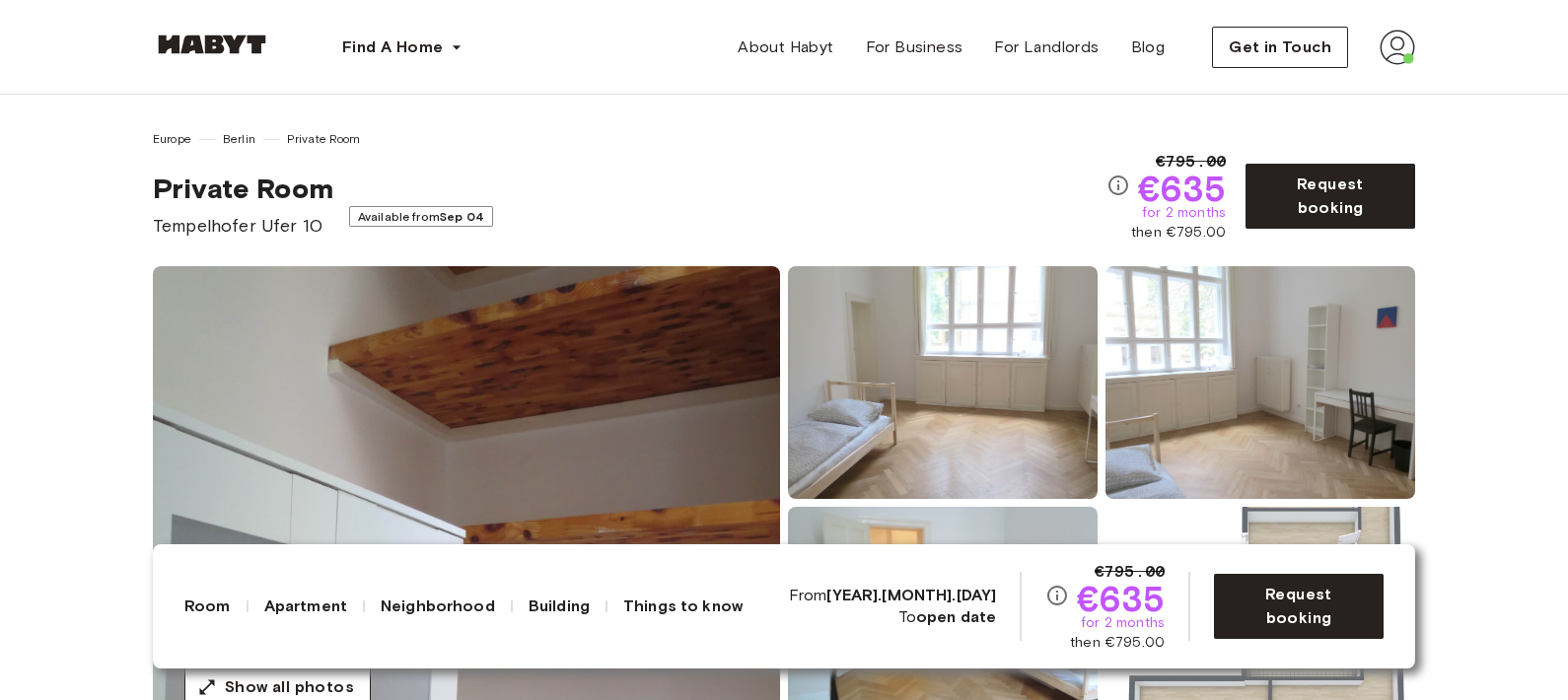 click on "for 2 months" at bounding box center (1183, 213) 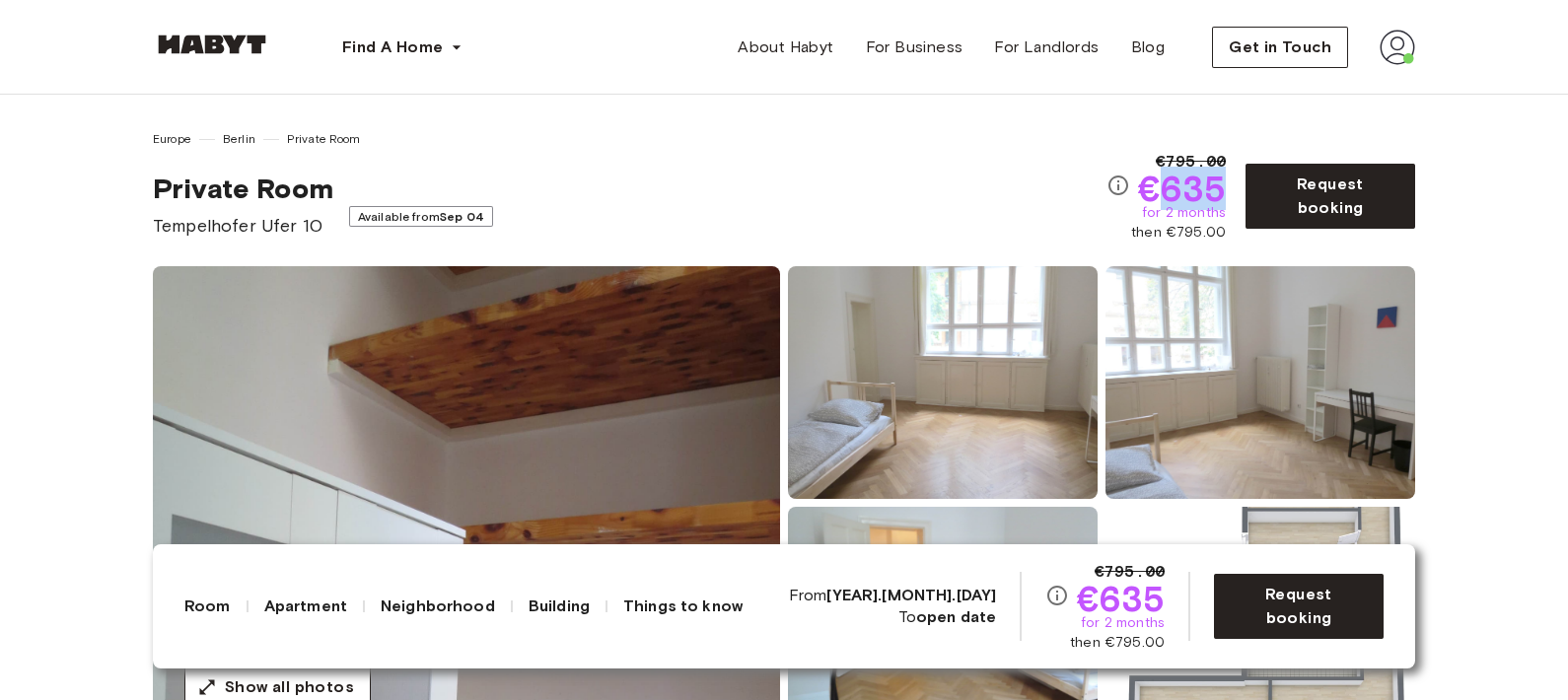 drag, startPoint x: 1166, startPoint y: 191, endPoint x: 1222, endPoint y: 192, distance: 56.00893 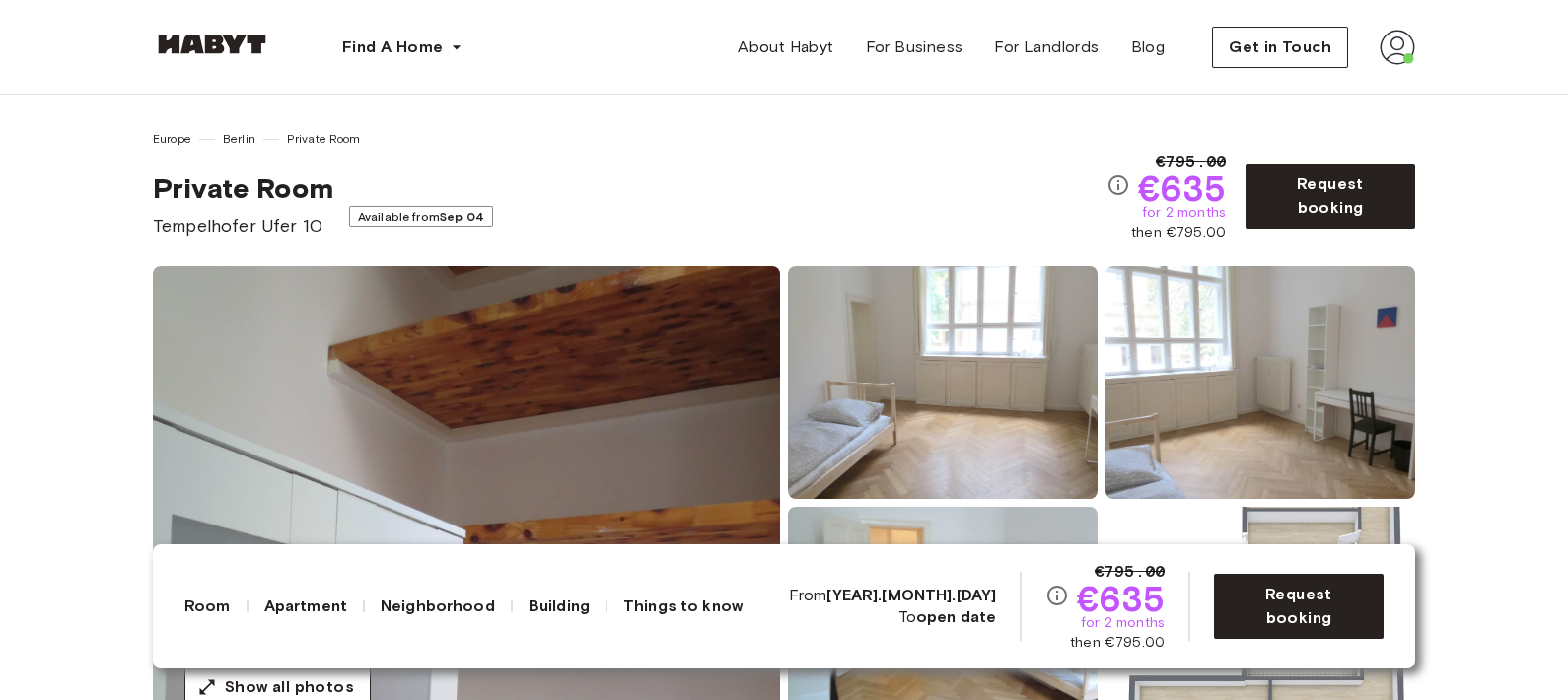 drag, startPoint x: 1222, startPoint y: 192, endPoint x: 1021, endPoint y: 214, distance: 202.2004 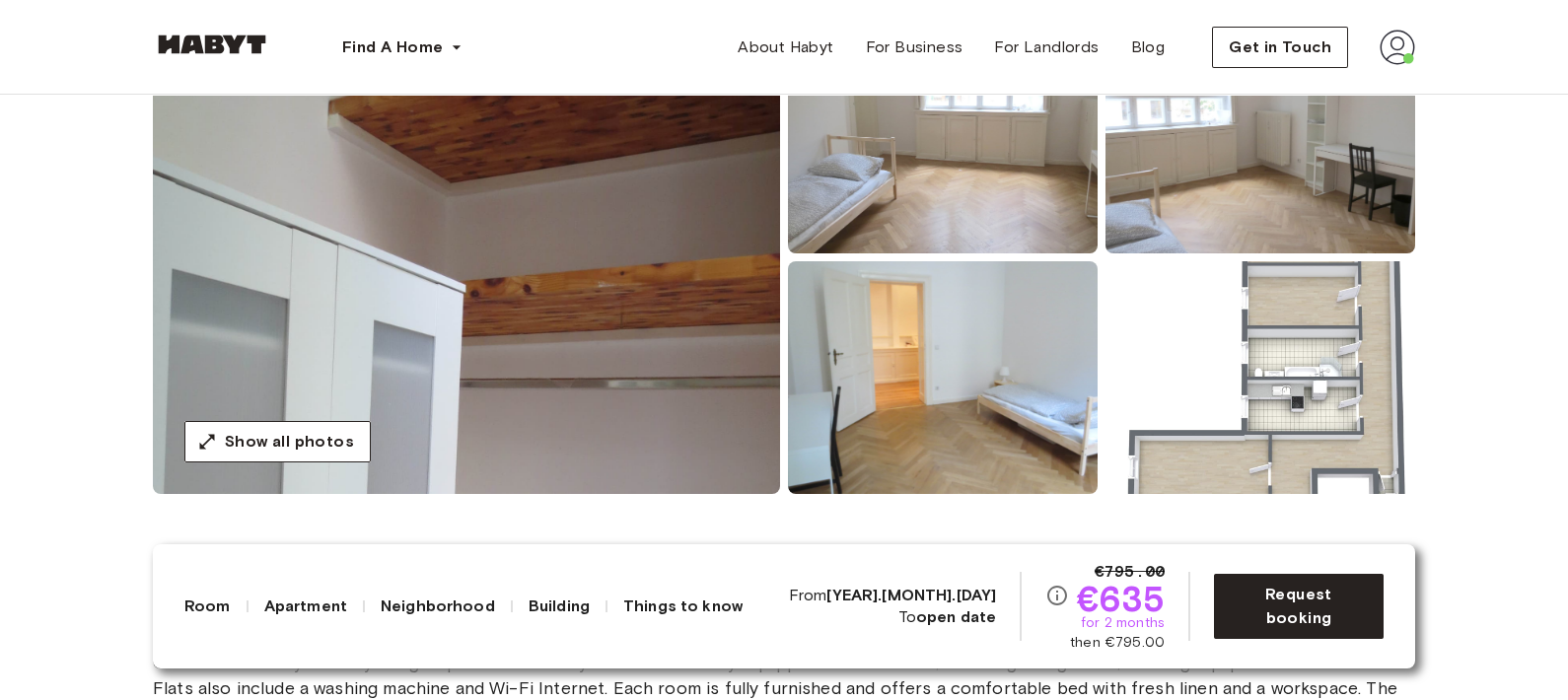 scroll, scrollTop: 0, scrollLeft: 0, axis: both 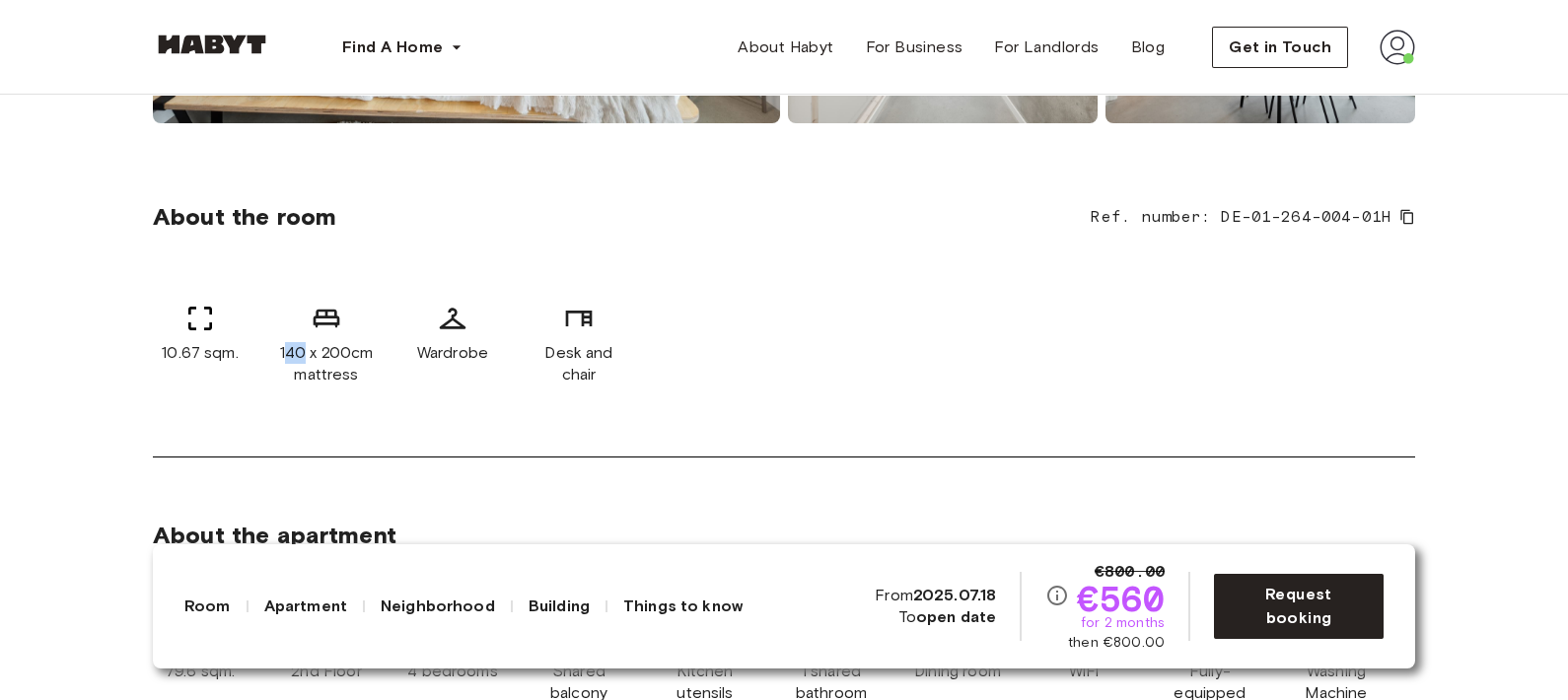 drag, startPoint x: 311, startPoint y: 350, endPoint x: 334, endPoint y: 353, distance: 23.194827 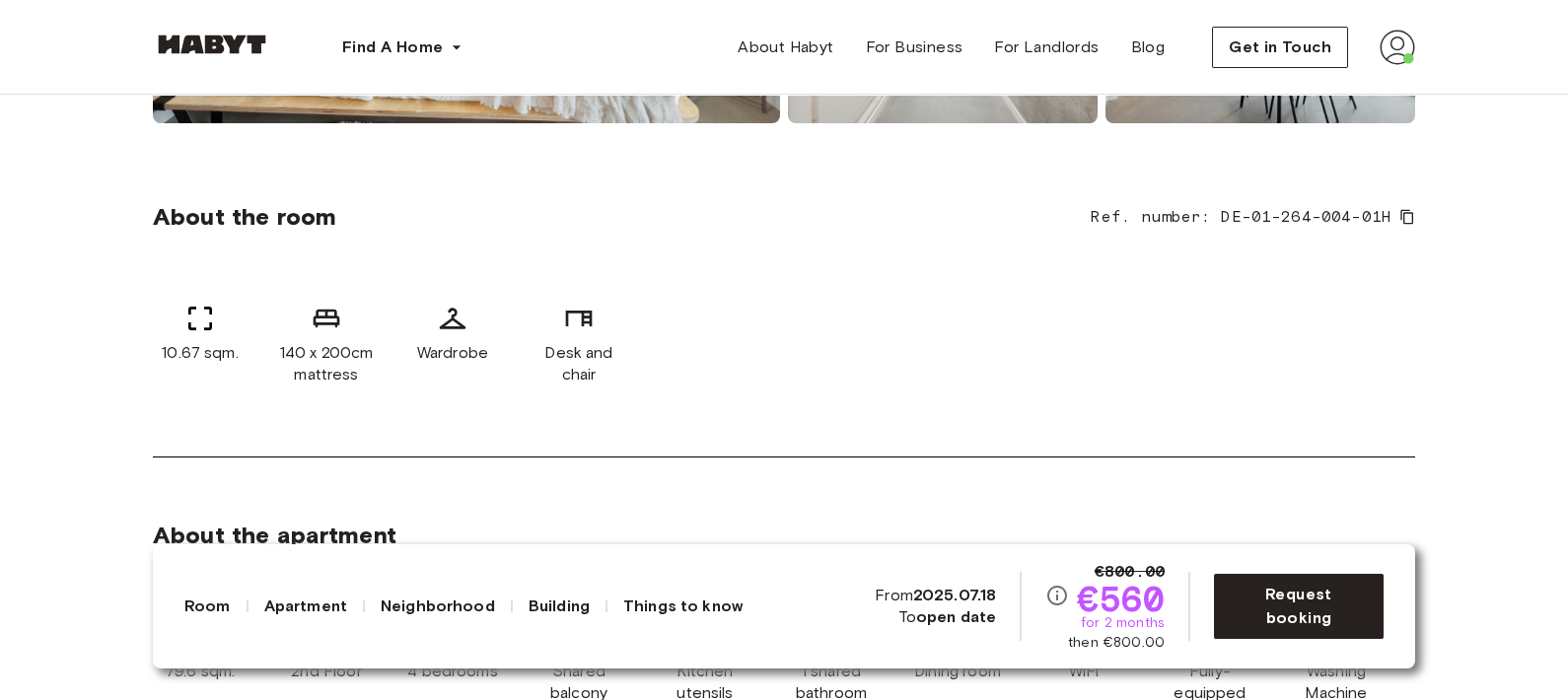 drag, startPoint x: 334, startPoint y: 353, endPoint x: 339, endPoint y: 367, distance: 14.866069 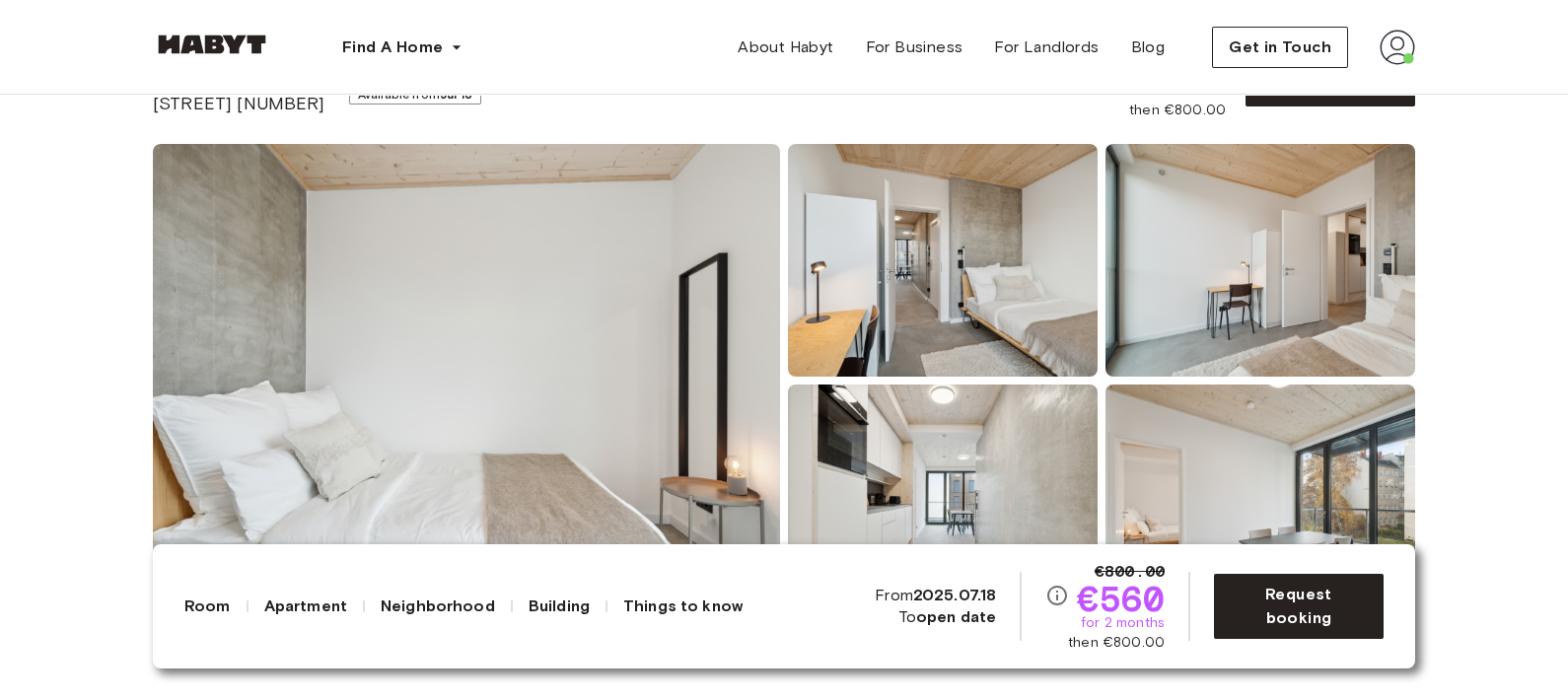 scroll, scrollTop: 0, scrollLeft: 0, axis: both 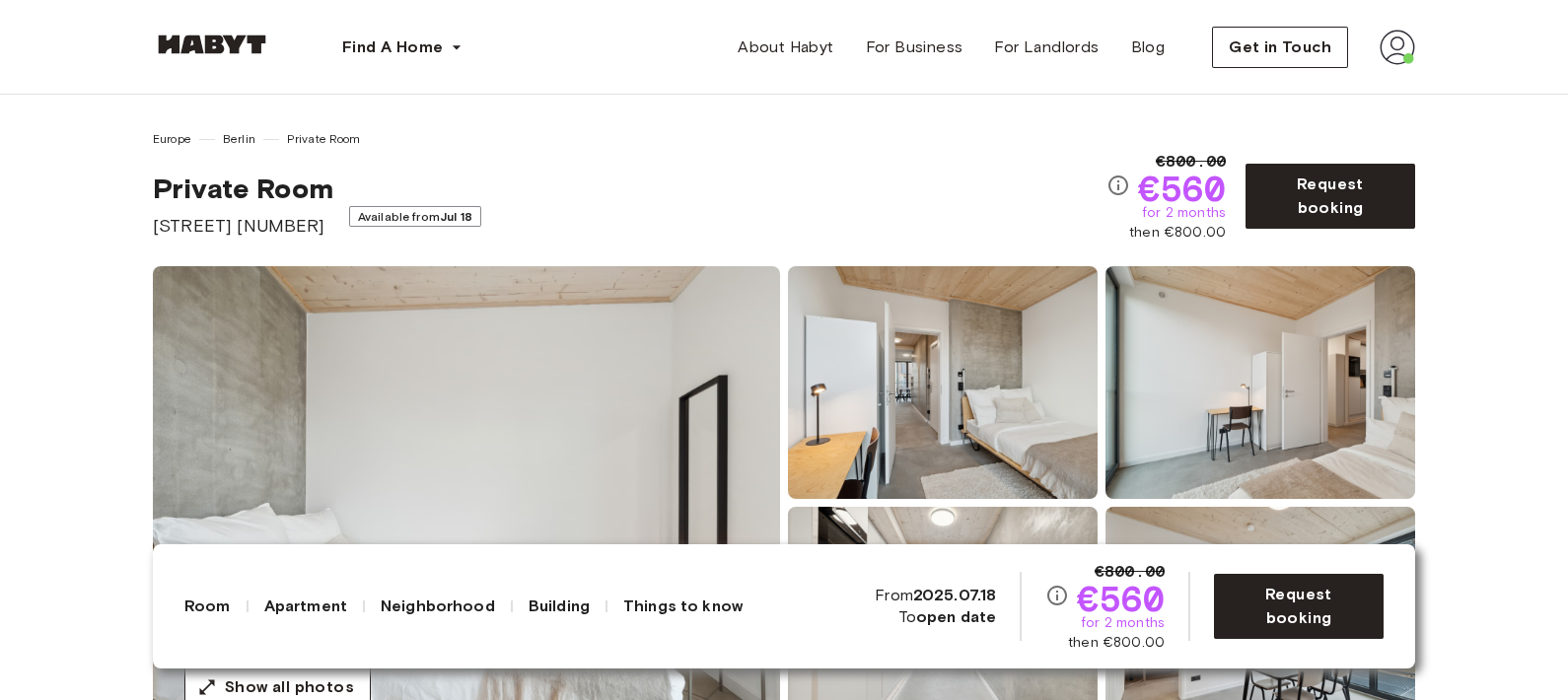 click on "Europe Berlin Private Room Private Room Hermannstraße 14 Available from  Jul 18 €800.00 €560 for 2 months then €800.00 Request booking Show all photos" at bounding box center [784, 417] 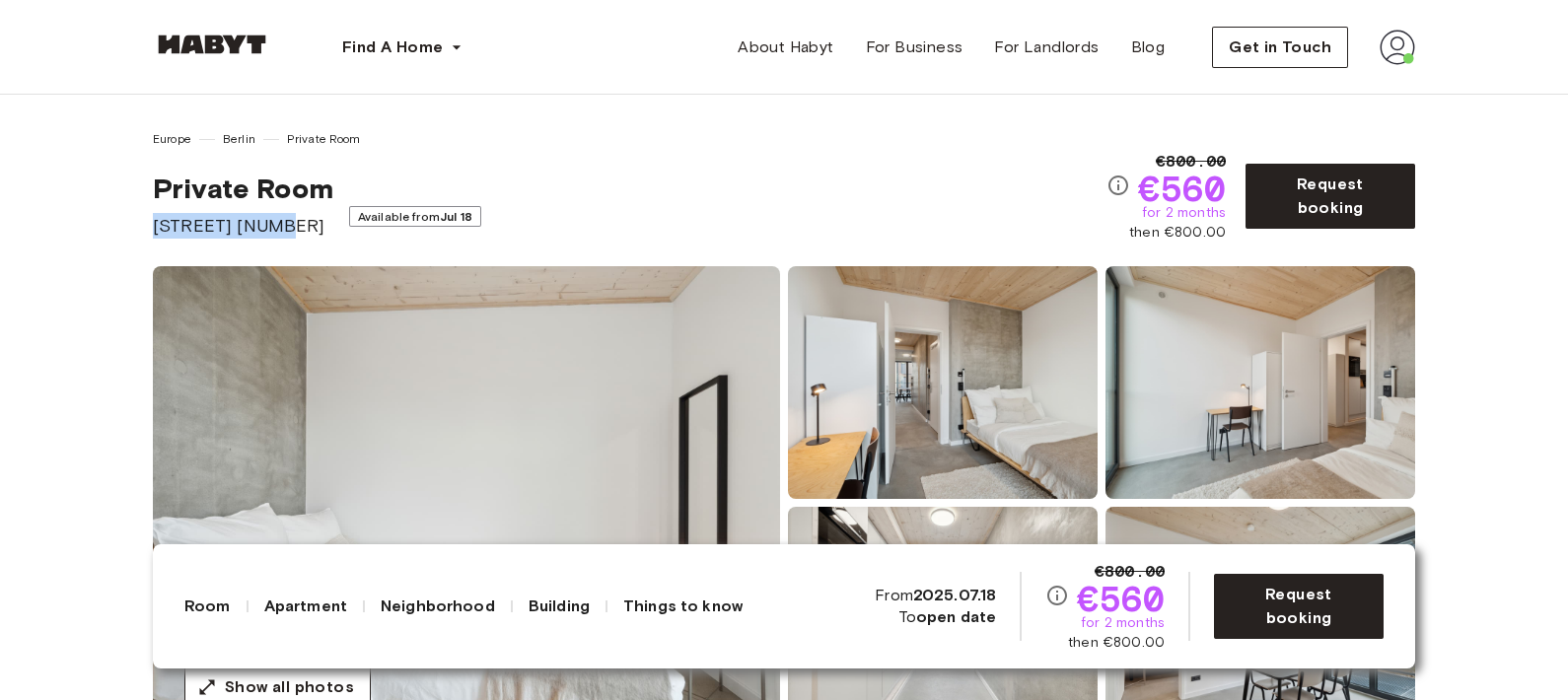 click on "Hermannstraße 14" at bounding box center (243, 226) 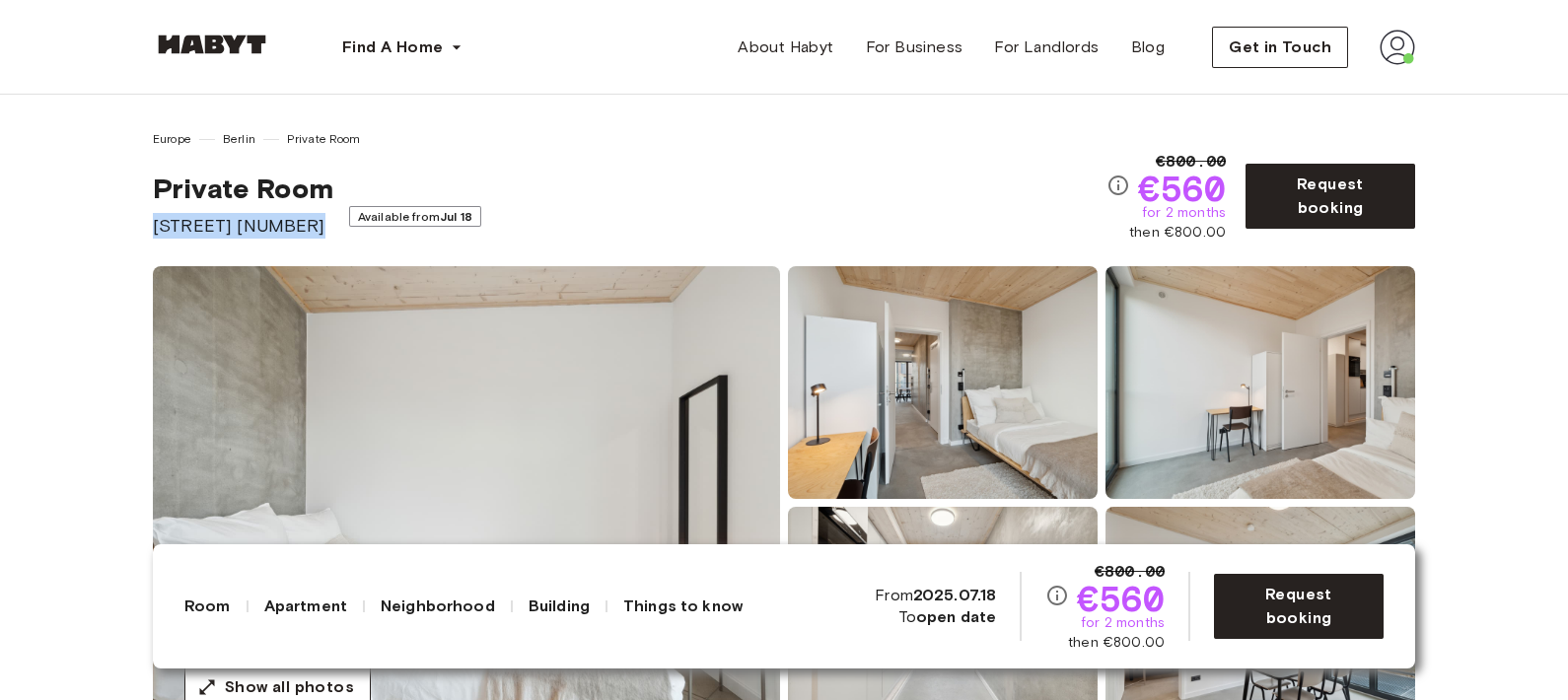copy on "Hermannstraße 14" 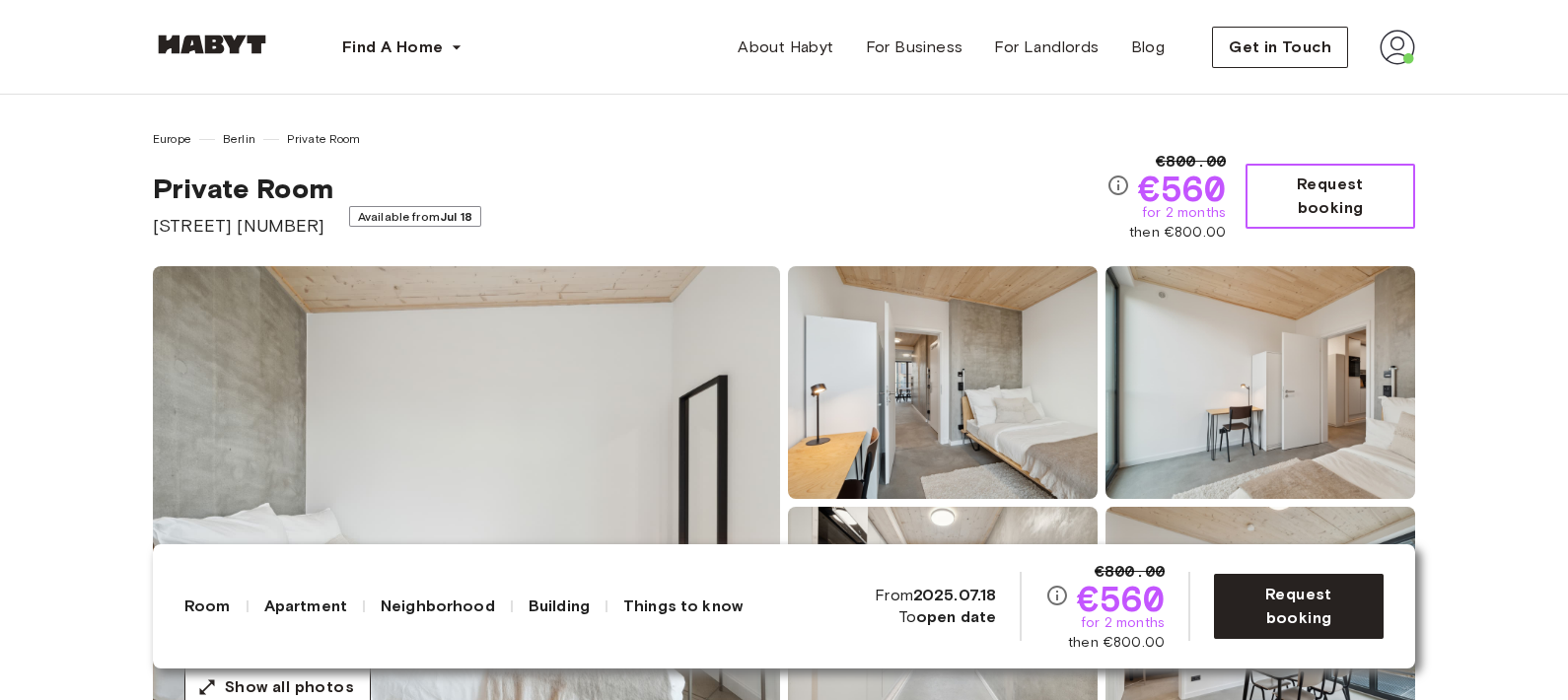 type 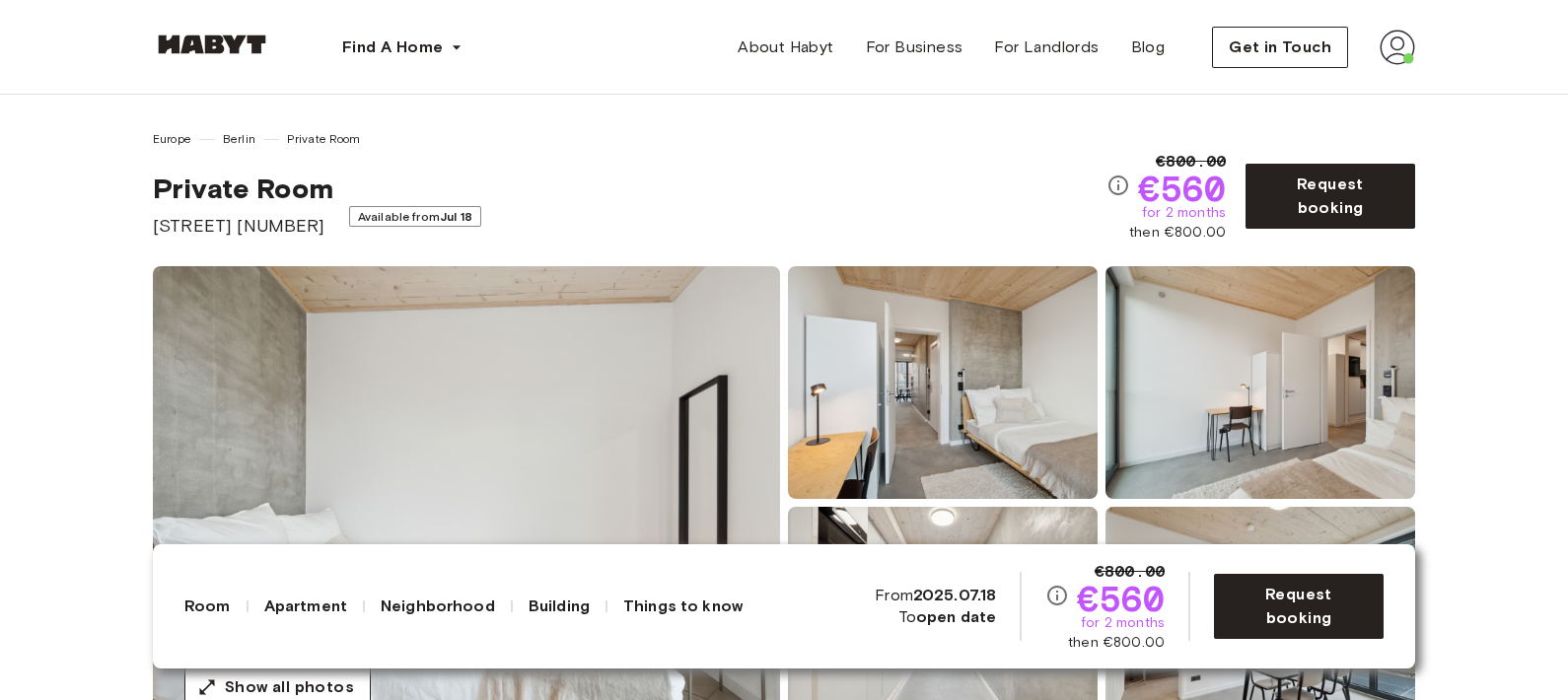 click on "Private Room Hermannstraße 14 Available from  Jul 18" at bounding box center (629, 205) 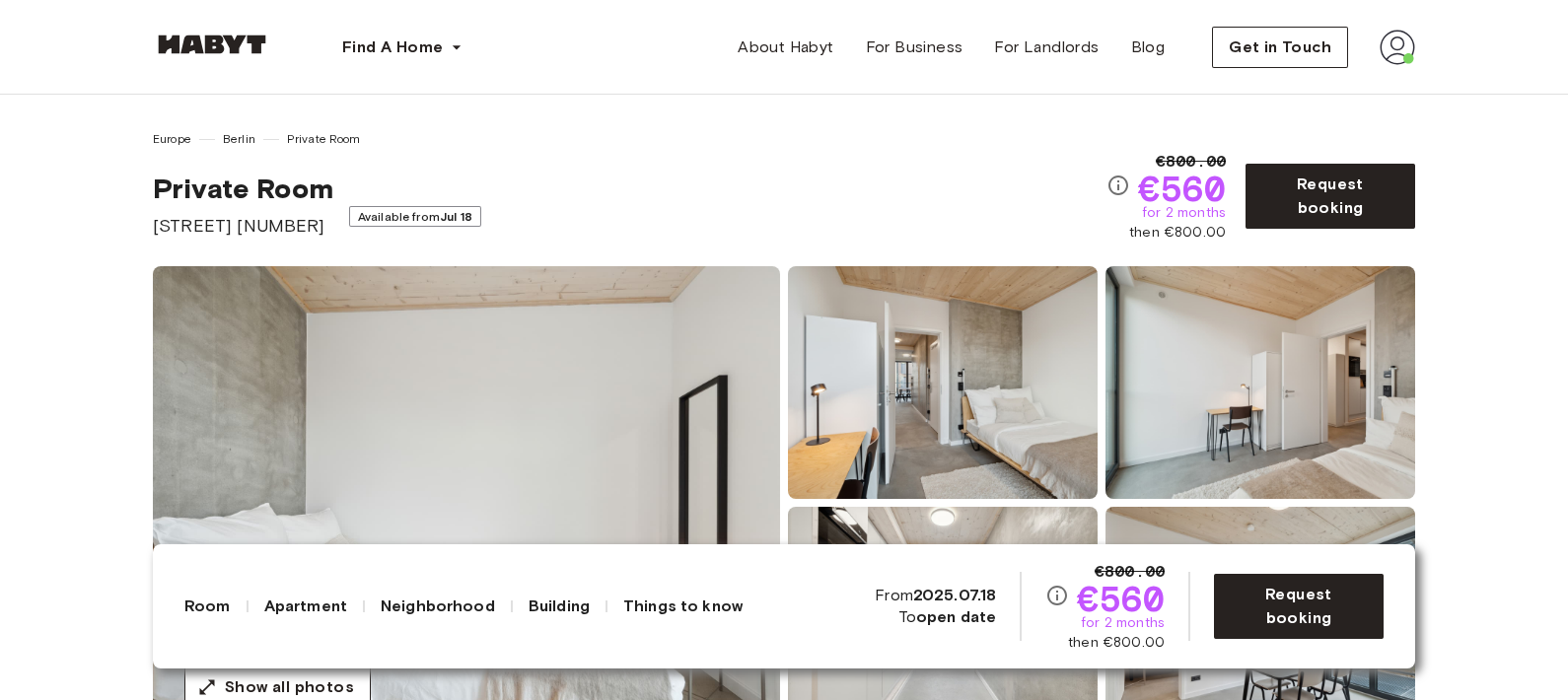 click on "Europe Berlin Private Room Private Room Hermannstraße 14 Available from  Jul 18 €800.00 €560 for 2 months then €800.00 Request booking Show all photos About the room Ref. number:   DE-01-264-004-01H 10.67 sqm. 140 x 200cm mattress Wardrobe Desk and chair About the apartment 79.6 sqm. 2nd Floor 4 bedrooms Shared balcony Kitchen utensils 1 shared bathroom Dining room WiFi Fully-equipped kitchen Washing Machine All rooms in this apartment Hermannstraße 14 10.67 sqm. 4 bedrooms 2nd Floor From  Jul 17 €560 monthly Hermannstraße 14 13.18 sqm. 4 bedrooms 2nd Floor From  Dec 31 €820 monthly Hermannstraße 14 10.12 sqm. 4 bedrooms 2nd Floor From  Dec 31 €625 monthly Hermannstraße 14 9.41 sqm. 4 bedrooms 2nd Floor From  Dec 31 €545 monthly About the building More about the building The property is purposefully built to be an ideal location for you to enjoy the co-living lifestyle, and be part of the Habyt community. Show more Elevator Bicycle storage Community garden Community area Open in Google Maps" at bounding box center [784, 3038] 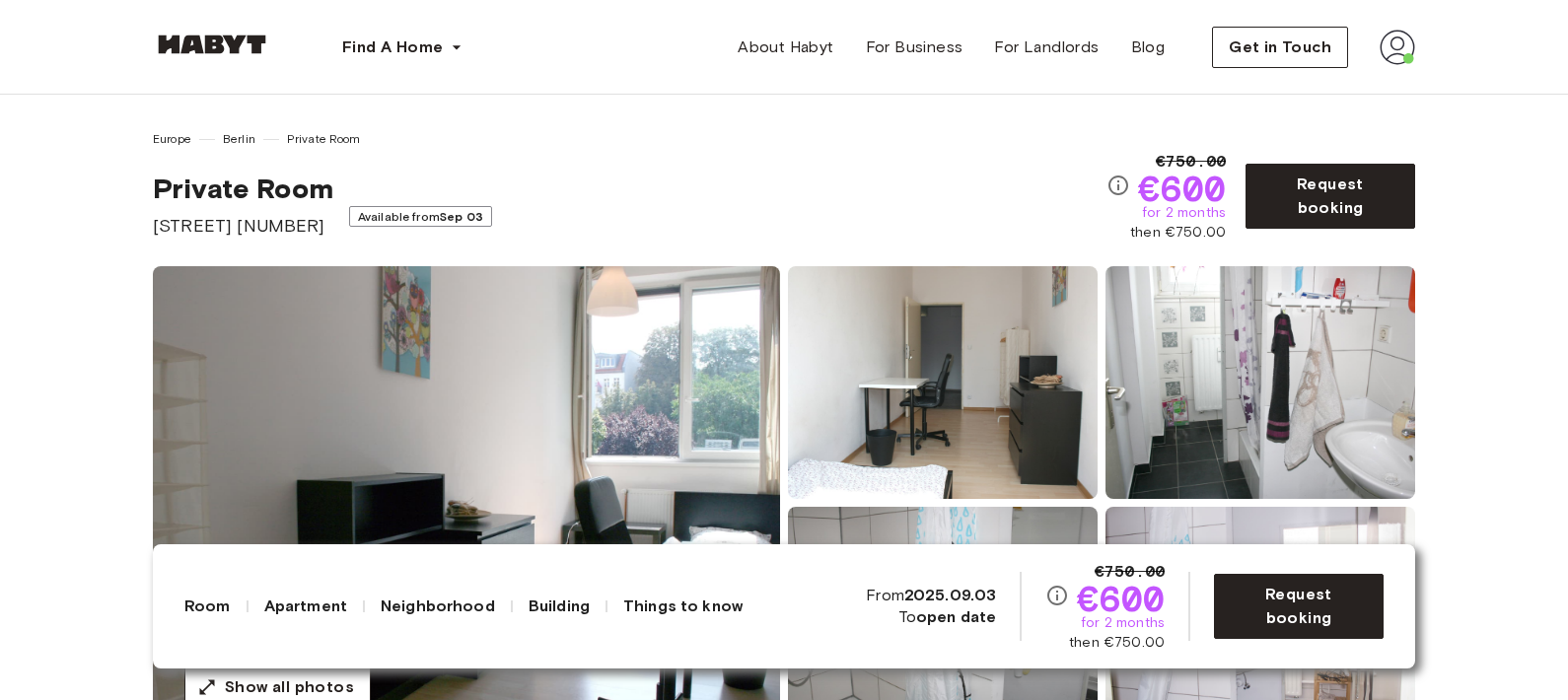 scroll, scrollTop: 245, scrollLeft: 0, axis: vertical 